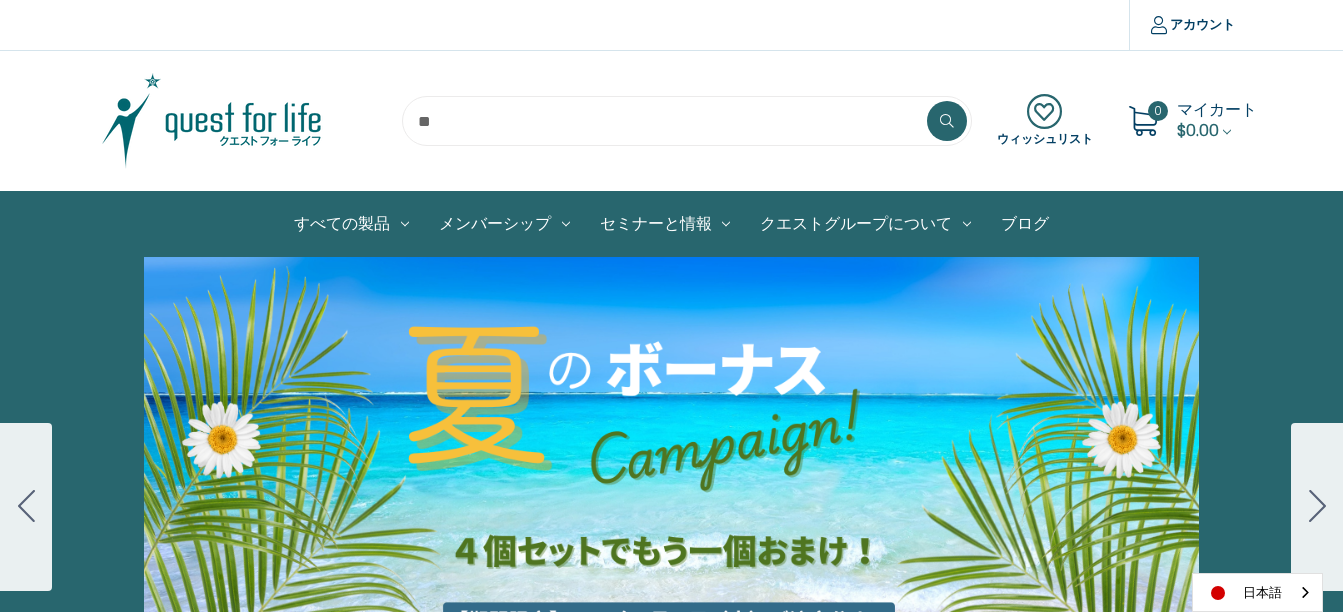 scroll, scrollTop: 0, scrollLeft: 0, axis: both 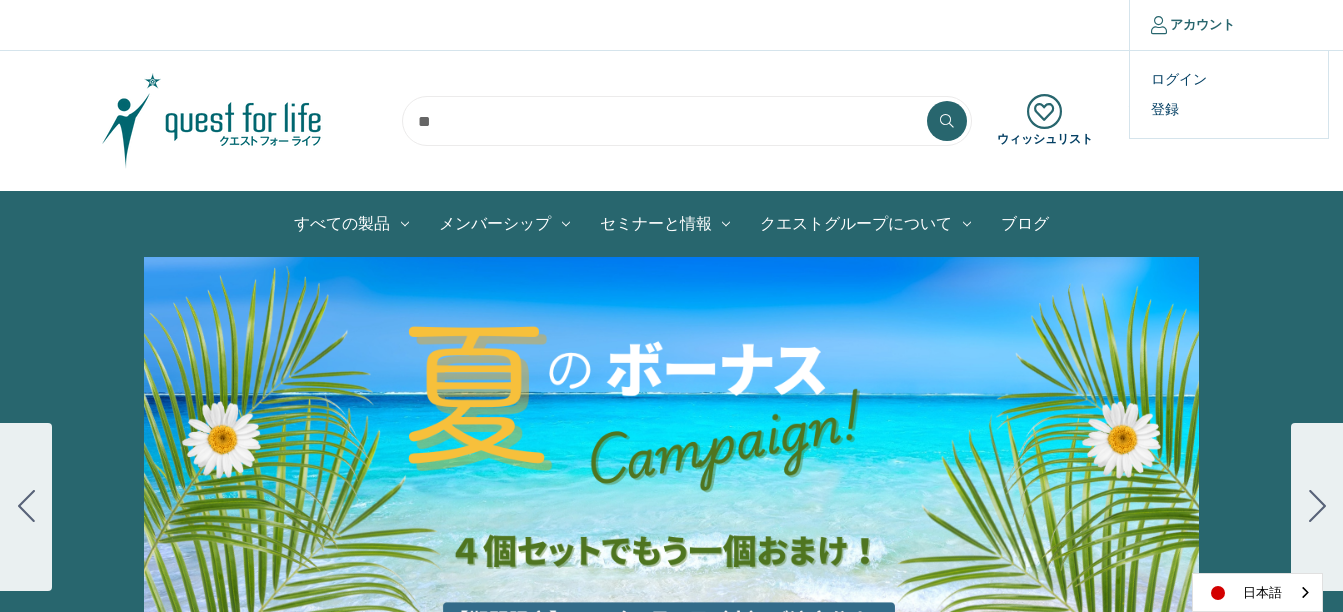 click on "アカウント" at bounding box center [1192, 25] 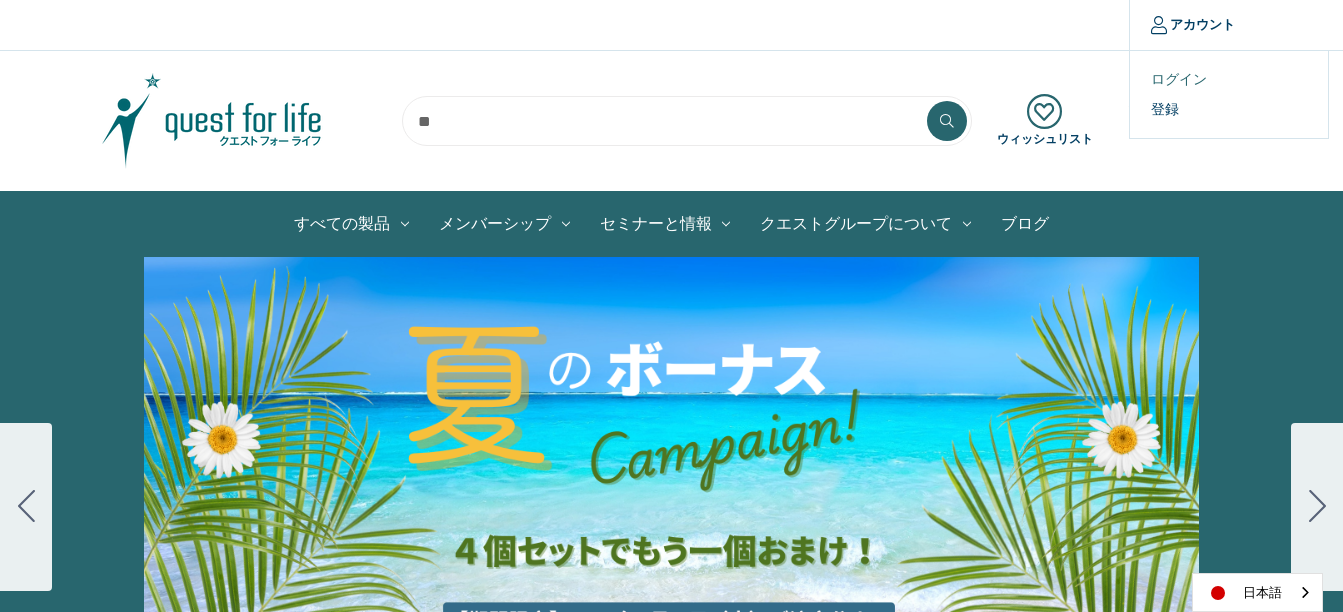 click on "ログイン" at bounding box center (1229, 79) 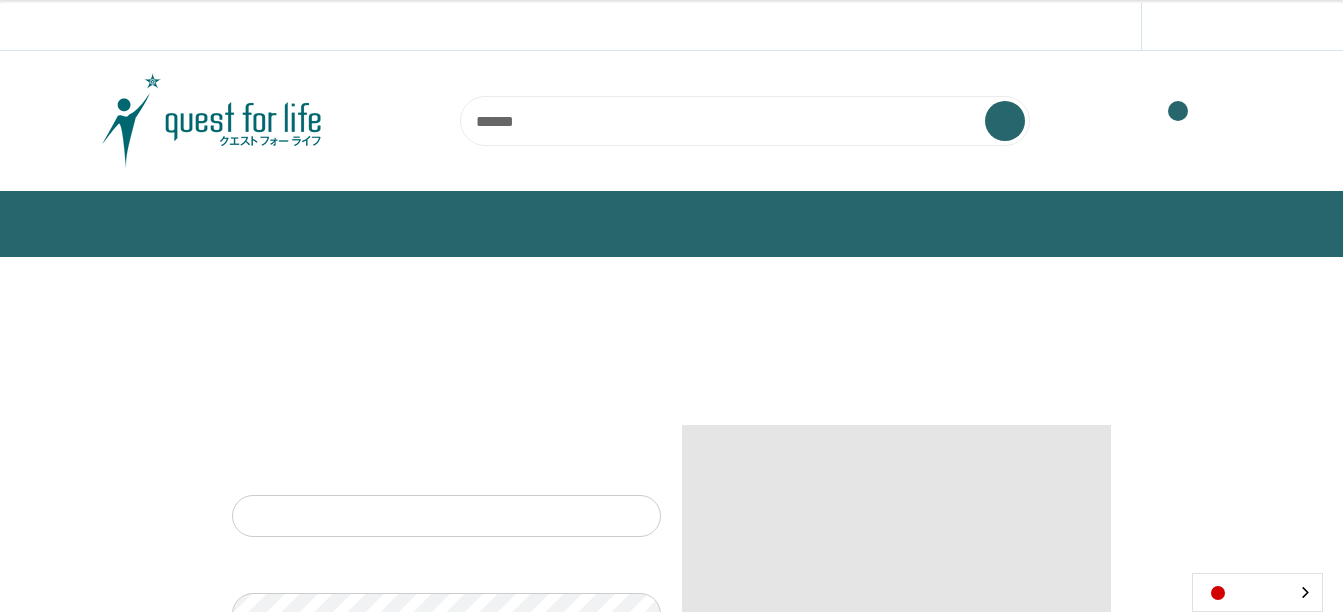 scroll, scrollTop: 0, scrollLeft: 0, axis: both 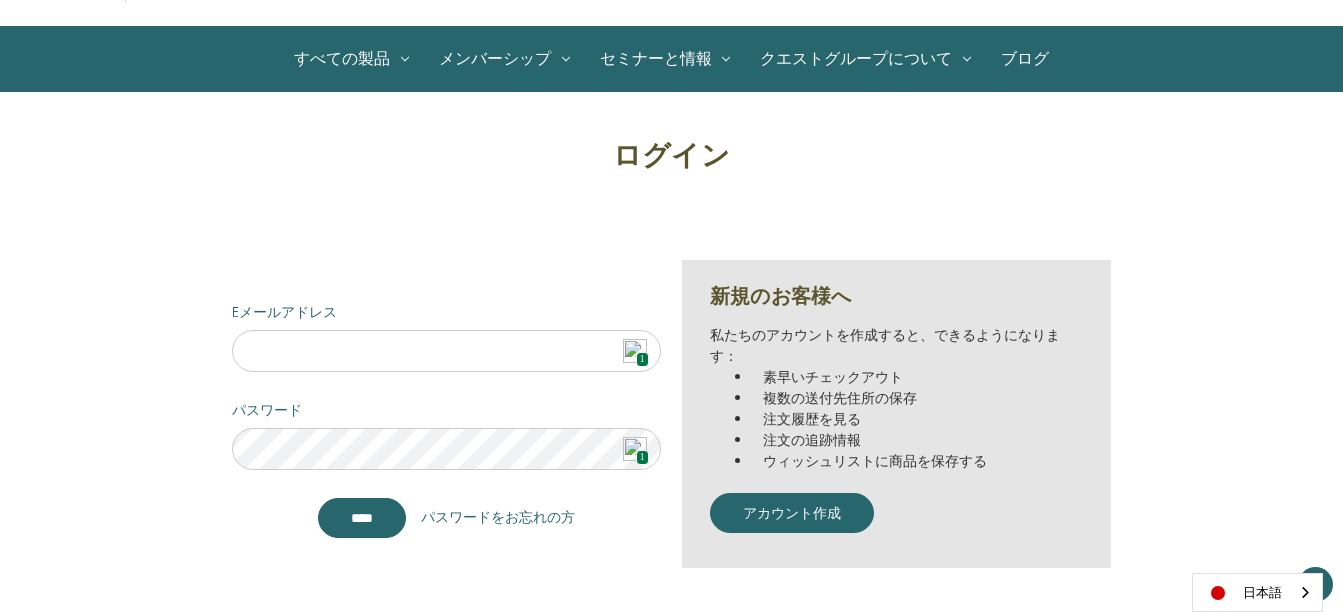 click at bounding box center (635, 351) 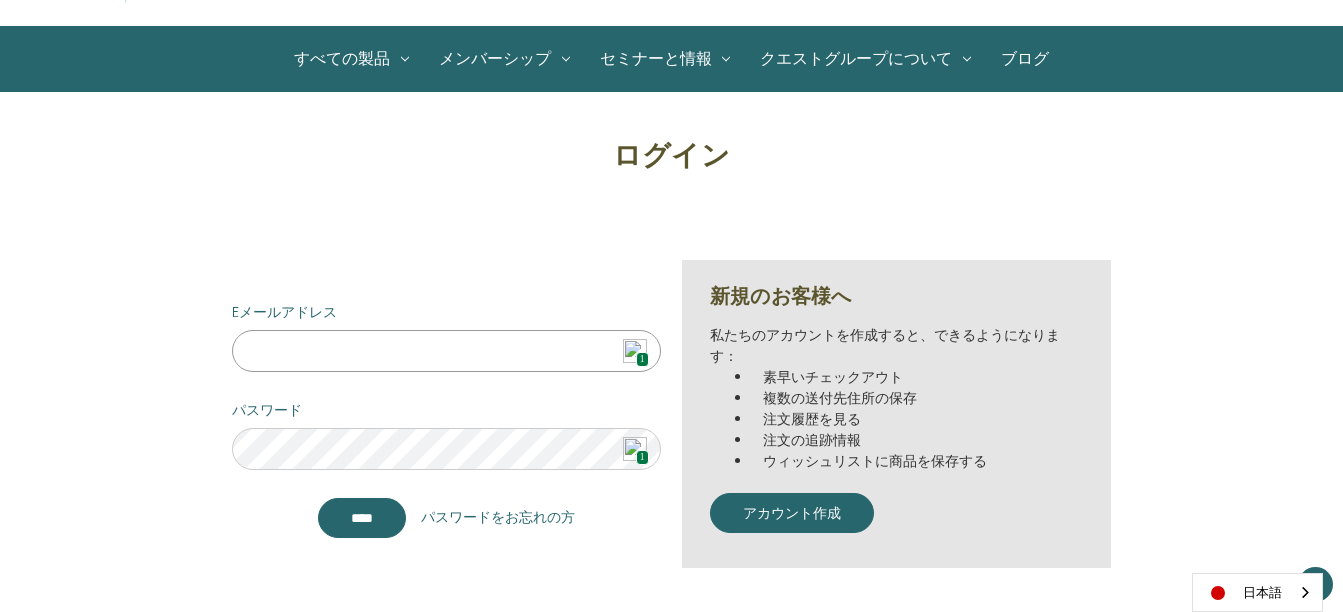 type on "**********" 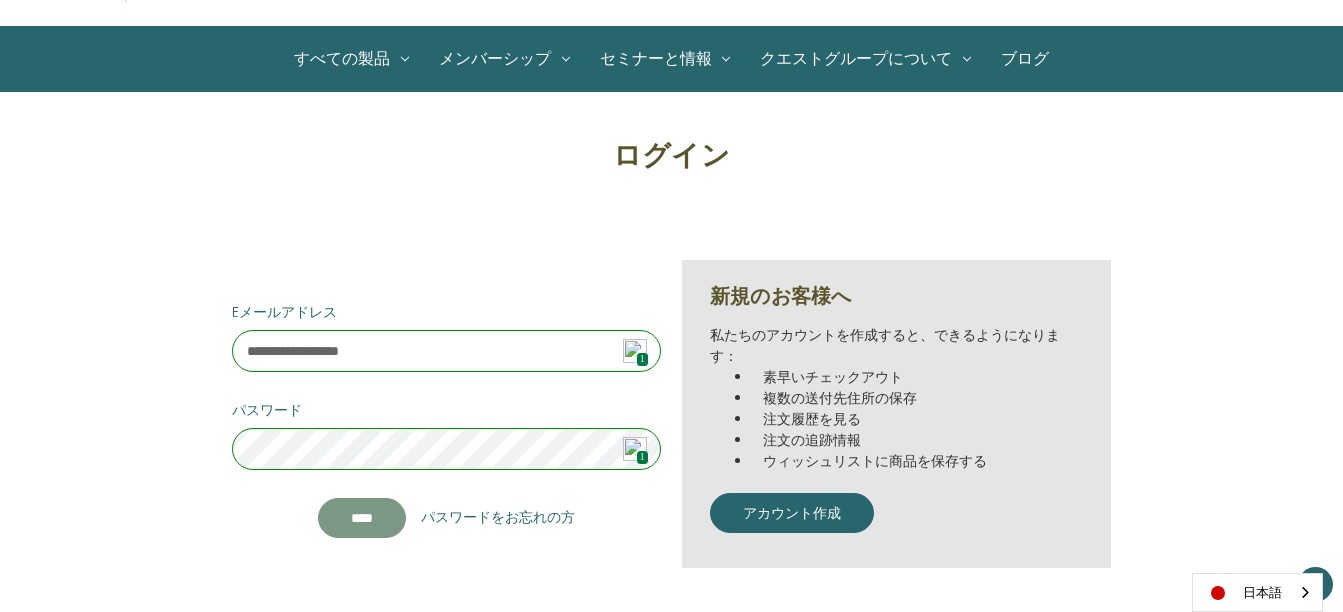 click on "*******" at bounding box center (362, 518) 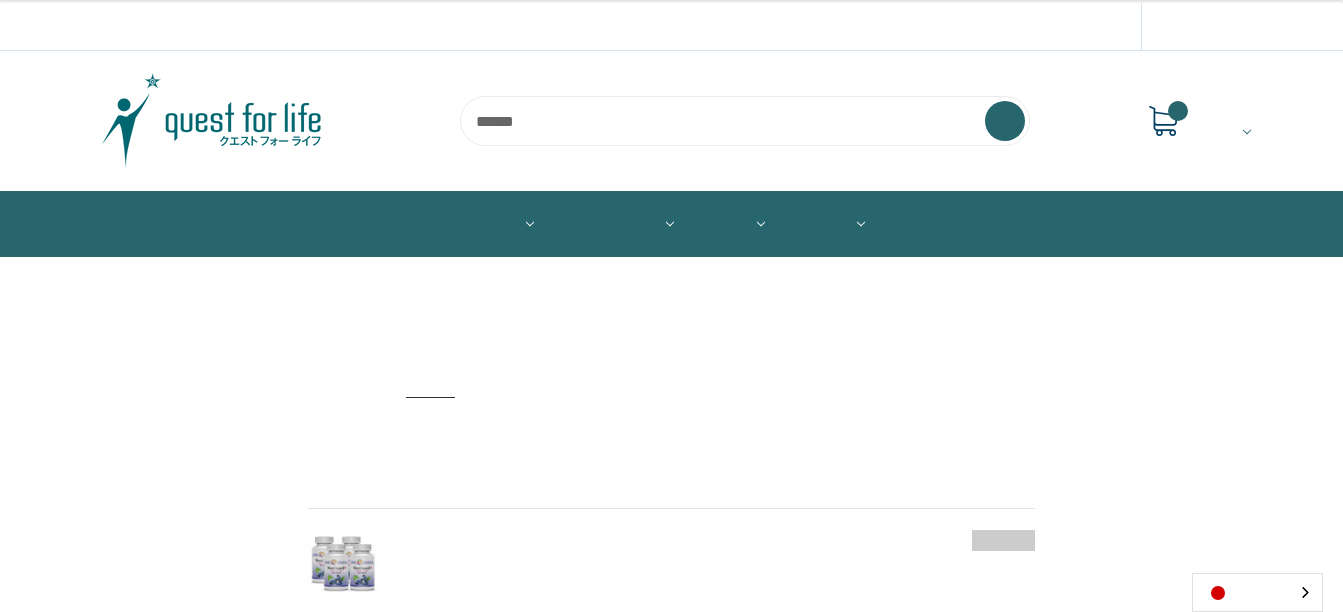 scroll, scrollTop: 0, scrollLeft: 0, axis: both 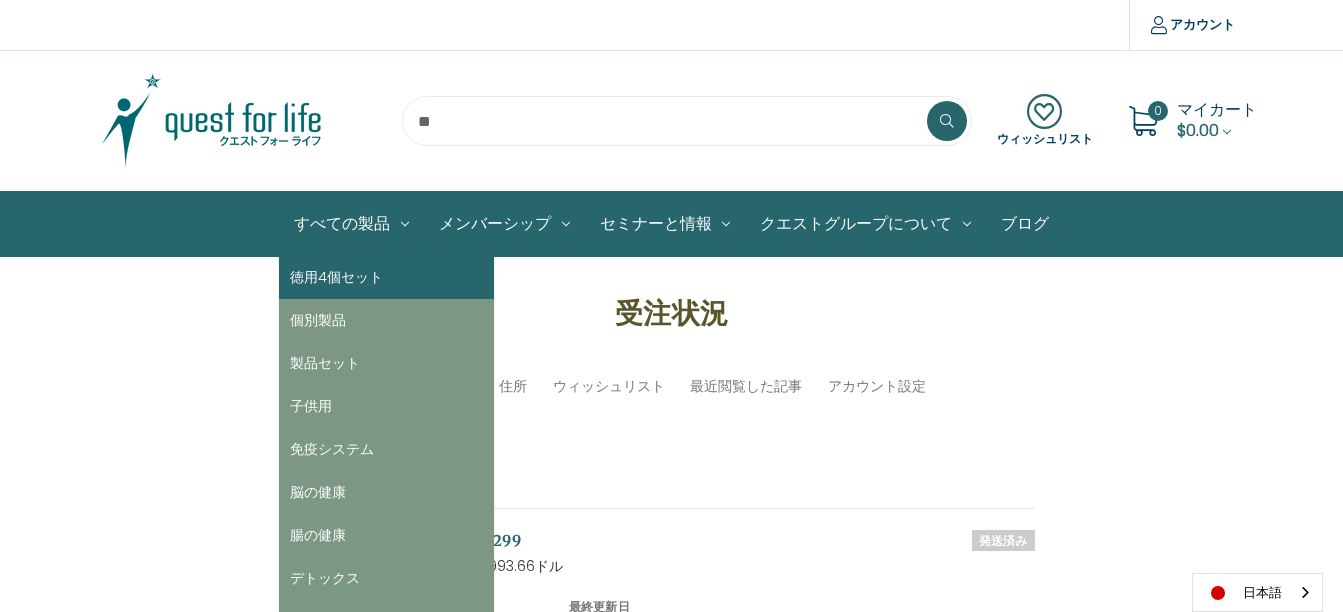 click on "徳用4個セット" at bounding box center (386, 277) 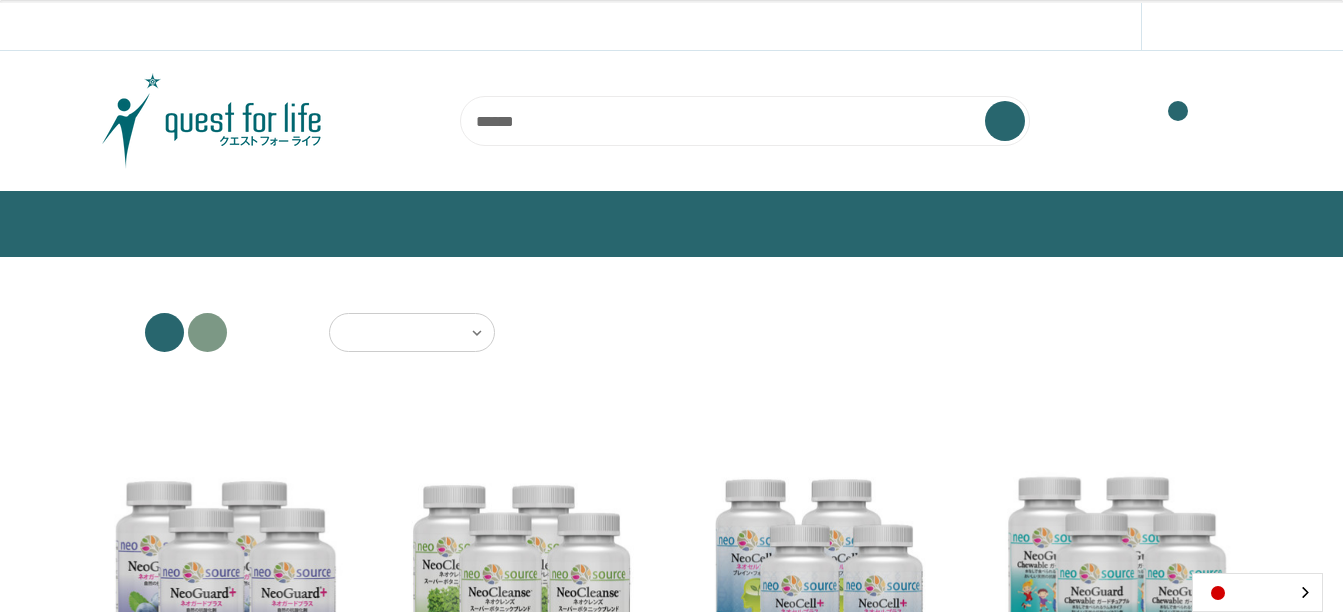 scroll, scrollTop: 0, scrollLeft: 0, axis: both 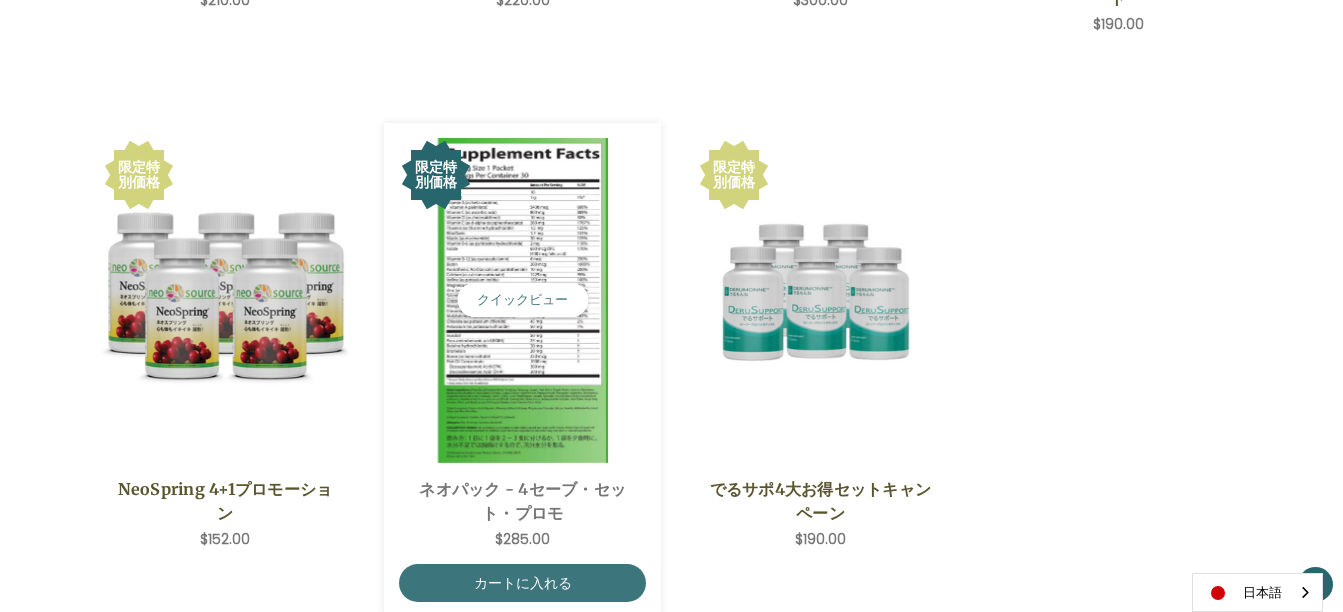 click at bounding box center [522, 300] 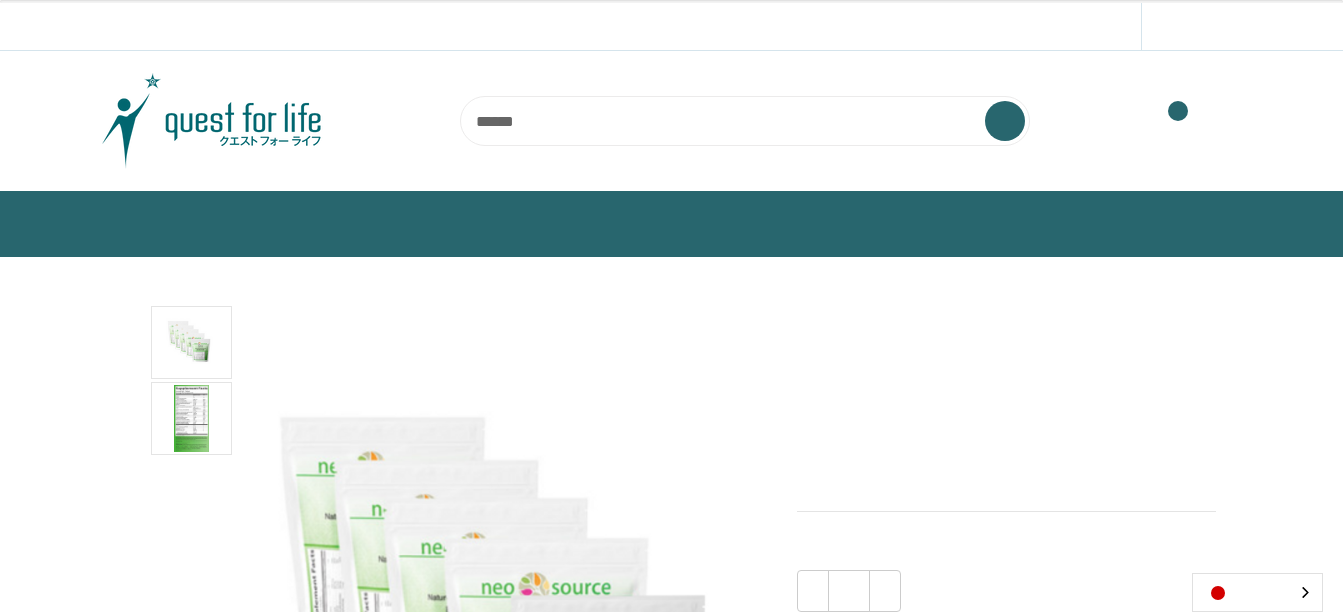 scroll, scrollTop: 0, scrollLeft: 0, axis: both 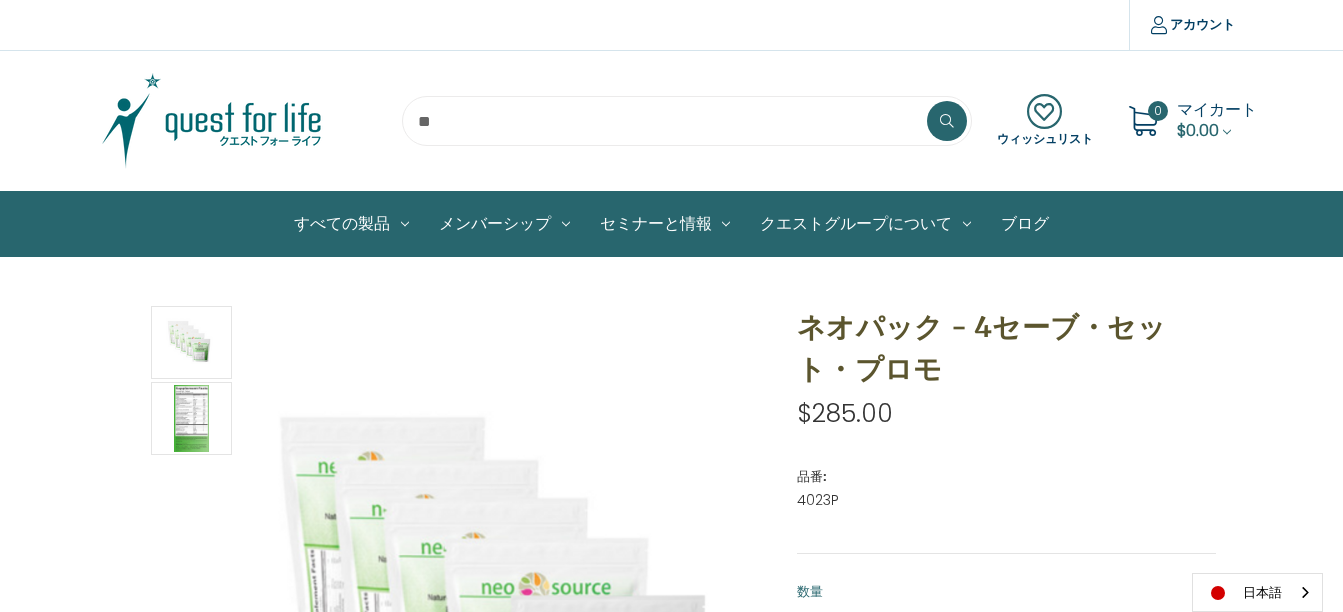 click at bounding box center [212, 121] 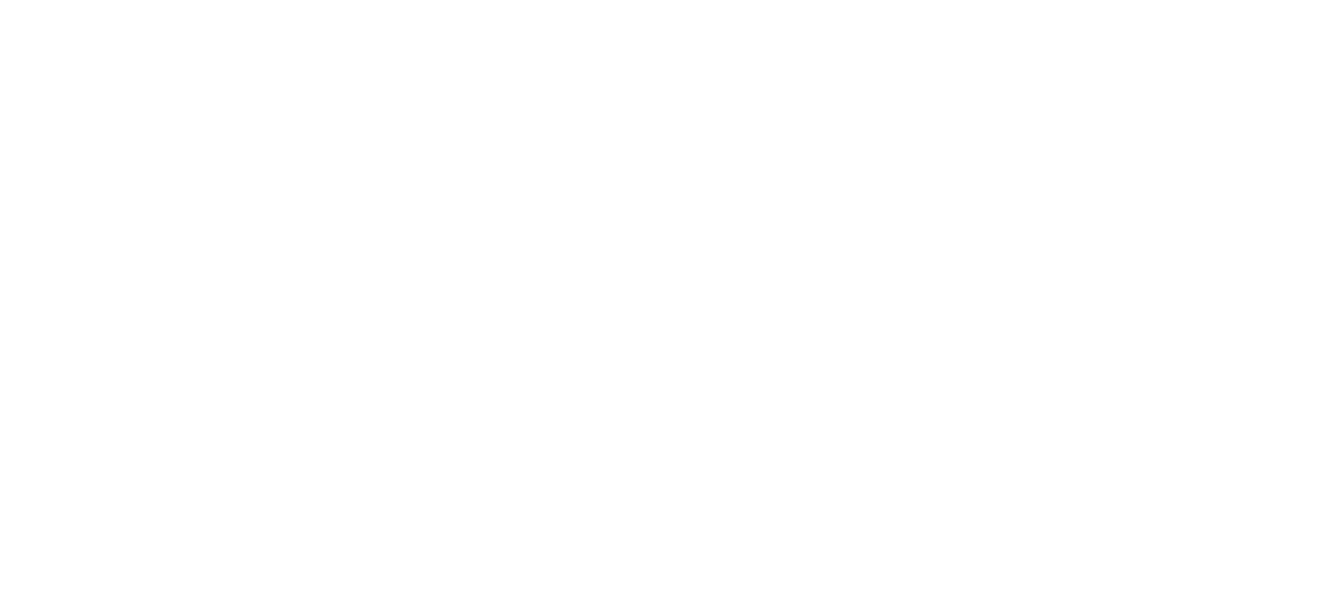 scroll, scrollTop: 0, scrollLeft: 0, axis: both 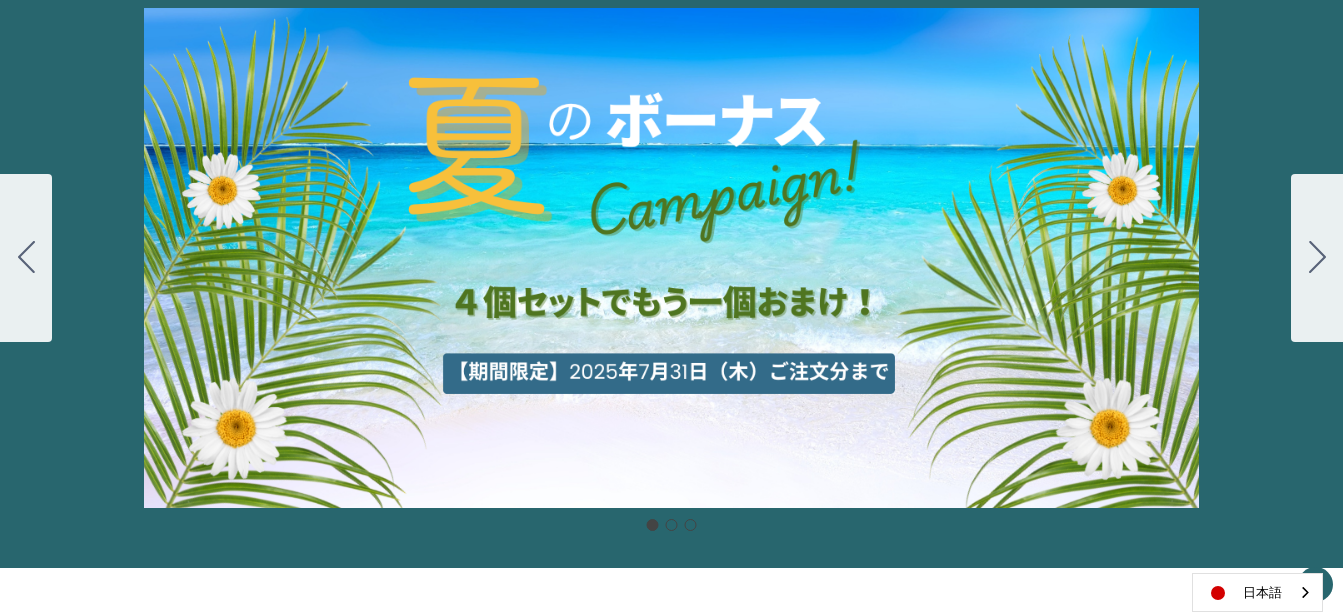 click on "細胞プロテクトセット
通常188ドル
セール価格160ドル
$28 OFF
2025年4月1日～4月30日
12月１日〜23日
販売中" at bounding box center (671, 258) 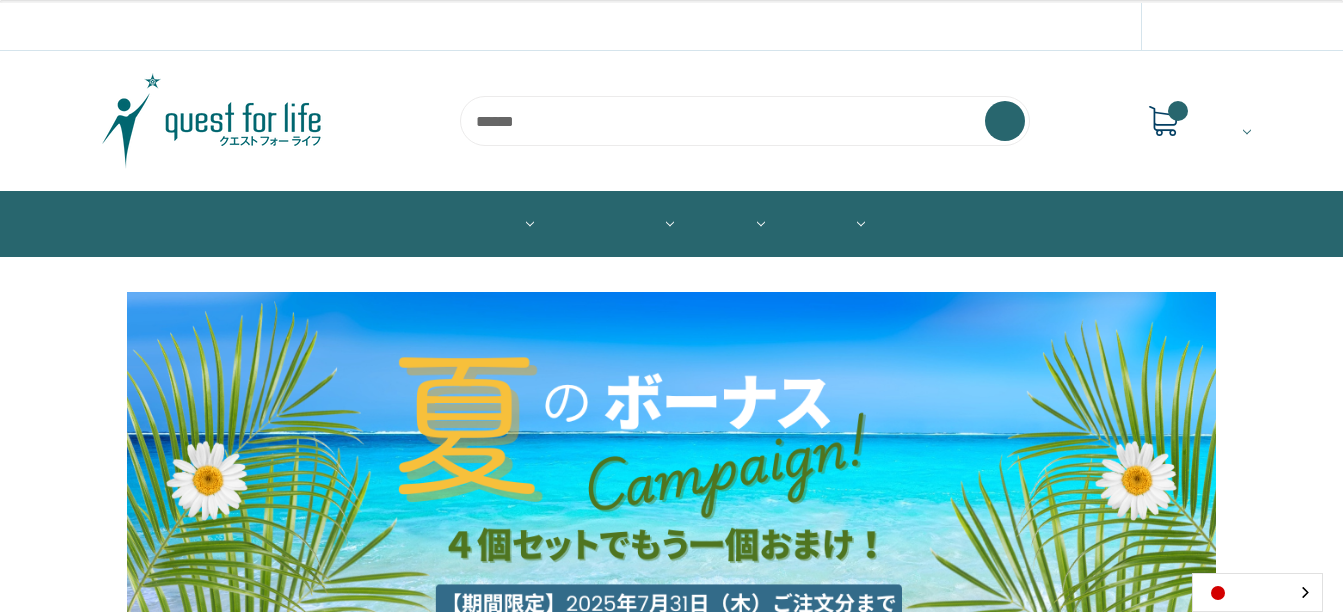 scroll, scrollTop: 0, scrollLeft: 0, axis: both 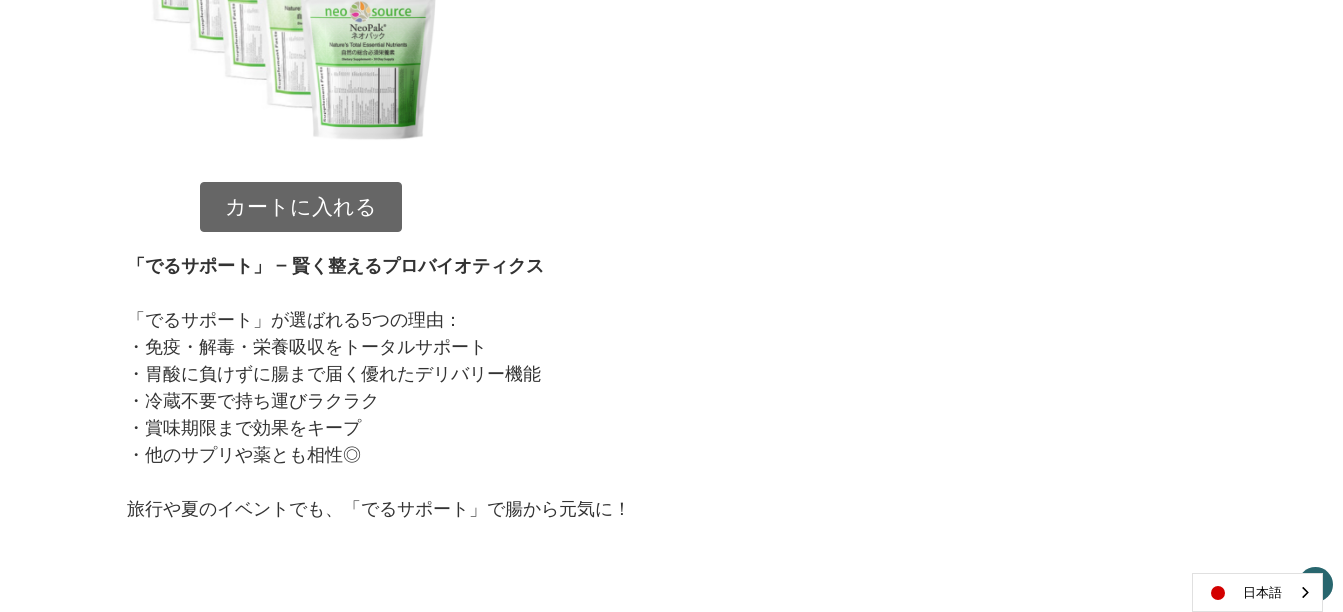 click on "カートに入れる" at bounding box center [301, 207] 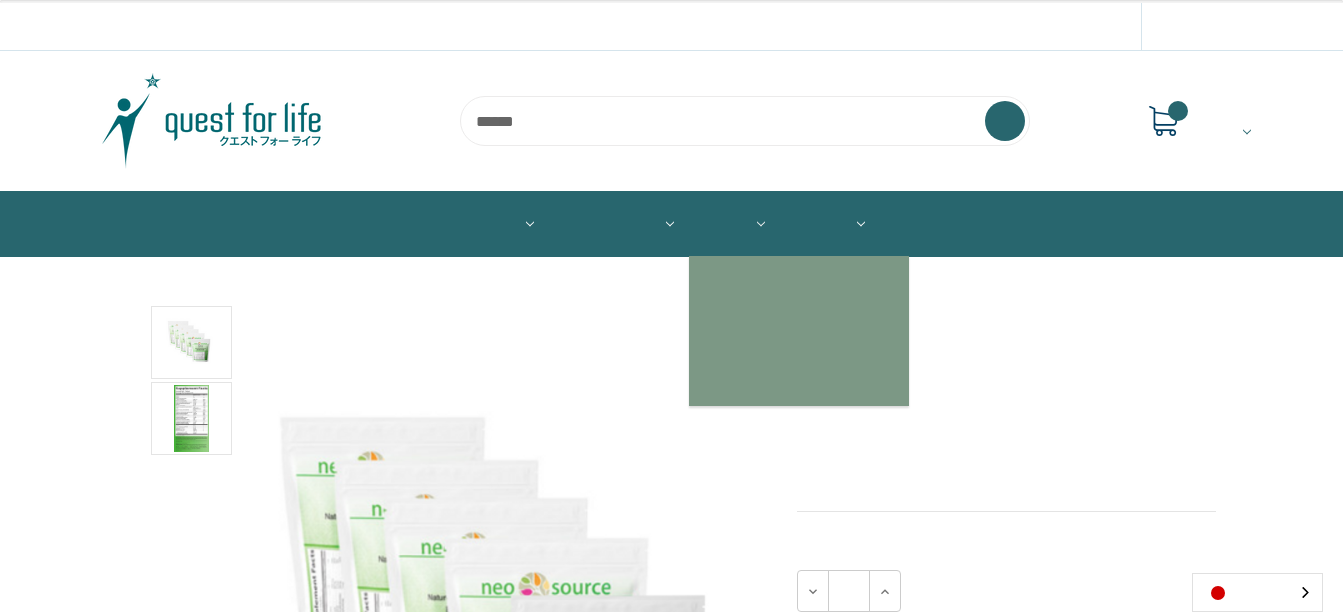 scroll, scrollTop: 0, scrollLeft: 0, axis: both 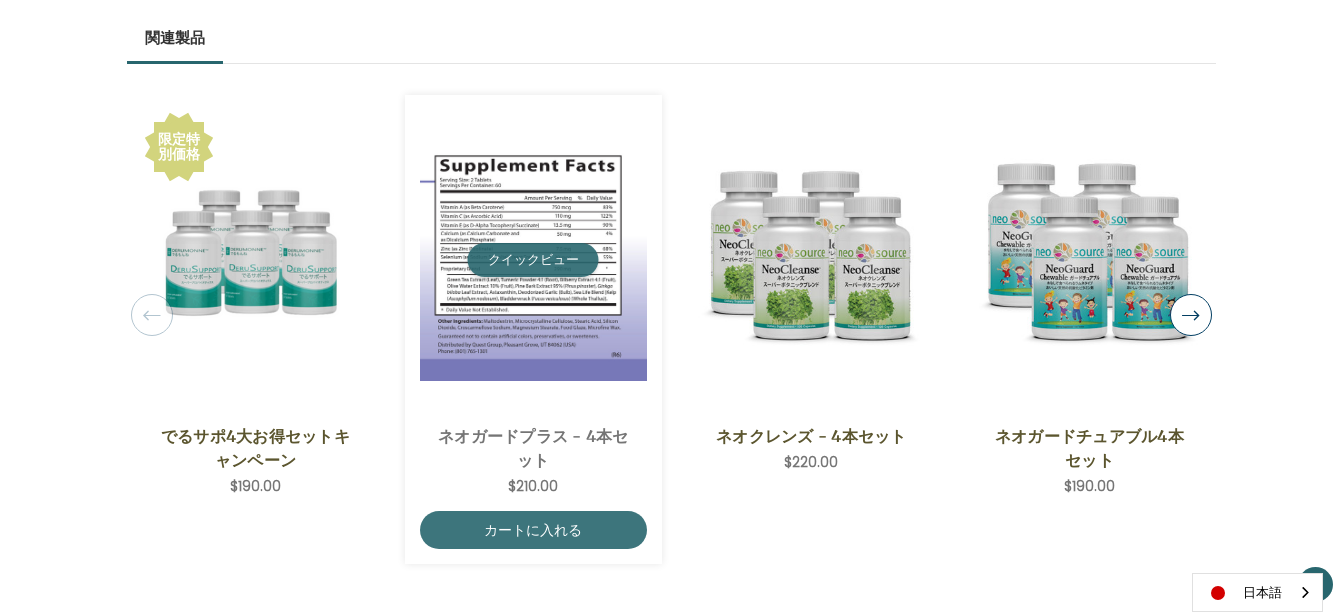 click on "クイックビュー" at bounding box center (533, 260) 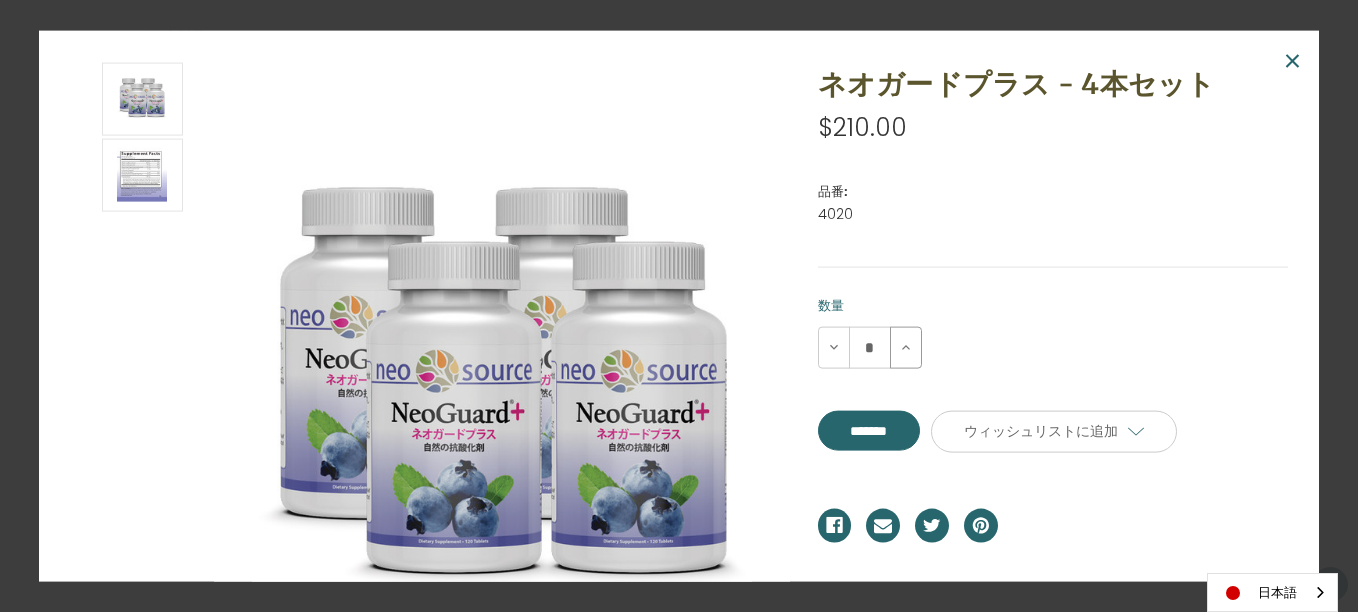 click 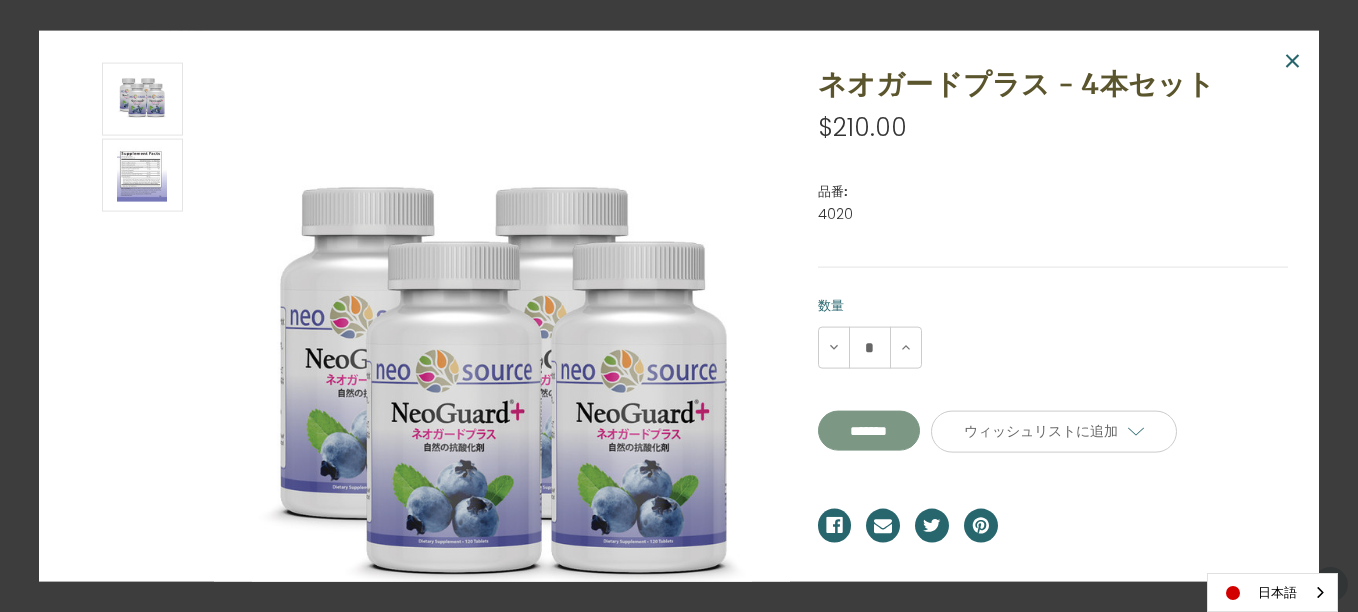 click on "**********" at bounding box center [869, 431] 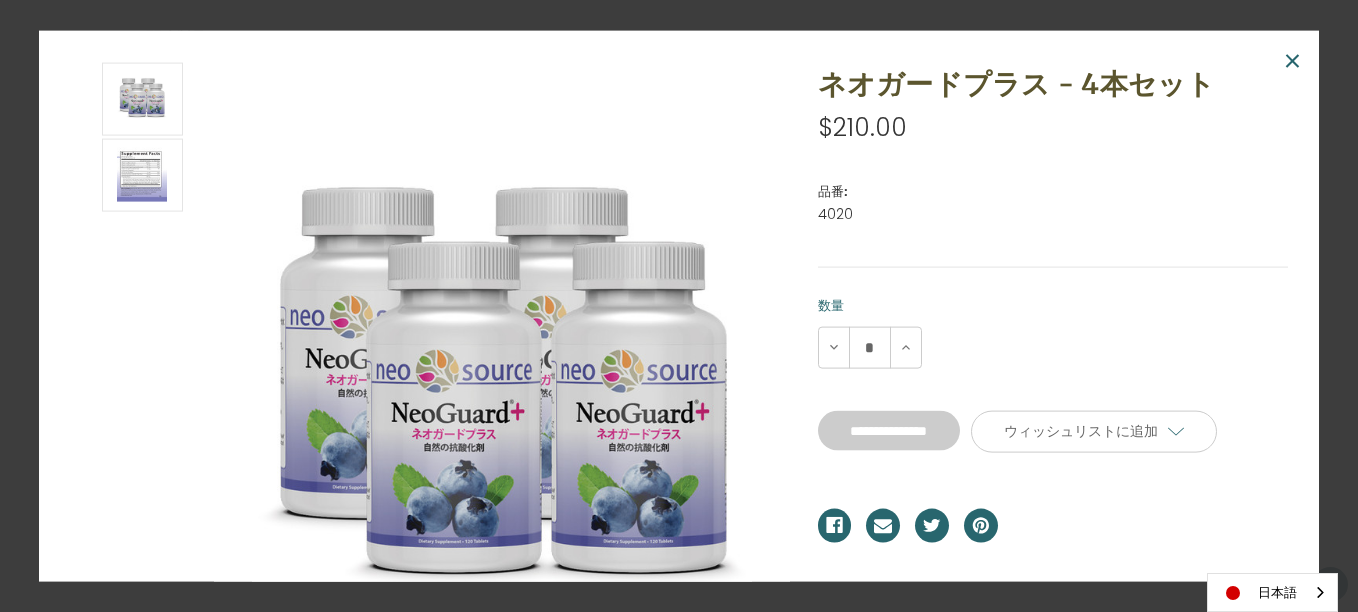 type on "*******" 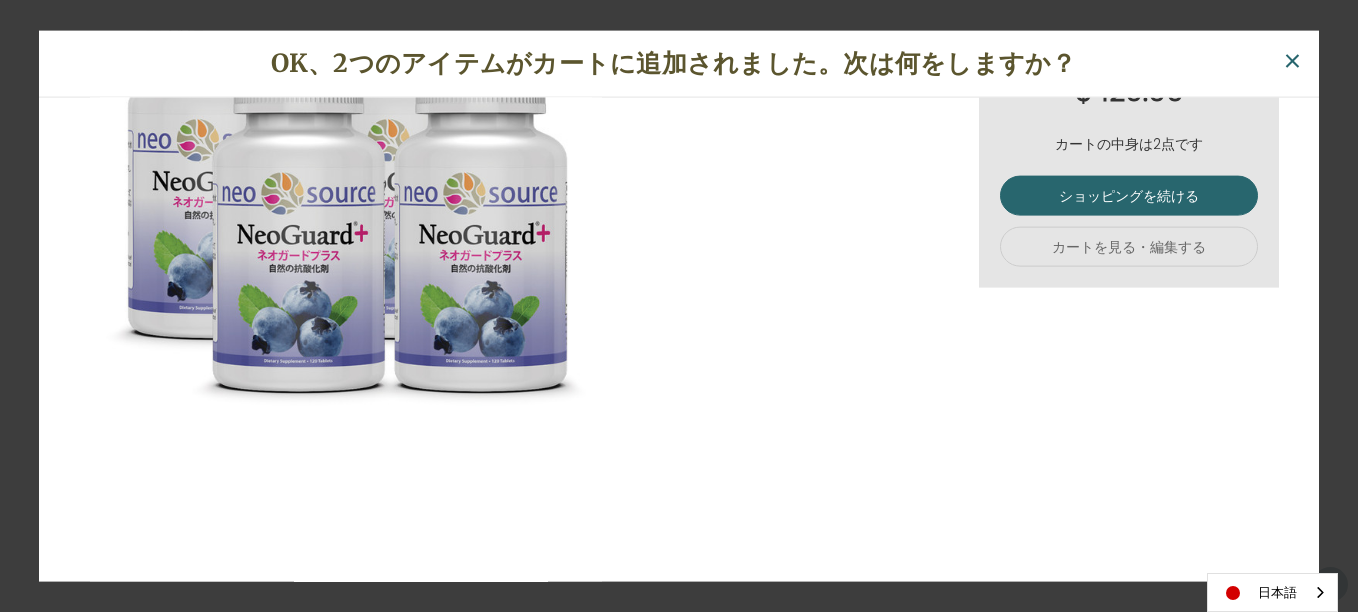 scroll, scrollTop: 151, scrollLeft: 0, axis: vertical 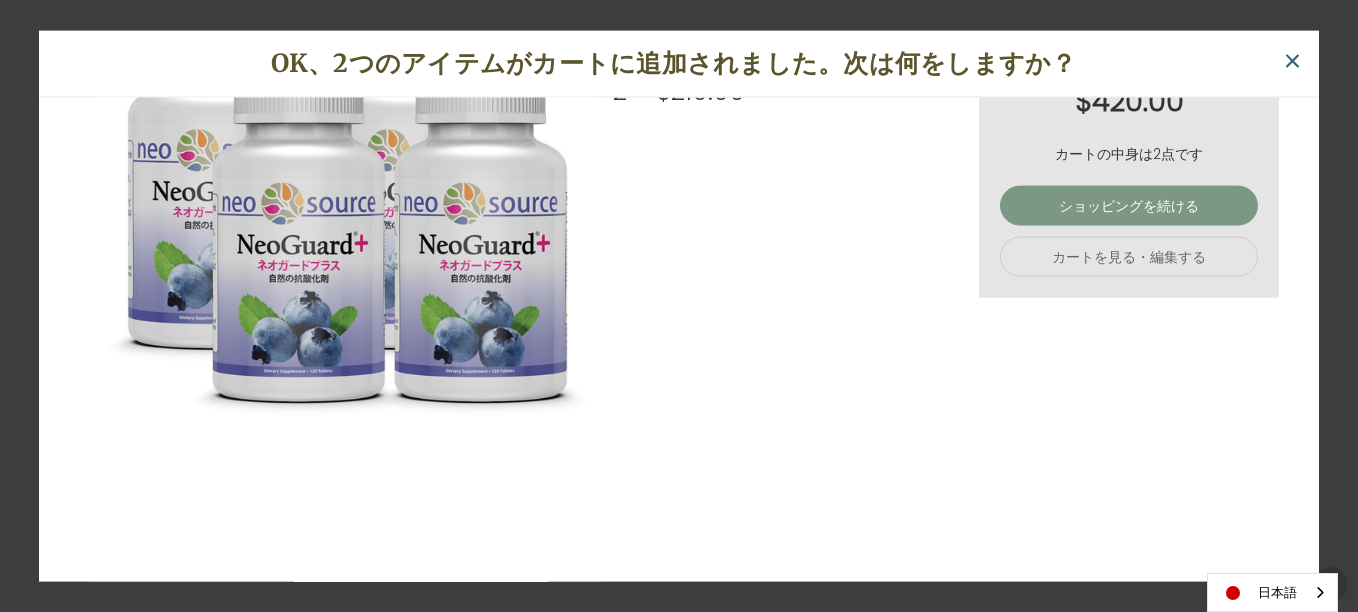 click on "ショッピングを続ける" at bounding box center [1129, 206] 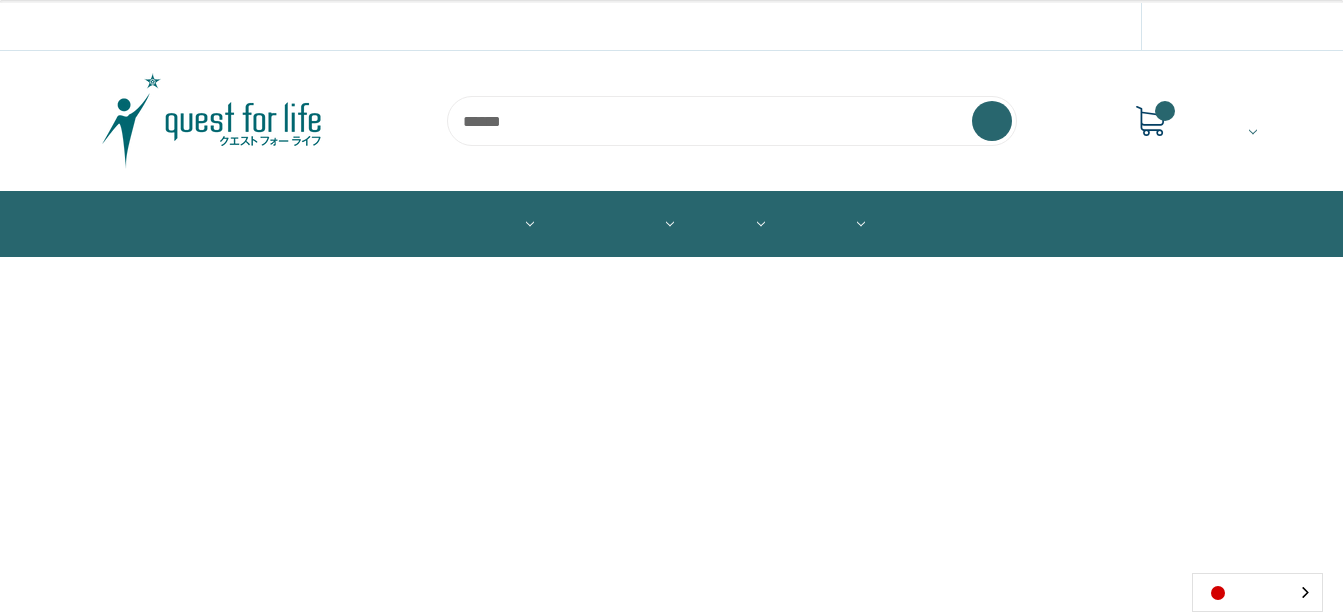 scroll, scrollTop: 0, scrollLeft: 0, axis: both 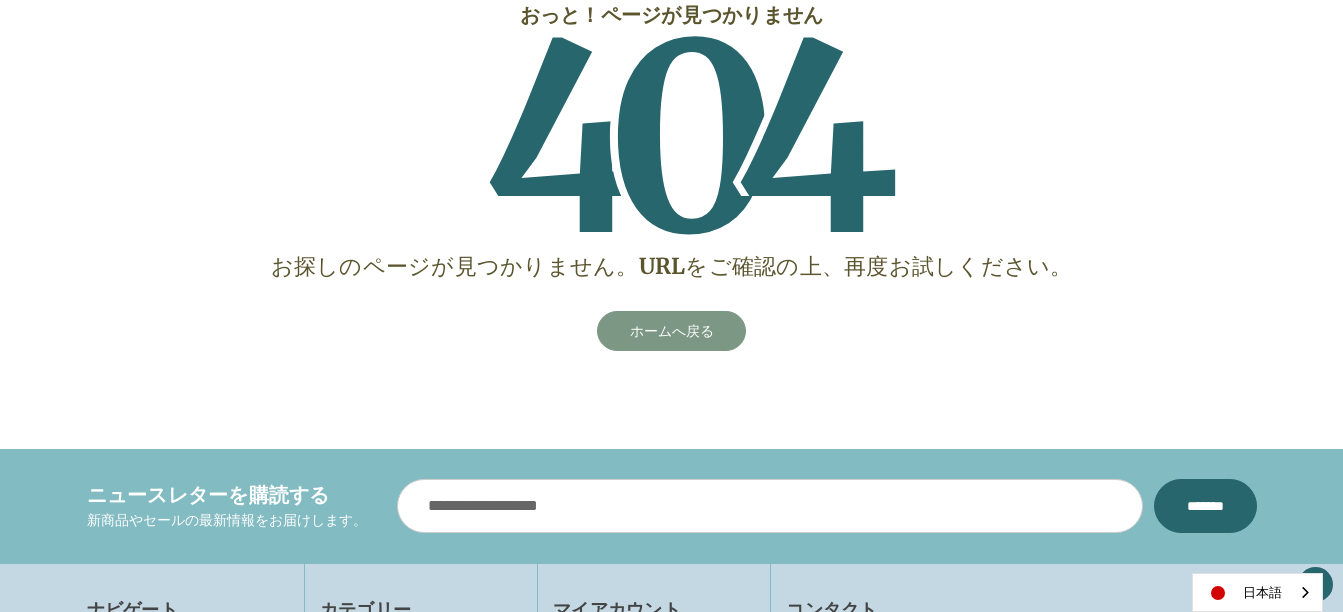 click on "ホームへ戻る" at bounding box center (672, 331) 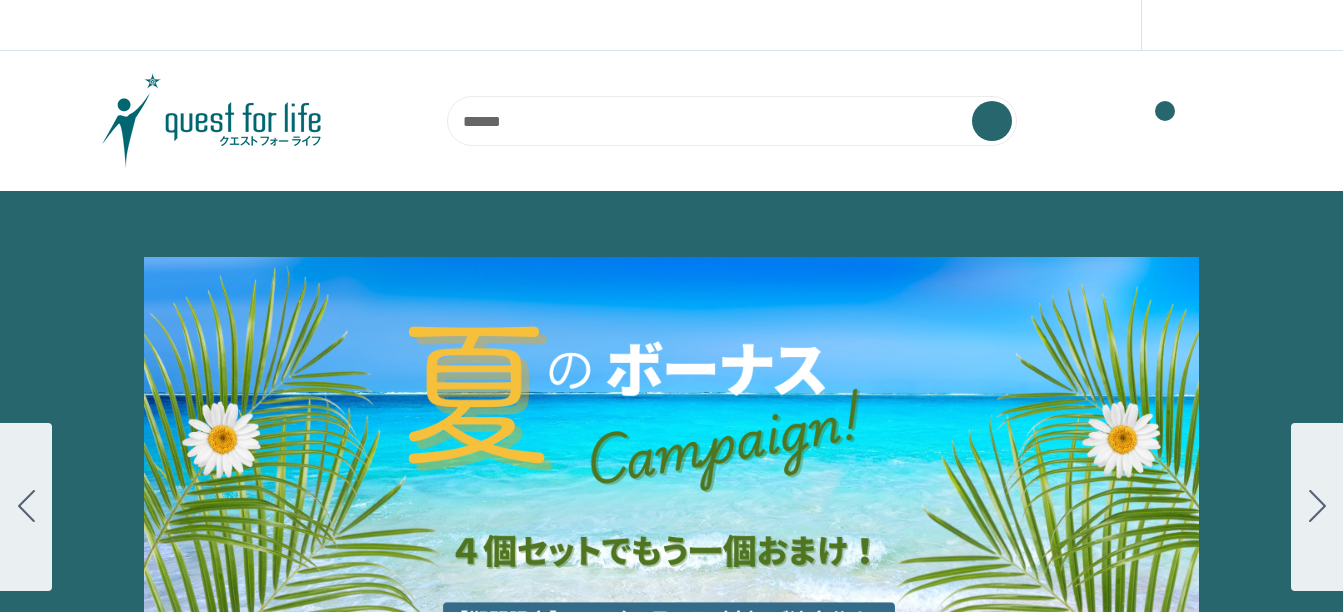 scroll, scrollTop: 0, scrollLeft: 0, axis: both 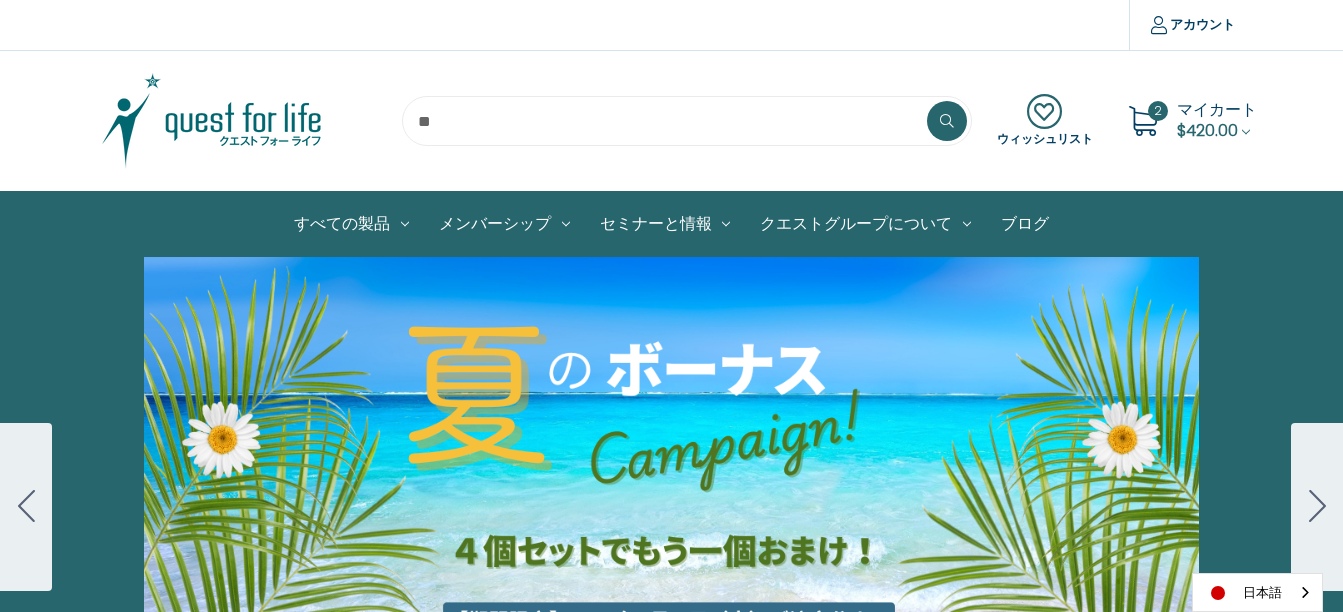 drag, startPoint x: 724, startPoint y: 391, endPoint x: 885, endPoint y: 359, distance: 164.14932 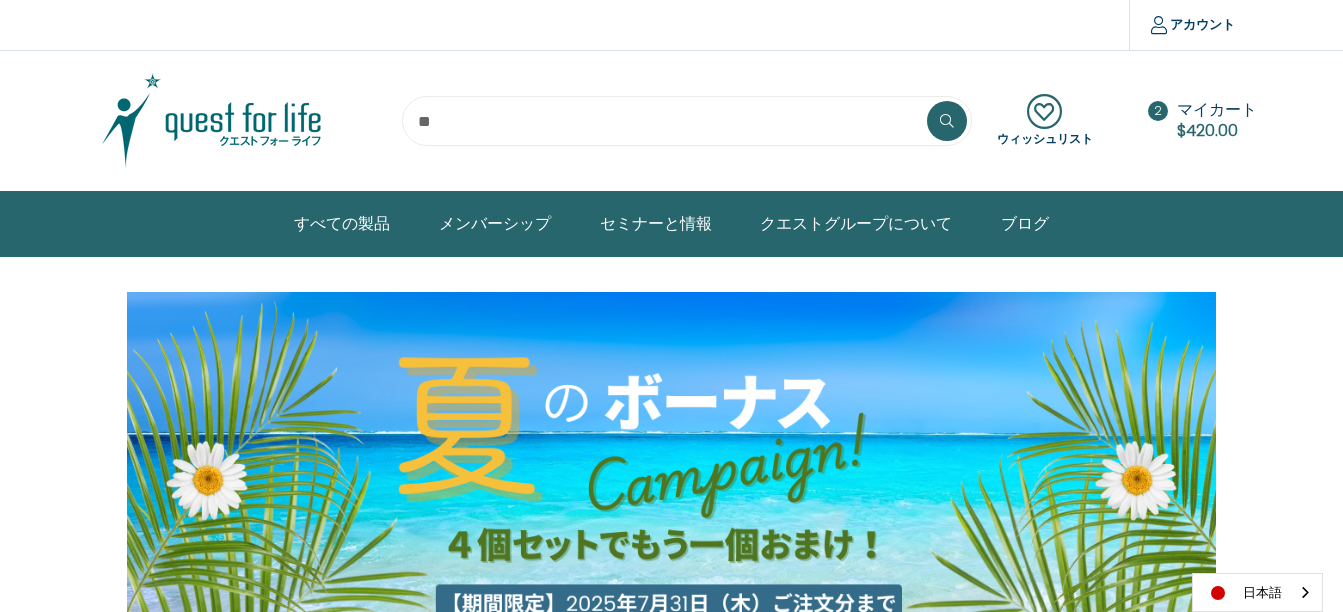 scroll, scrollTop: 0, scrollLeft: 0, axis: both 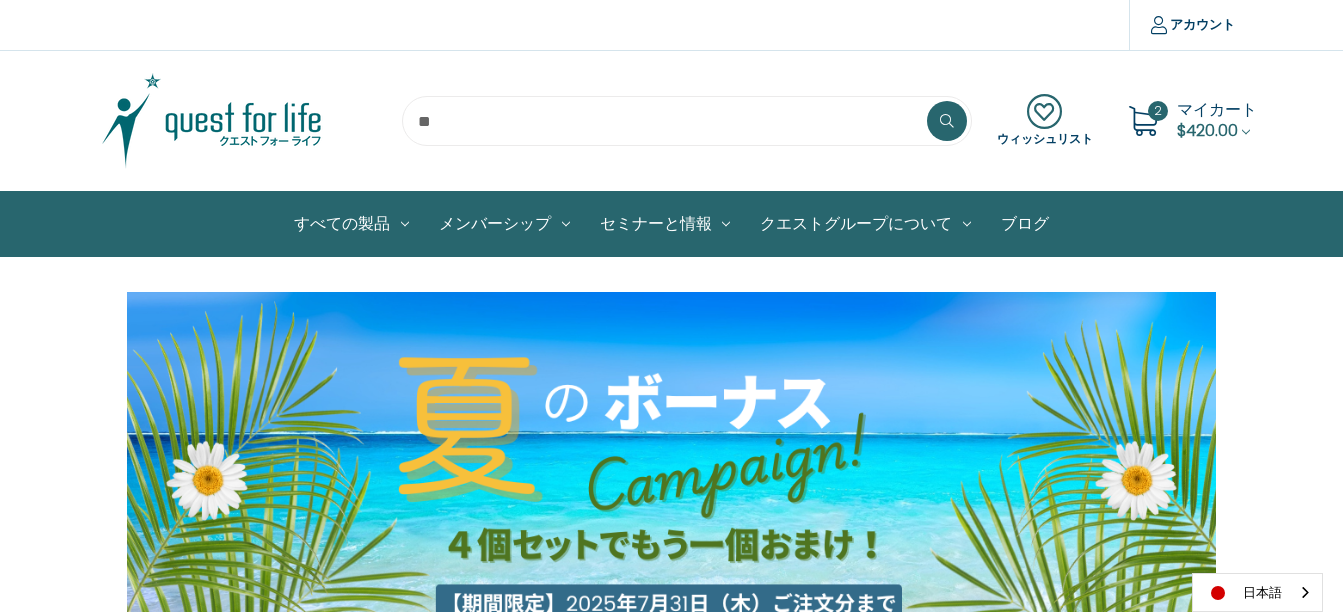 drag, startPoint x: 1351, startPoint y: 84, endPoint x: 351, endPoint y: 553, distance: 1104.5184 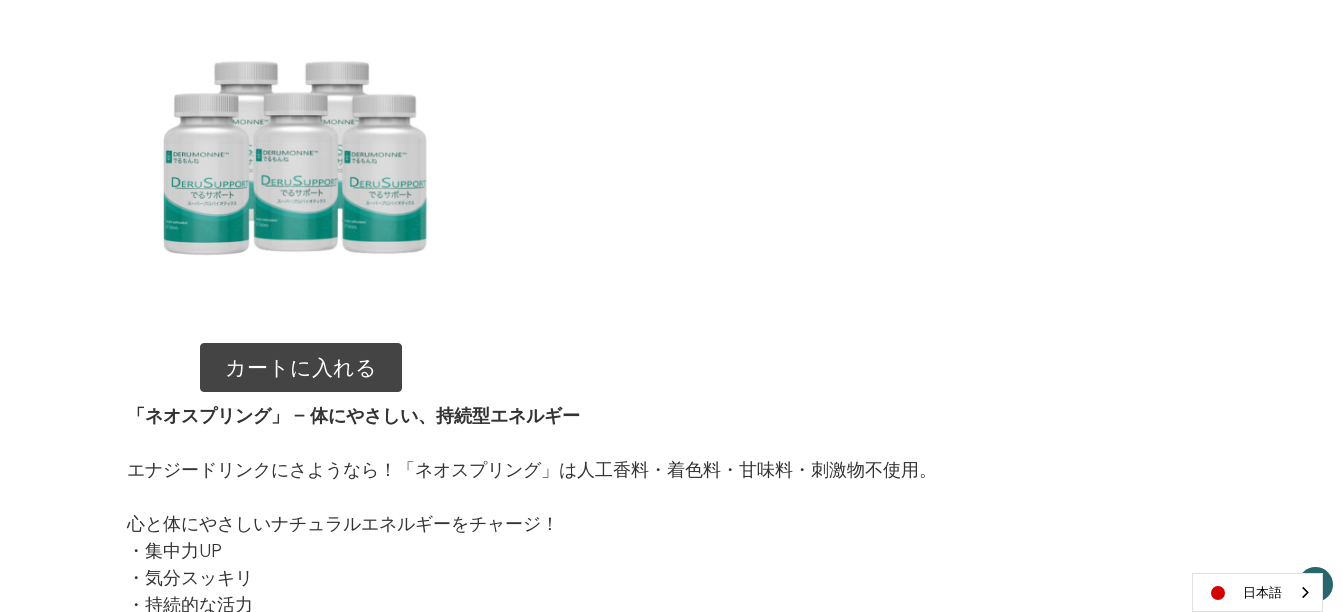 scroll, scrollTop: 3062, scrollLeft: 0, axis: vertical 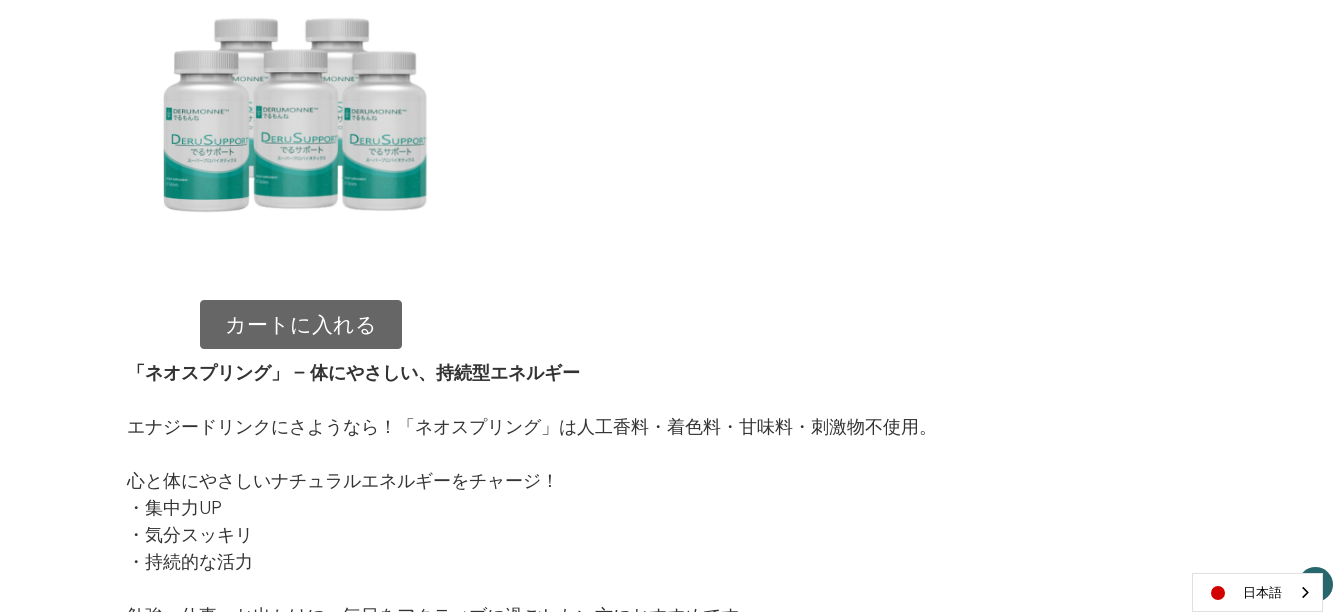 click on "カートに入れる" at bounding box center [301, 325] 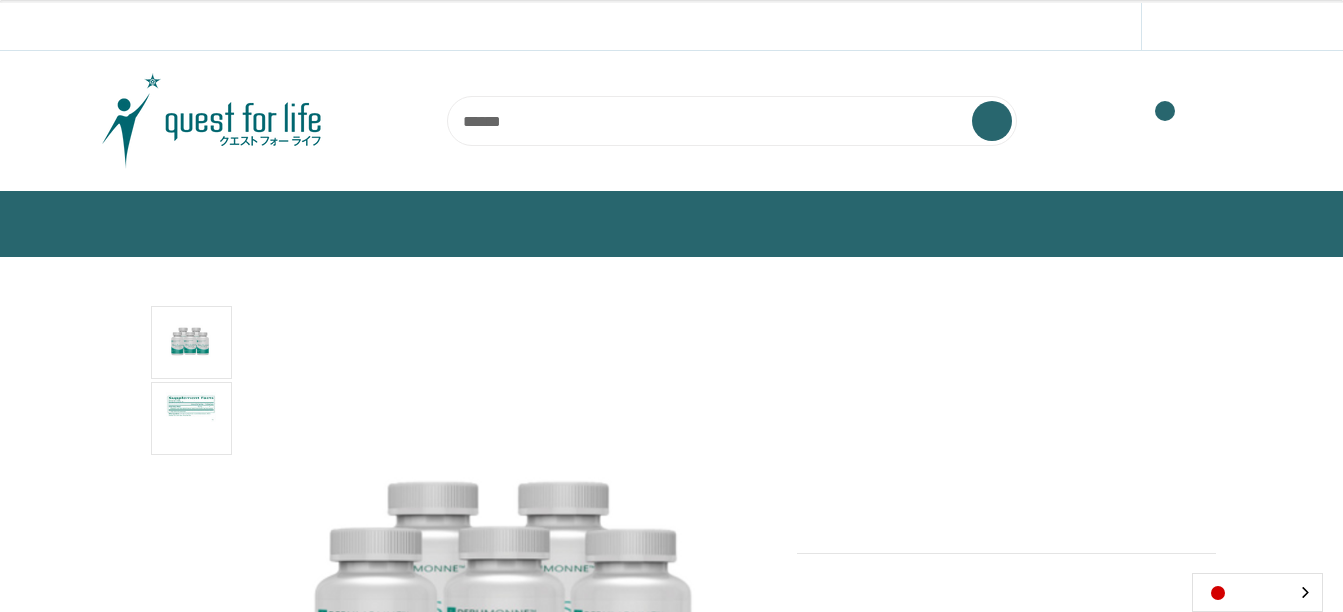 scroll, scrollTop: 0, scrollLeft: 0, axis: both 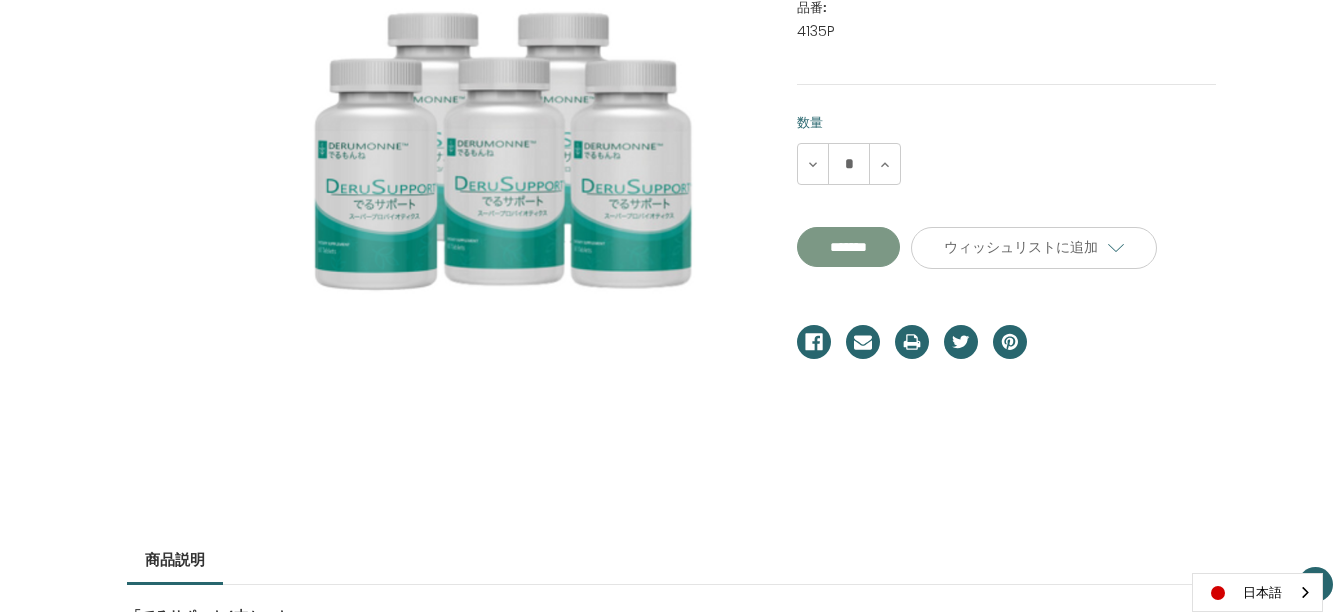 click on "**********" at bounding box center (848, 247) 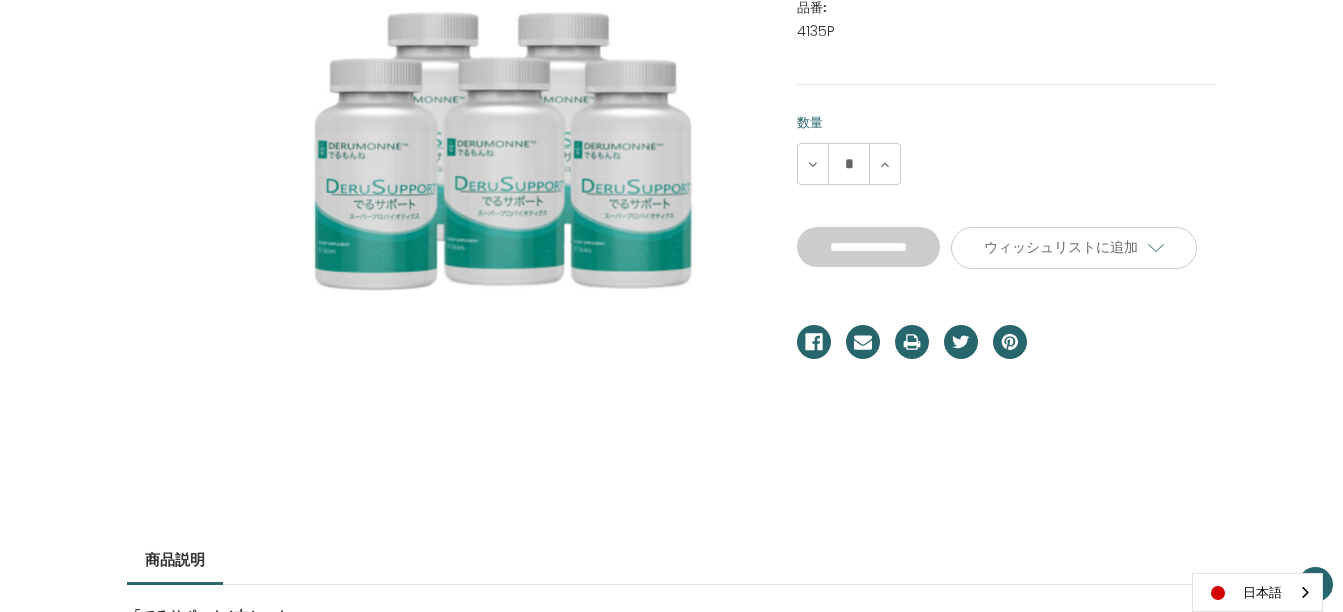 type on "*******" 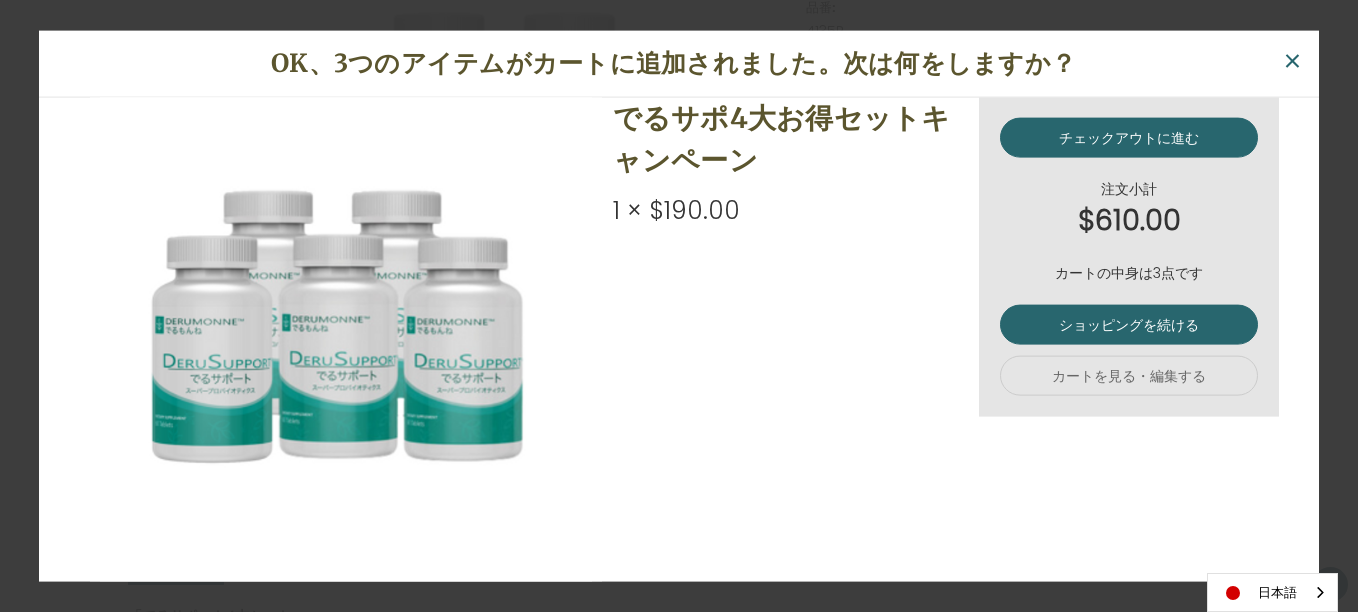 scroll, scrollTop: 0, scrollLeft: 0, axis: both 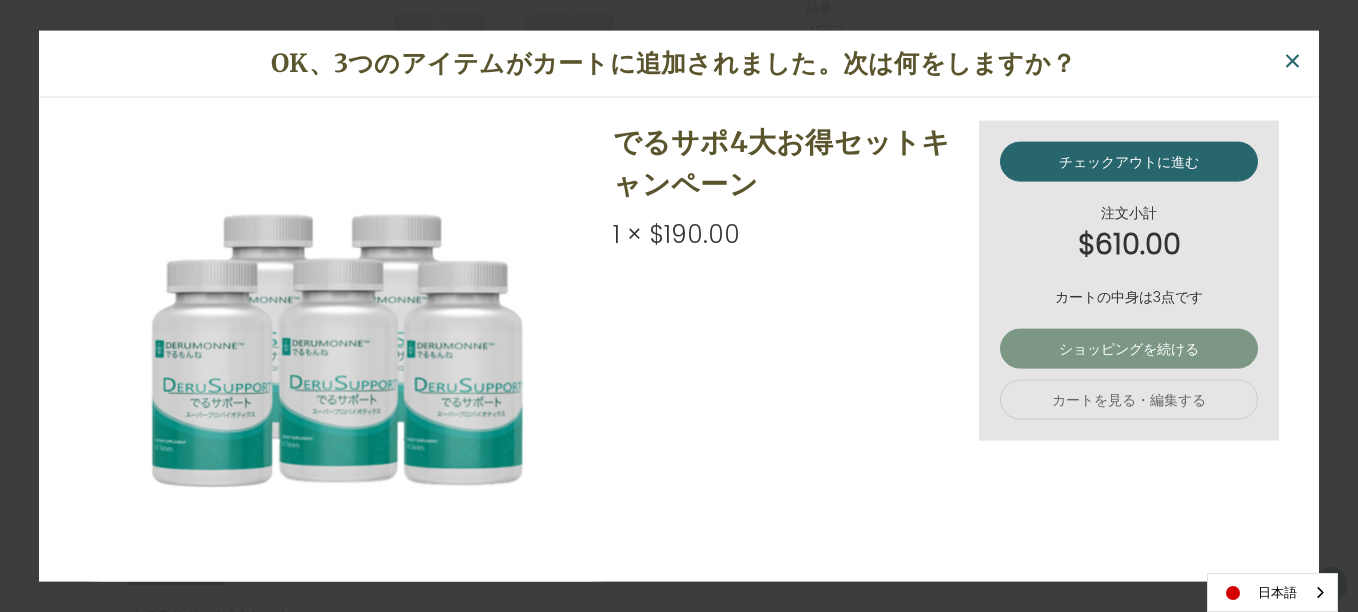 click on "ショッピングを続ける" at bounding box center [1129, 349] 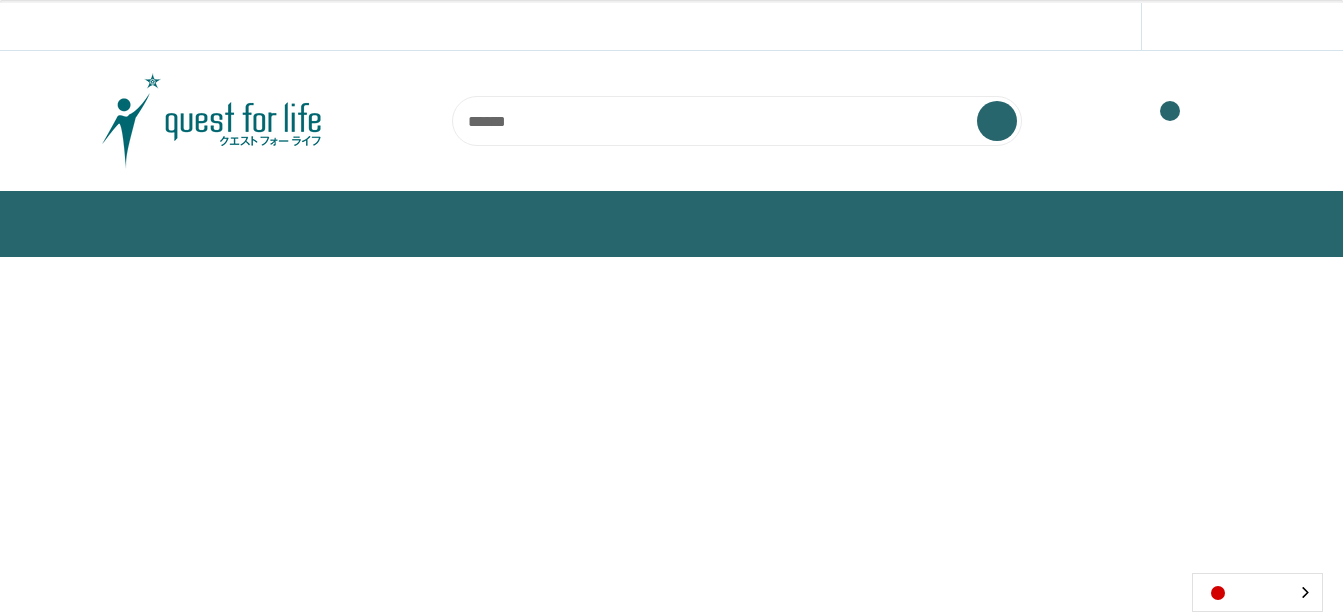 scroll, scrollTop: 0, scrollLeft: 0, axis: both 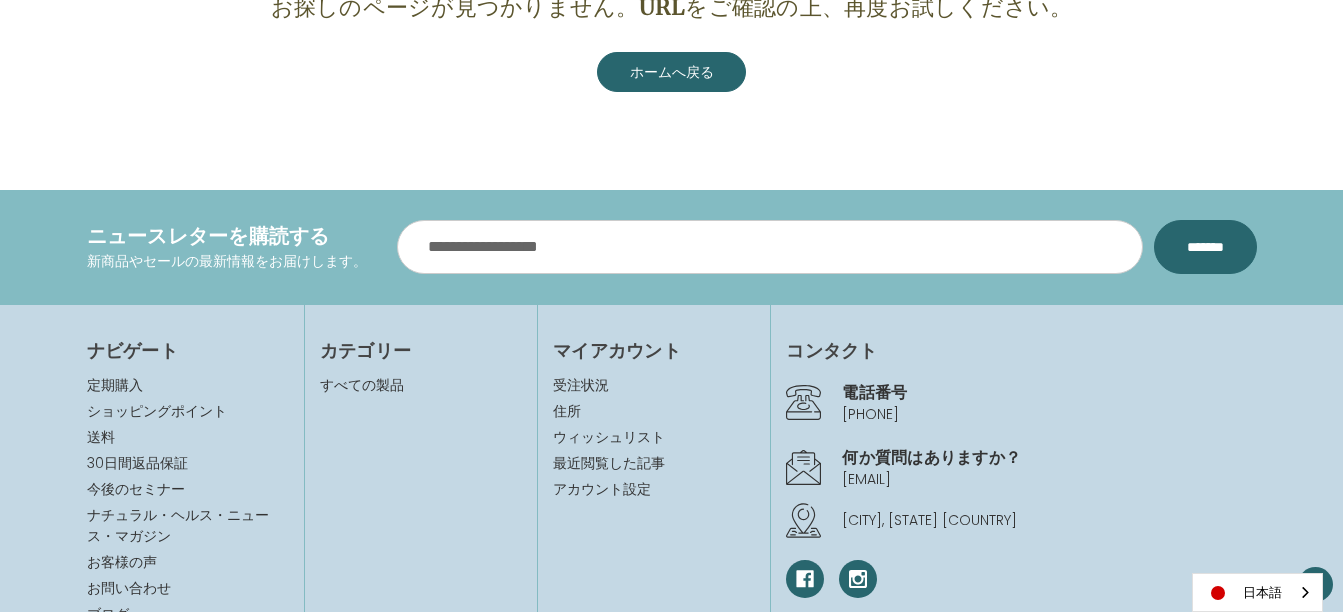 click on "マイアカウント" at bounding box center [654, 350] 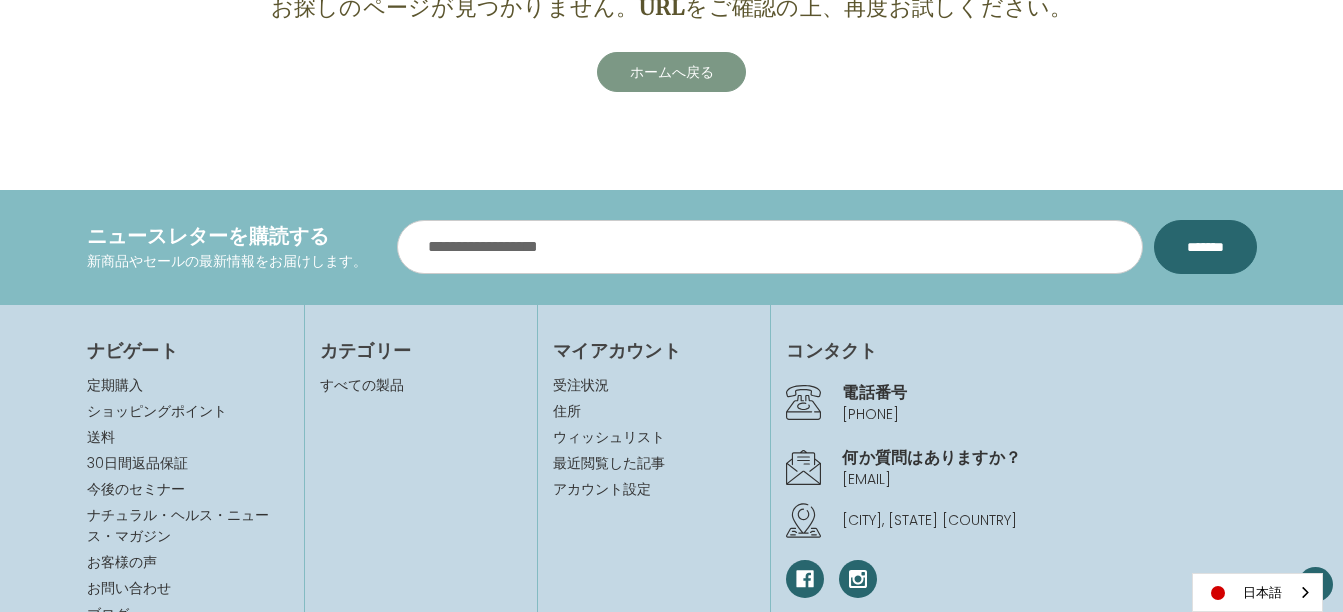click on "ホームへ戻る" at bounding box center (672, 72) 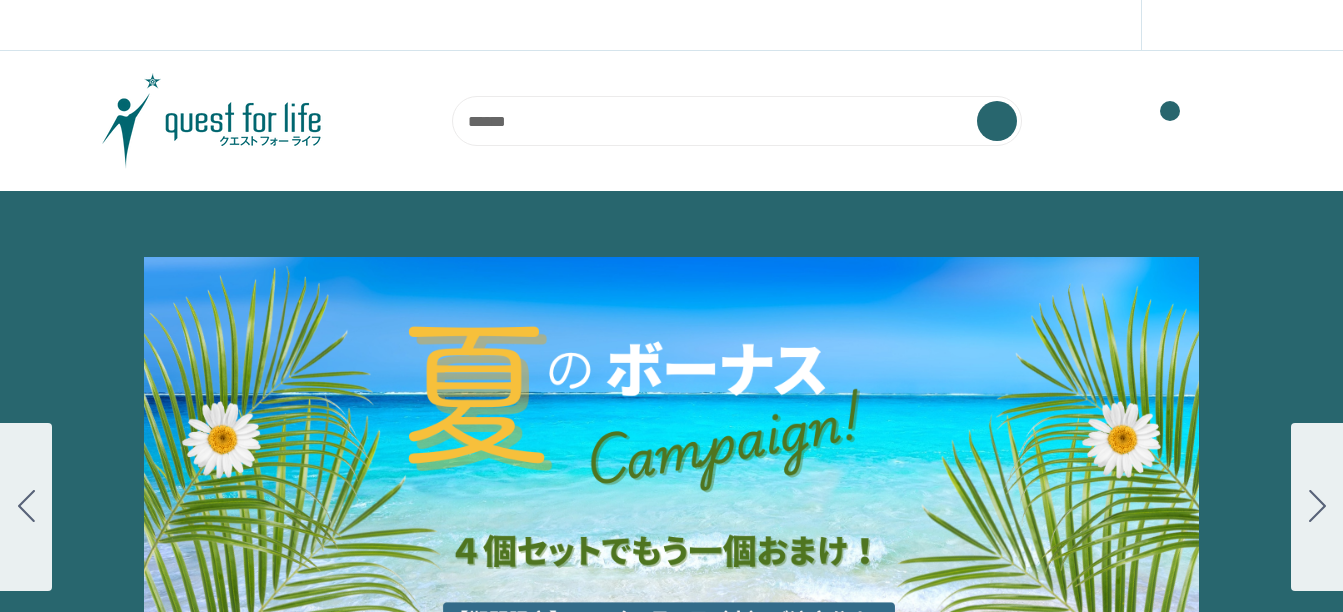 scroll, scrollTop: 0, scrollLeft: 0, axis: both 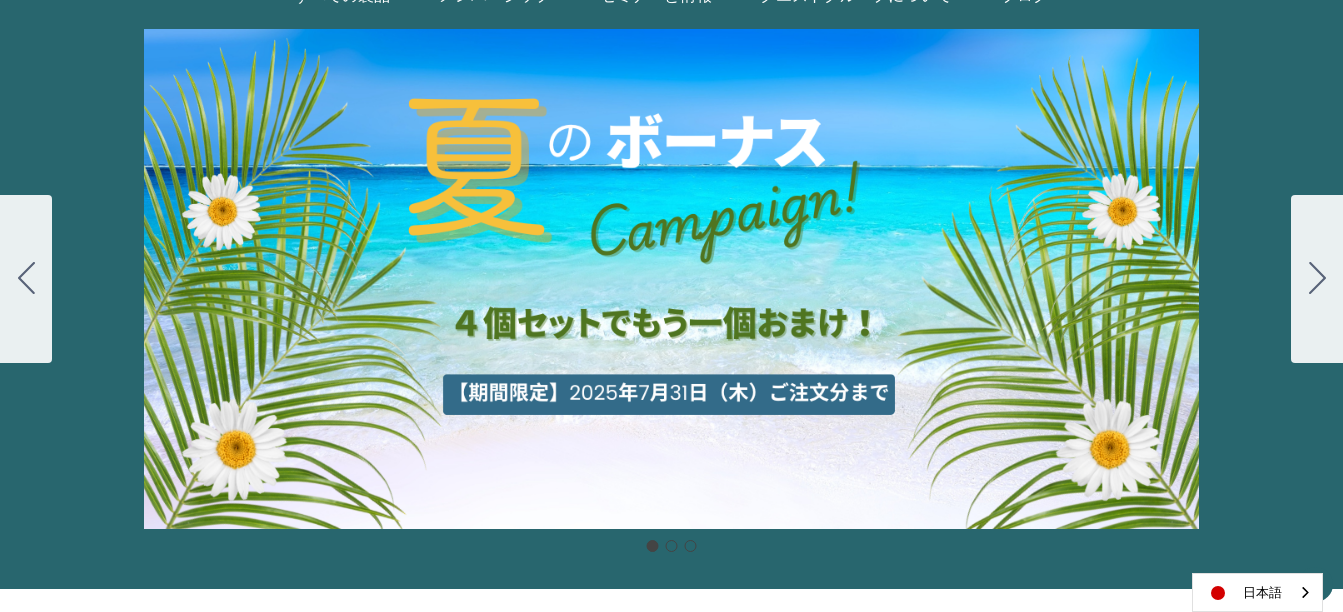 click on "細胞プロテクトセット
通常[PRICE]
セール価格[PRICE]
$[PRICE] OFF
[DATE]～[DATE]
[DATE]
販売中" at bounding box center [671, 279] 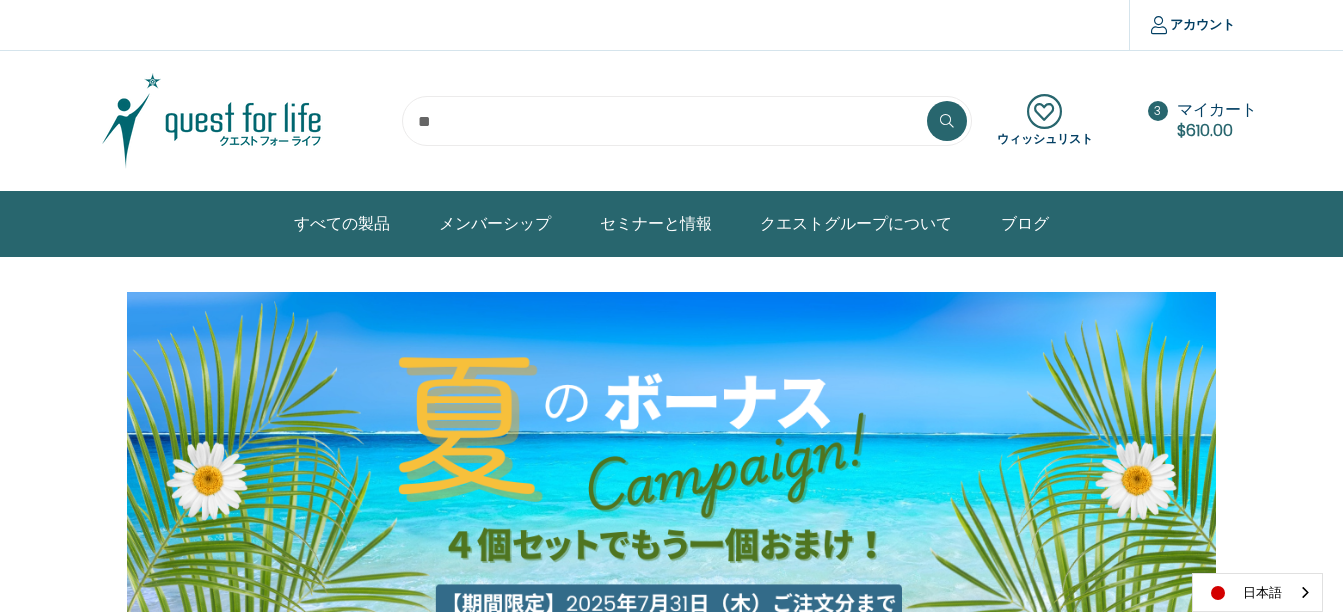 scroll, scrollTop: 0, scrollLeft: 0, axis: both 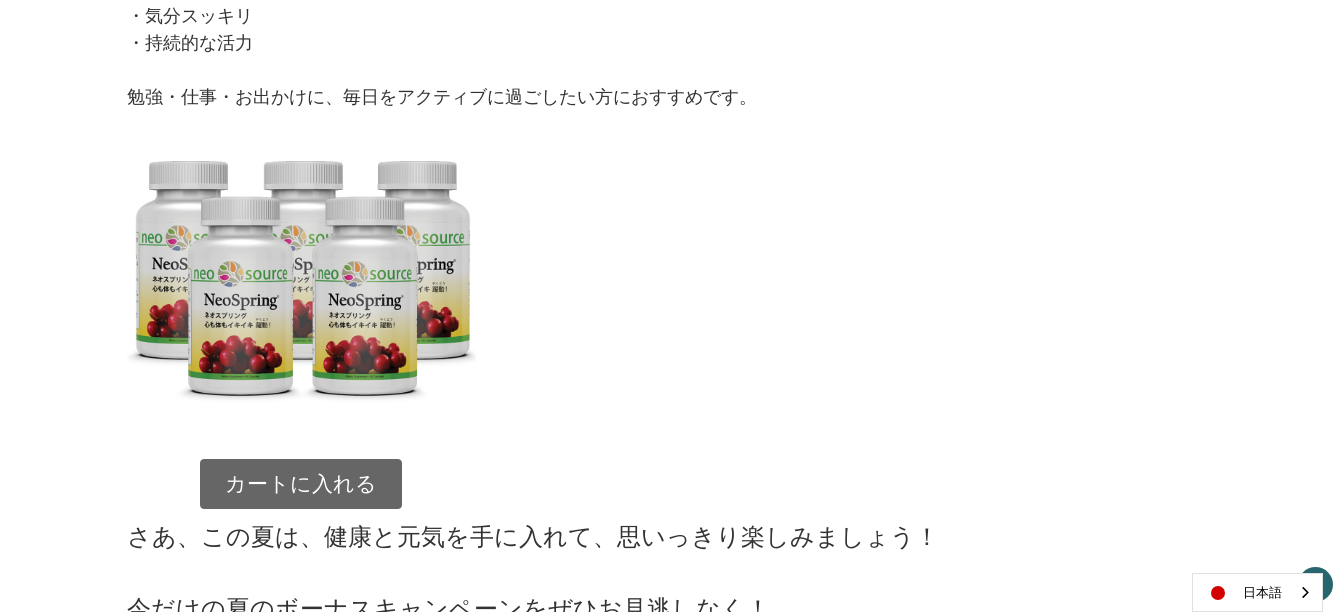 click on "カートに入れる" at bounding box center (301, 484) 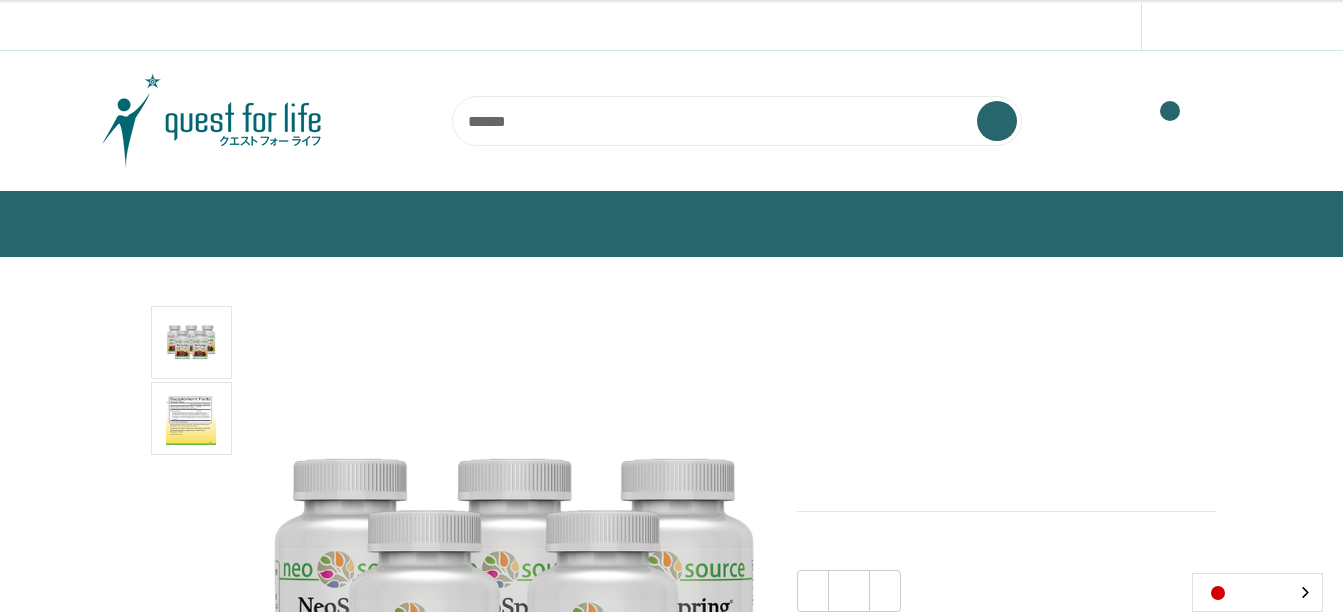 scroll, scrollTop: 0, scrollLeft: 0, axis: both 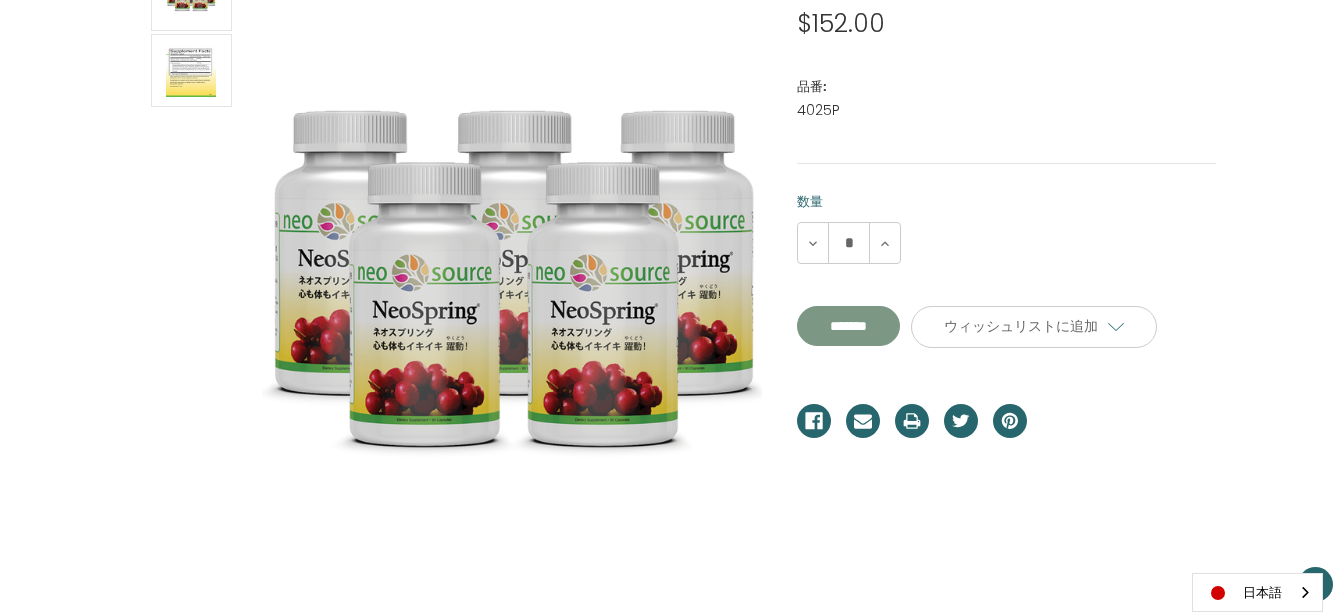 click on "**********" at bounding box center [848, 326] 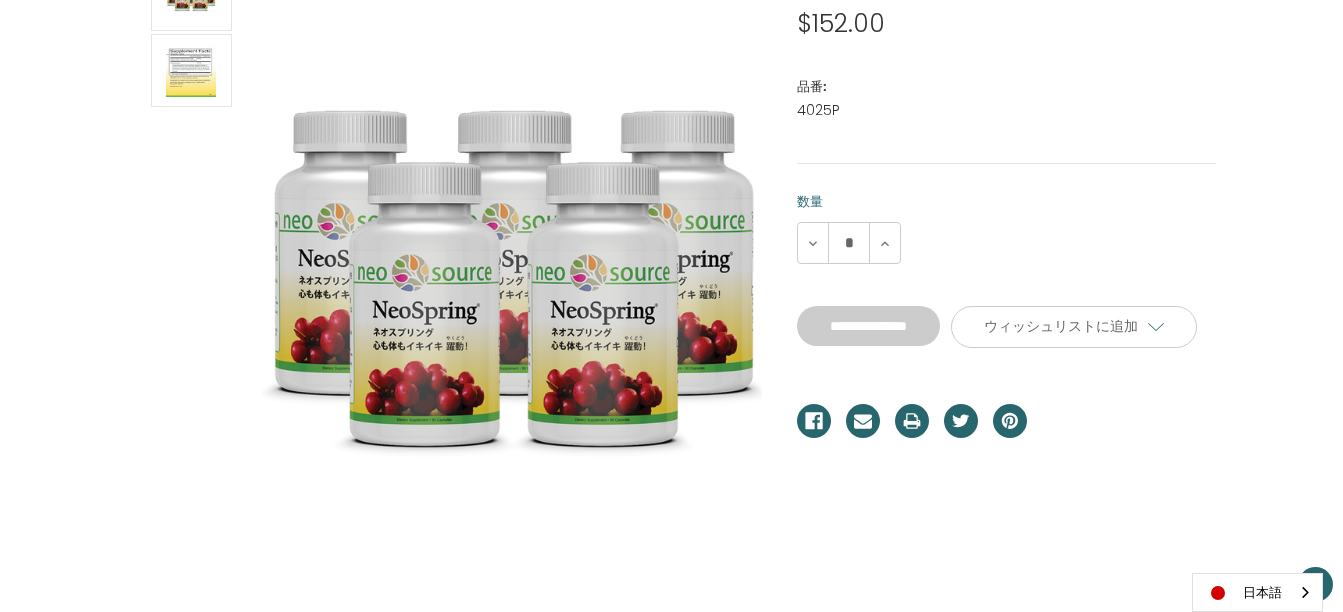type on "*******" 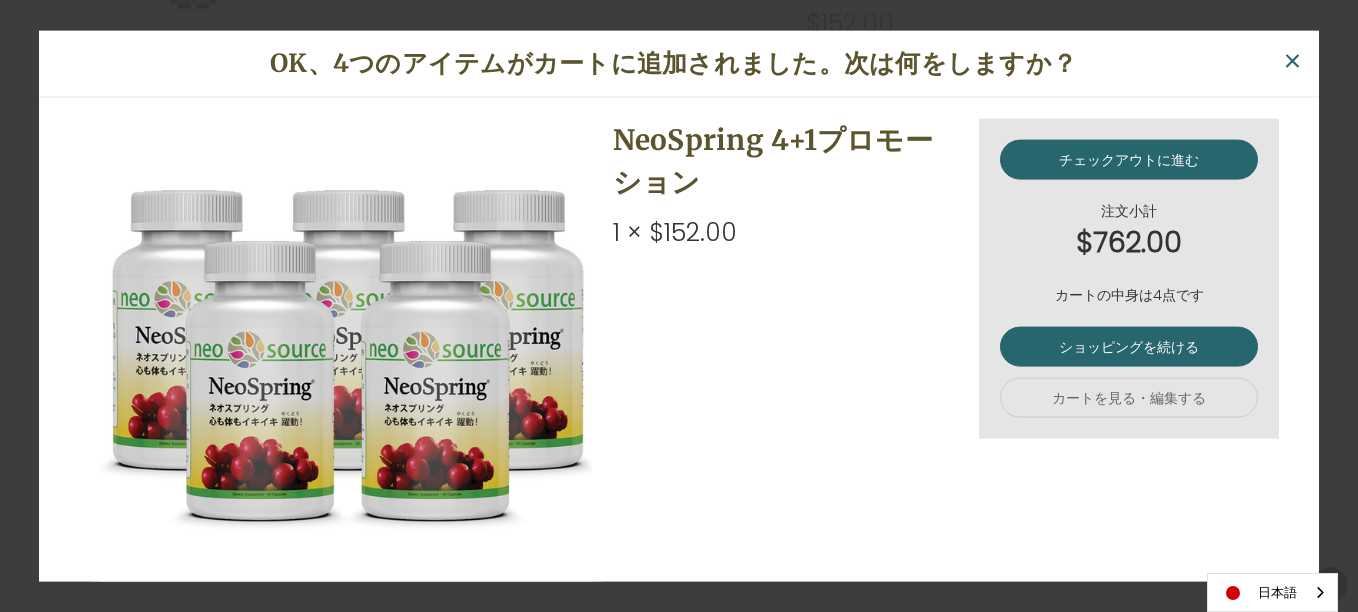 scroll, scrollTop: 0, scrollLeft: 0, axis: both 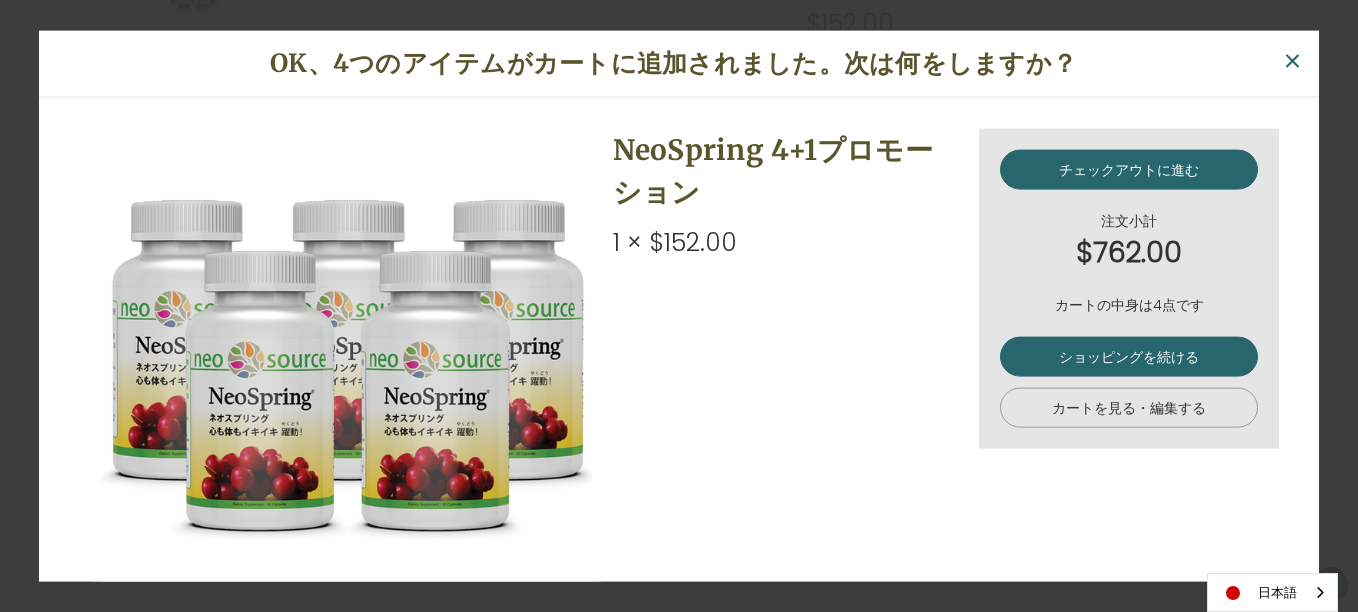 click on "カートを見る・編集する" at bounding box center [1129, 408] 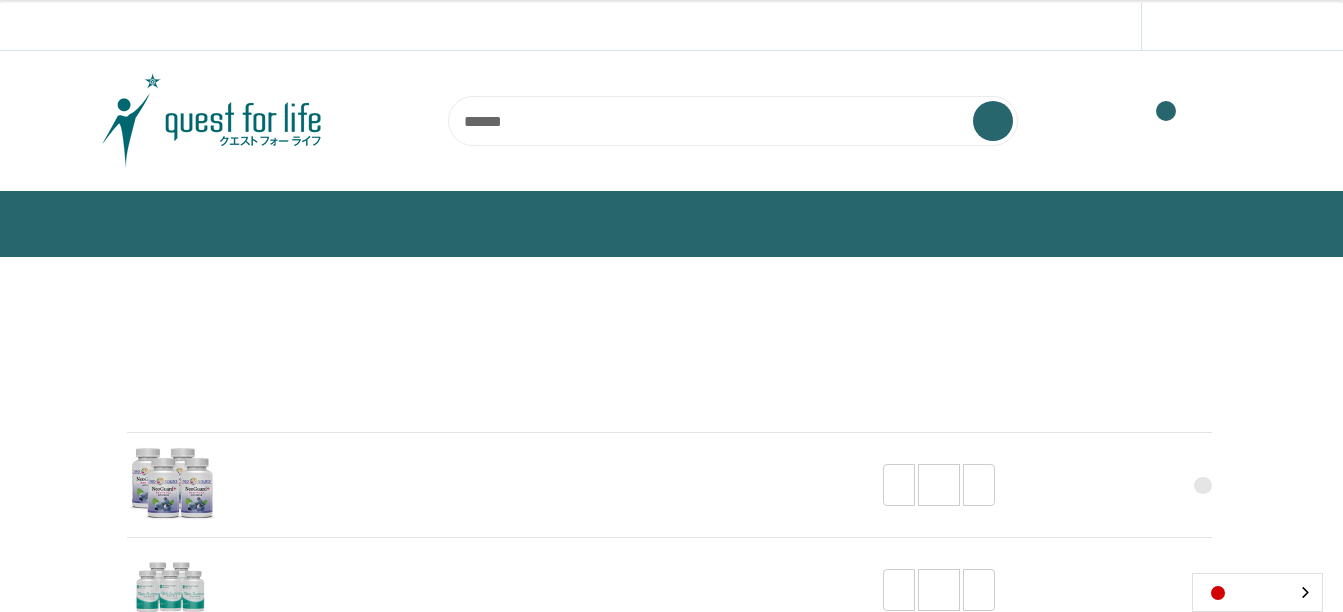 scroll, scrollTop: 0, scrollLeft: 0, axis: both 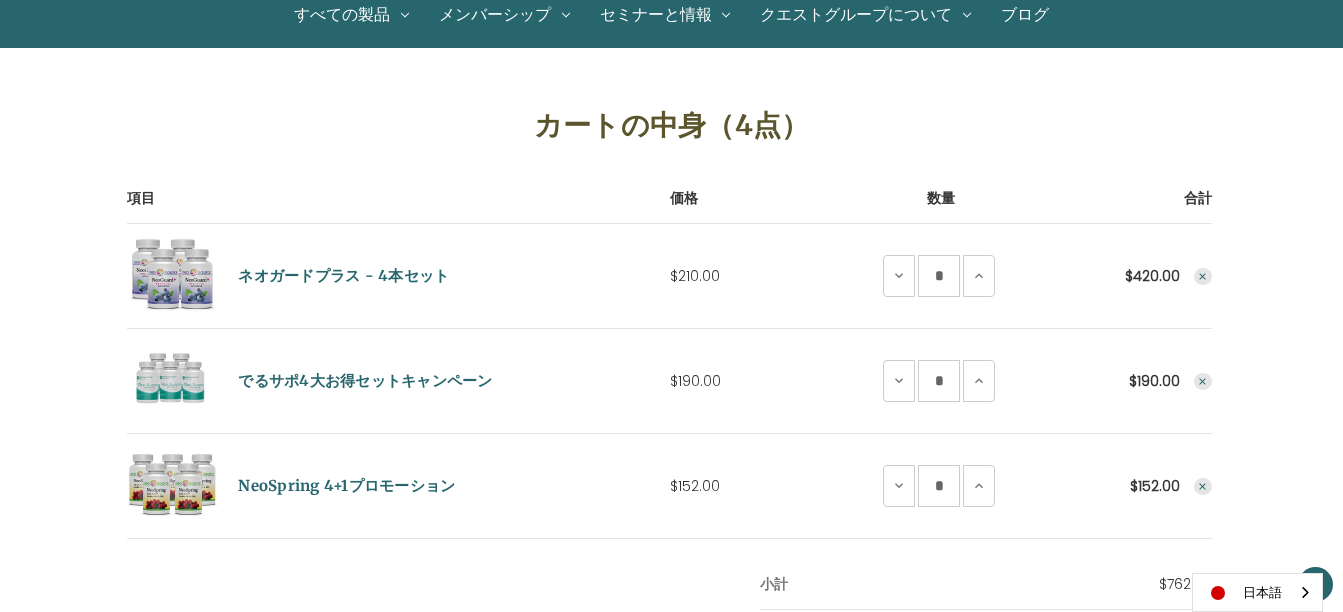 click 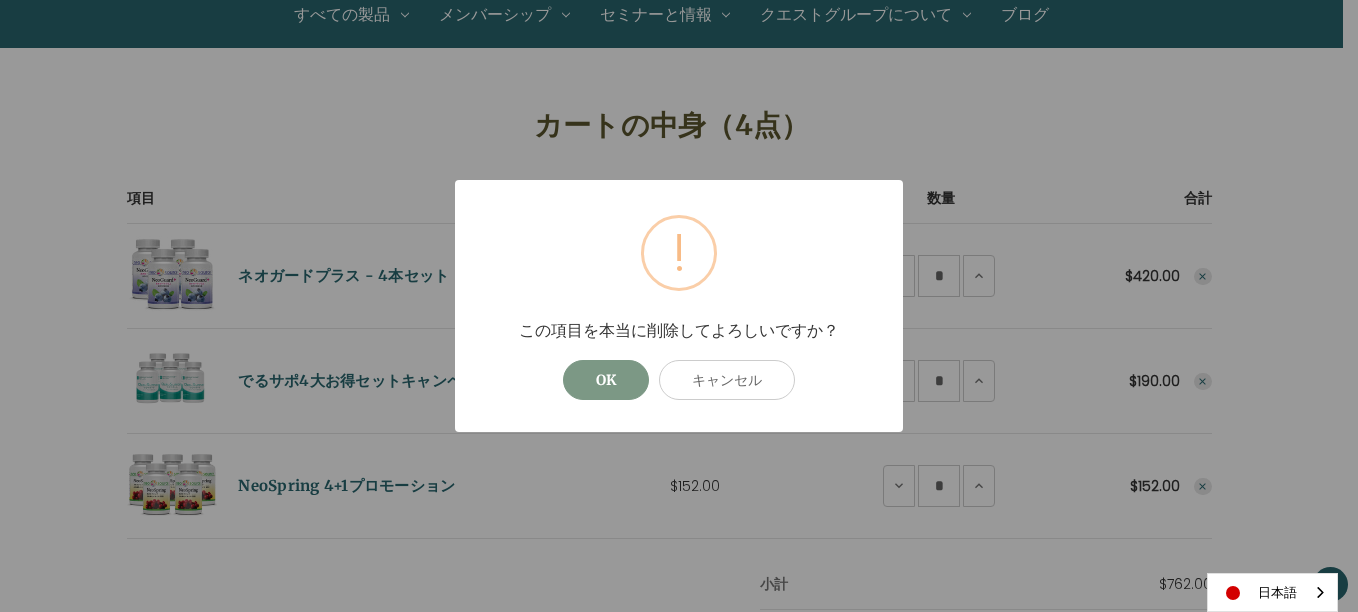 click on "OK" at bounding box center (606, 380) 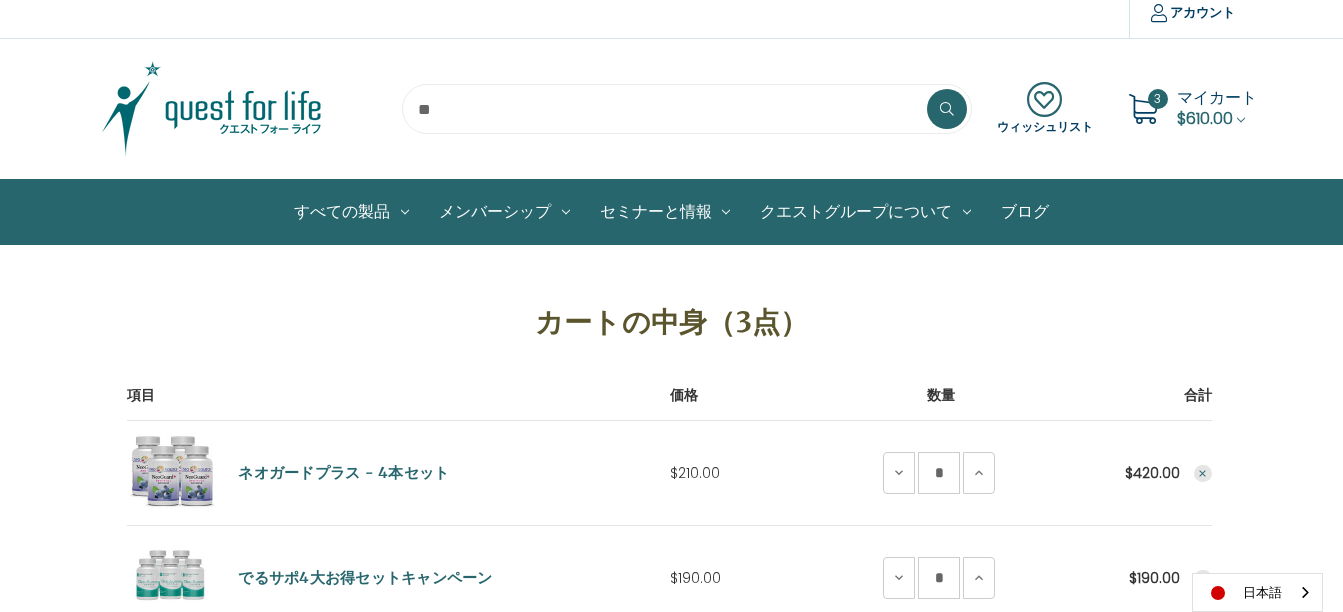 scroll, scrollTop: 0, scrollLeft: 0, axis: both 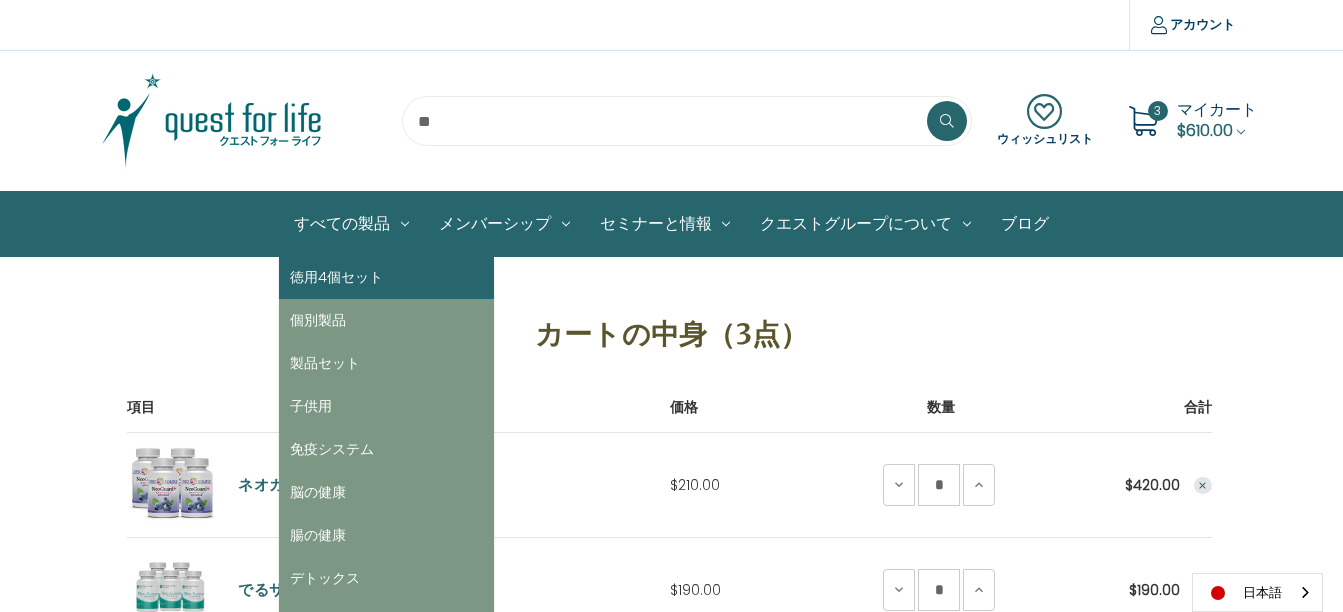 click on "徳用4個セット" at bounding box center [386, 277] 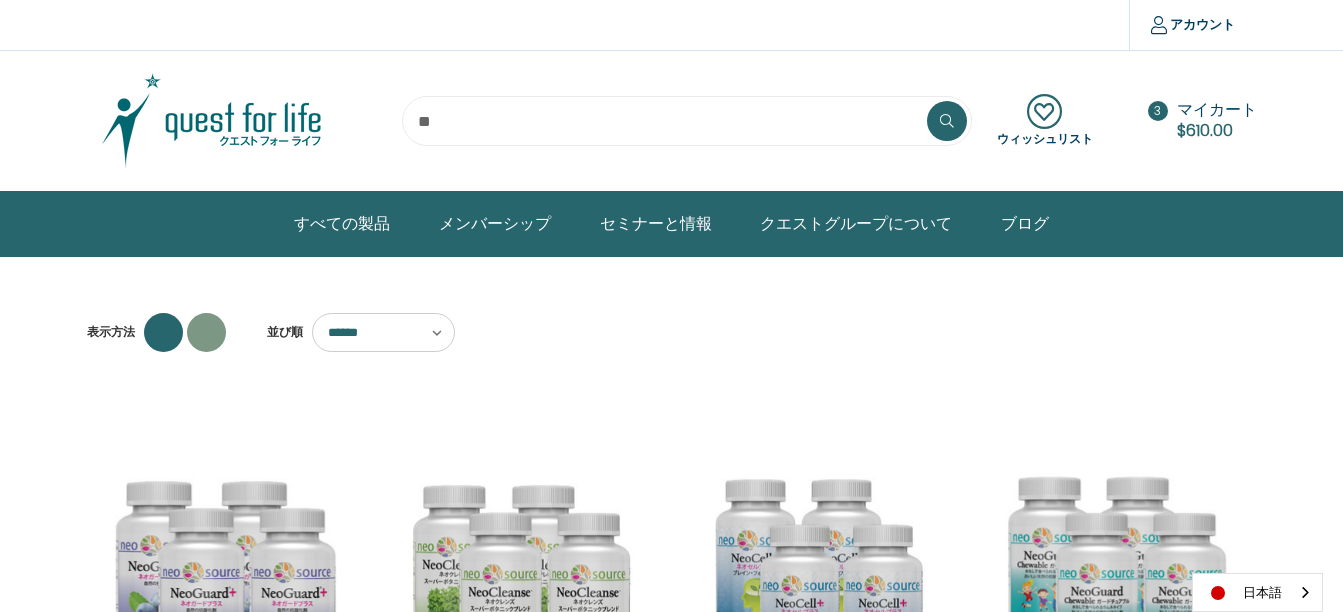 scroll, scrollTop: 0, scrollLeft: 0, axis: both 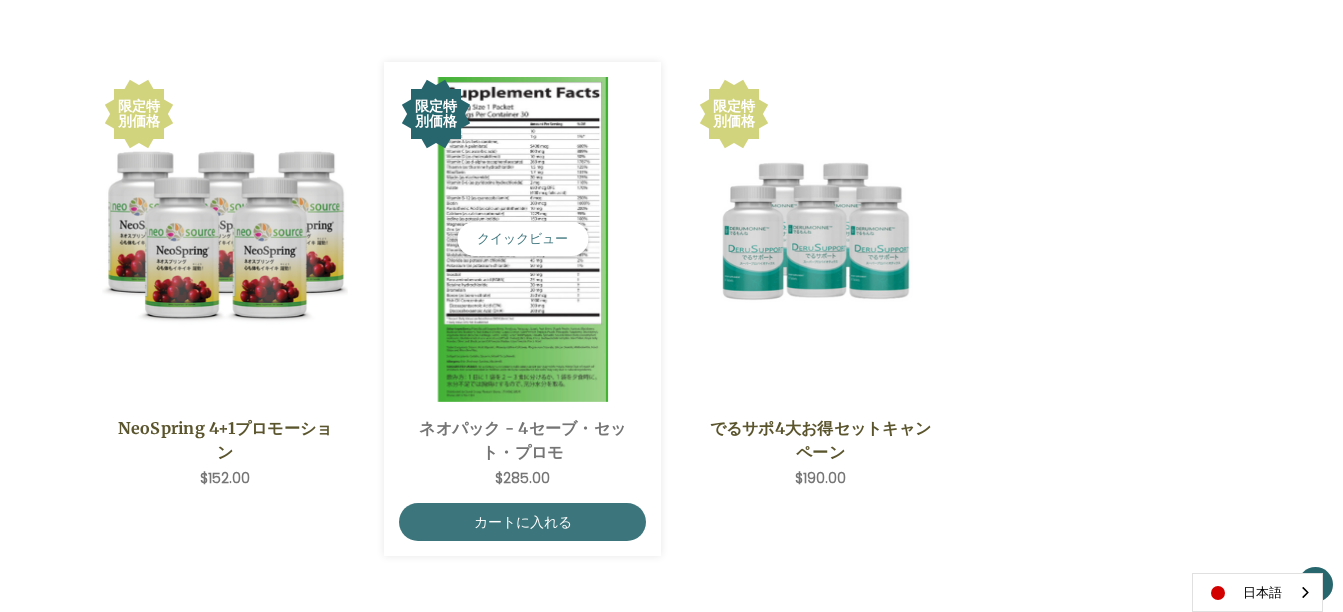 click at bounding box center (522, 239) 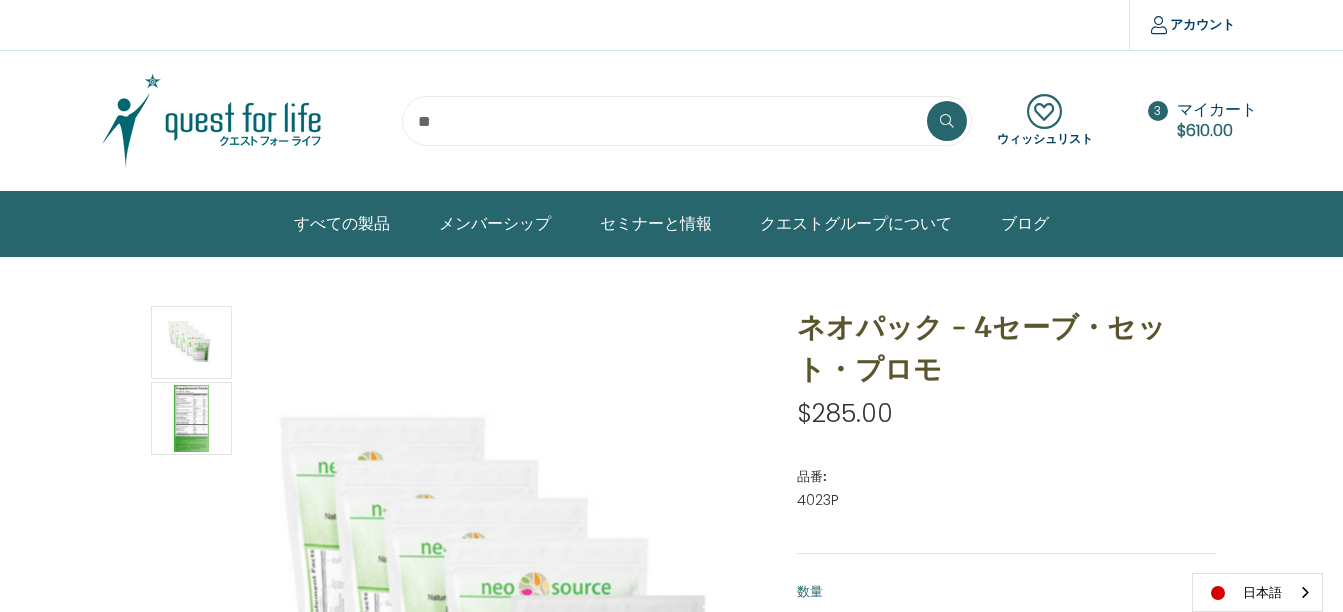 scroll, scrollTop: 0, scrollLeft: 0, axis: both 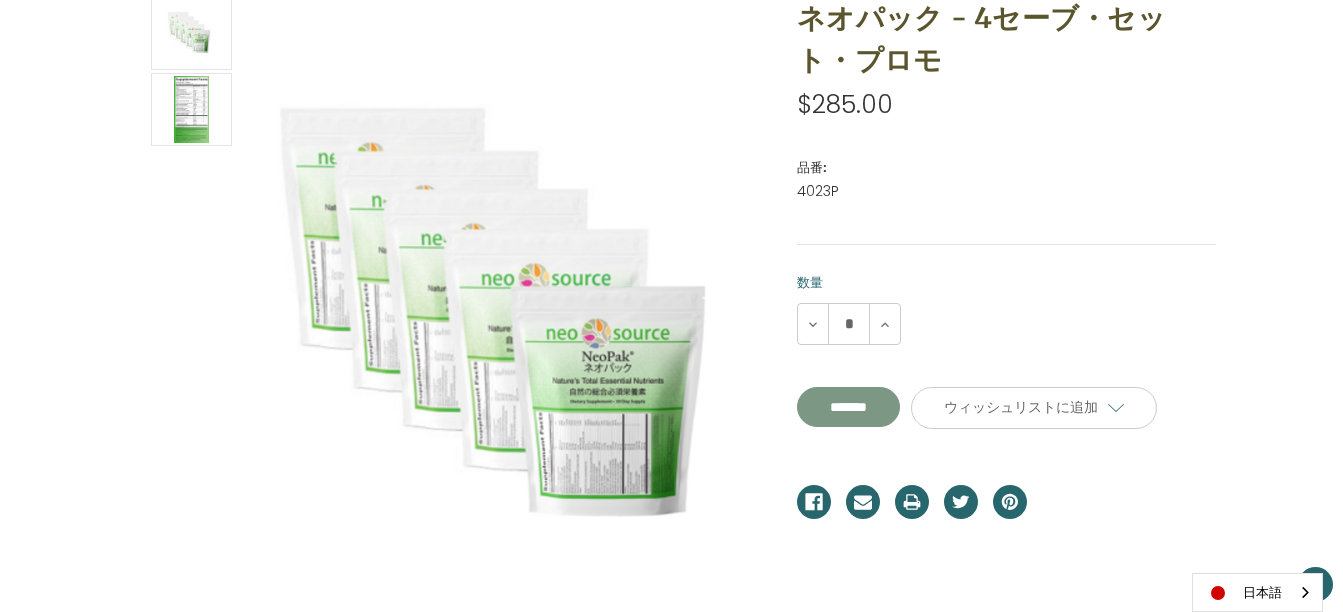 click on "*******" at bounding box center [848, 407] 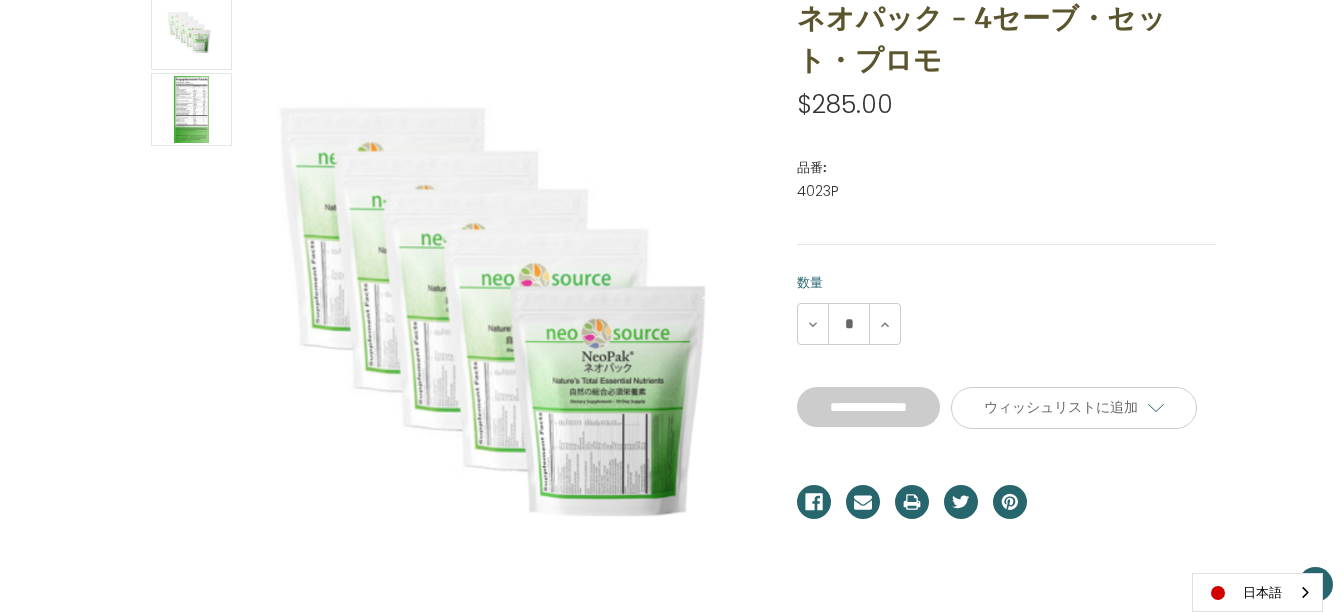 type on "*******" 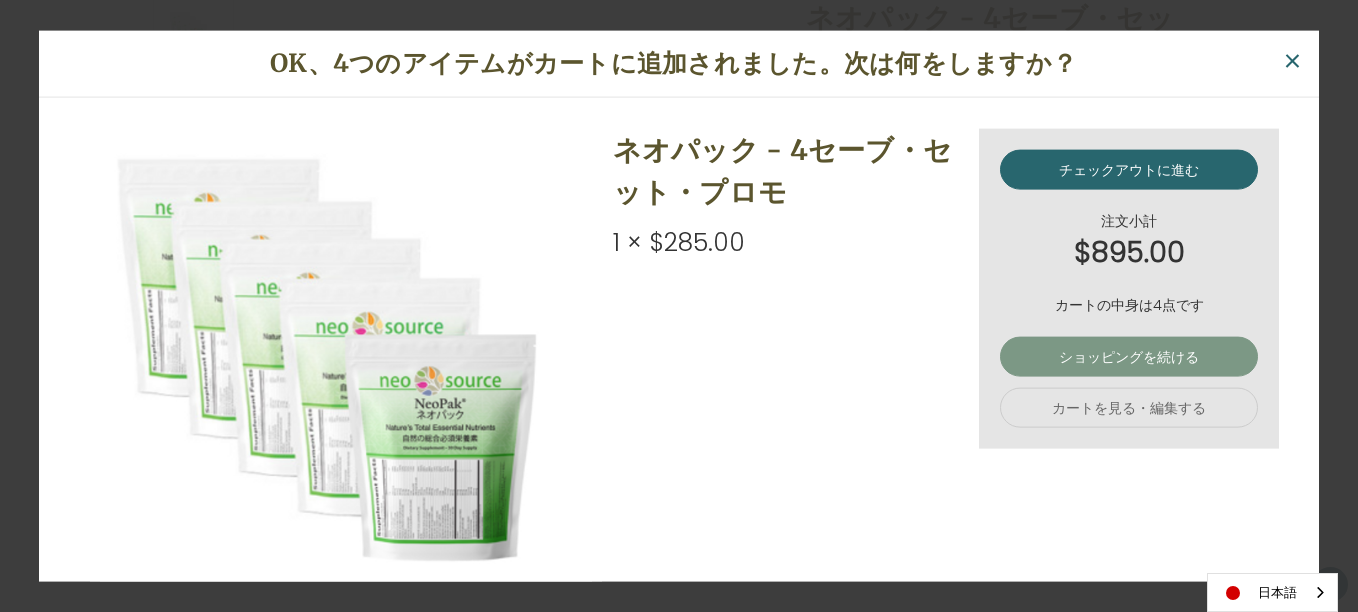 click on "ショッピングを続ける" at bounding box center (1129, 357) 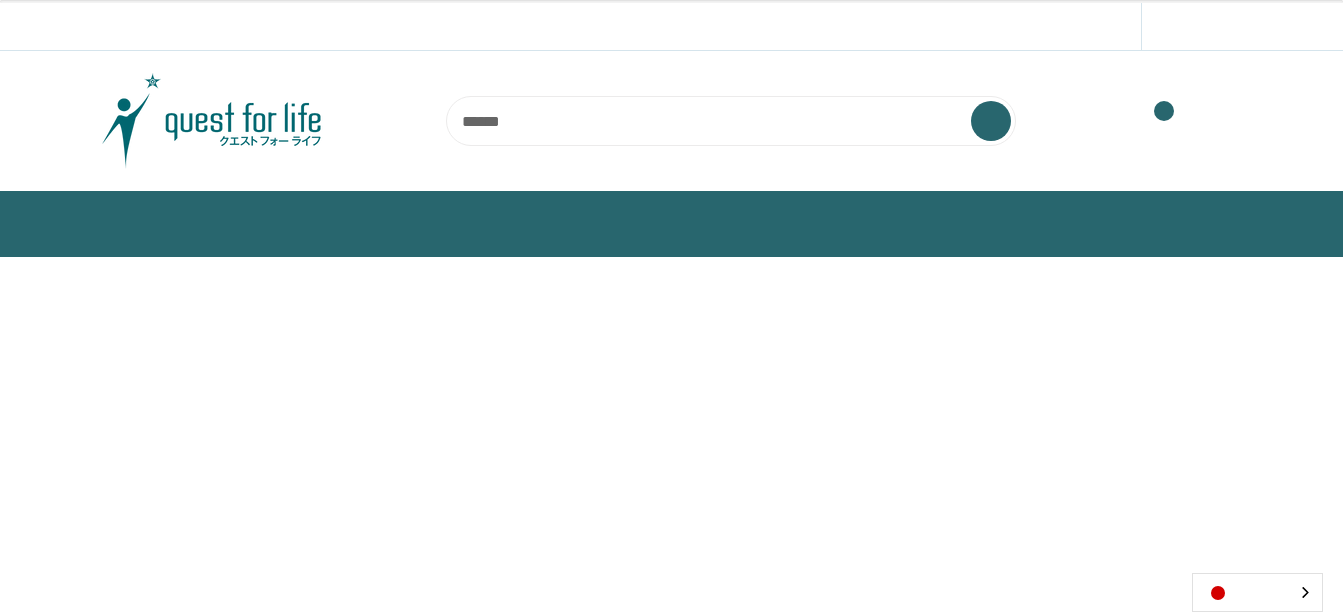 scroll, scrollTop: 0, scrollLeft: 0, axis: both 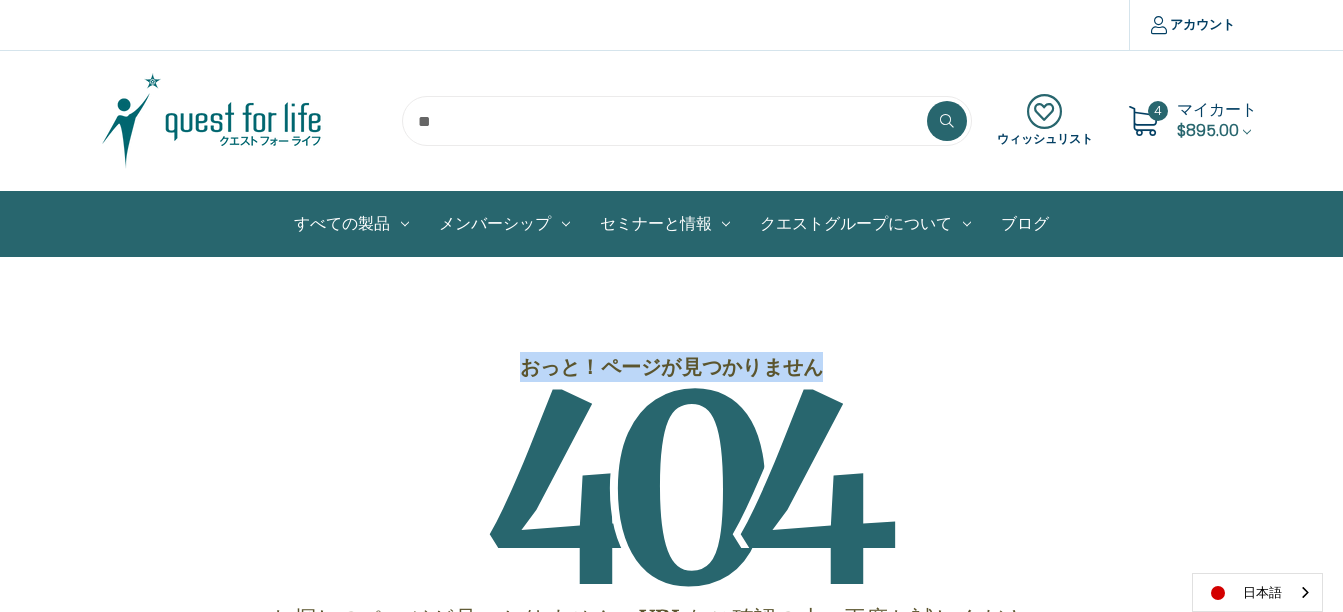 drag, startPoint x: 1342, startPoint y: 241, endPoint x: 1339, endPoint y: 291, distance: 50.08992 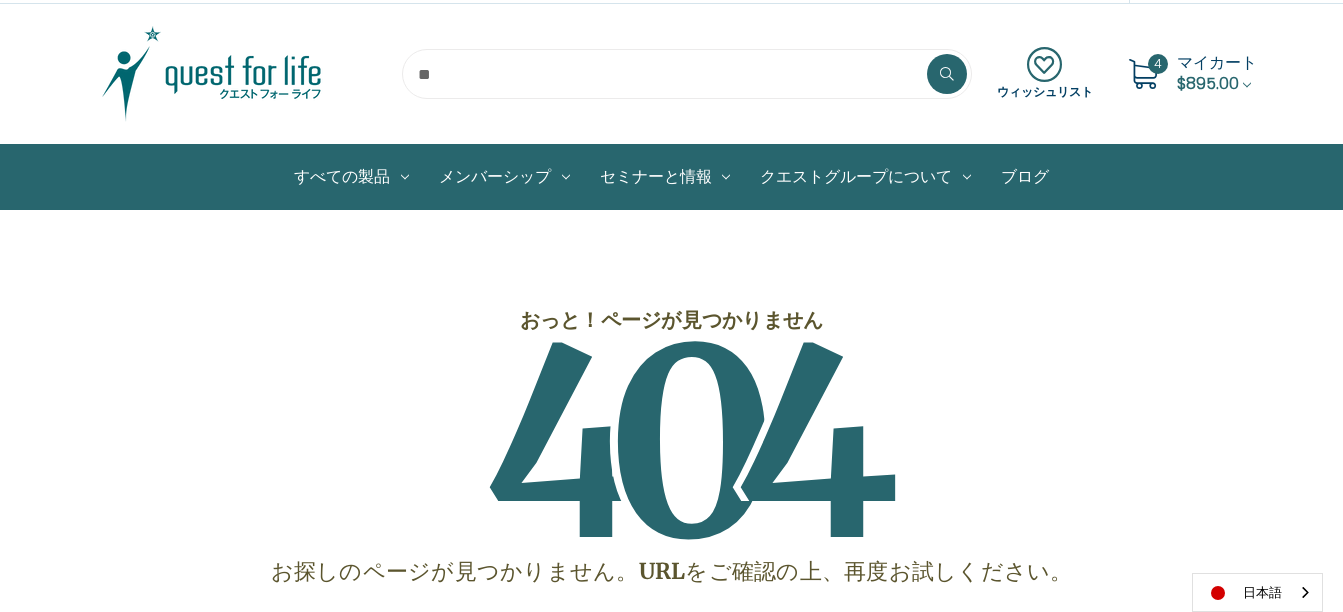 click on "おっと！ページが見つかりません
4 0 4
お探しのページが見つかりません。URLをご確認の上、再度お試しください。
ホームへ戻る" at bounding box center [671, 457] 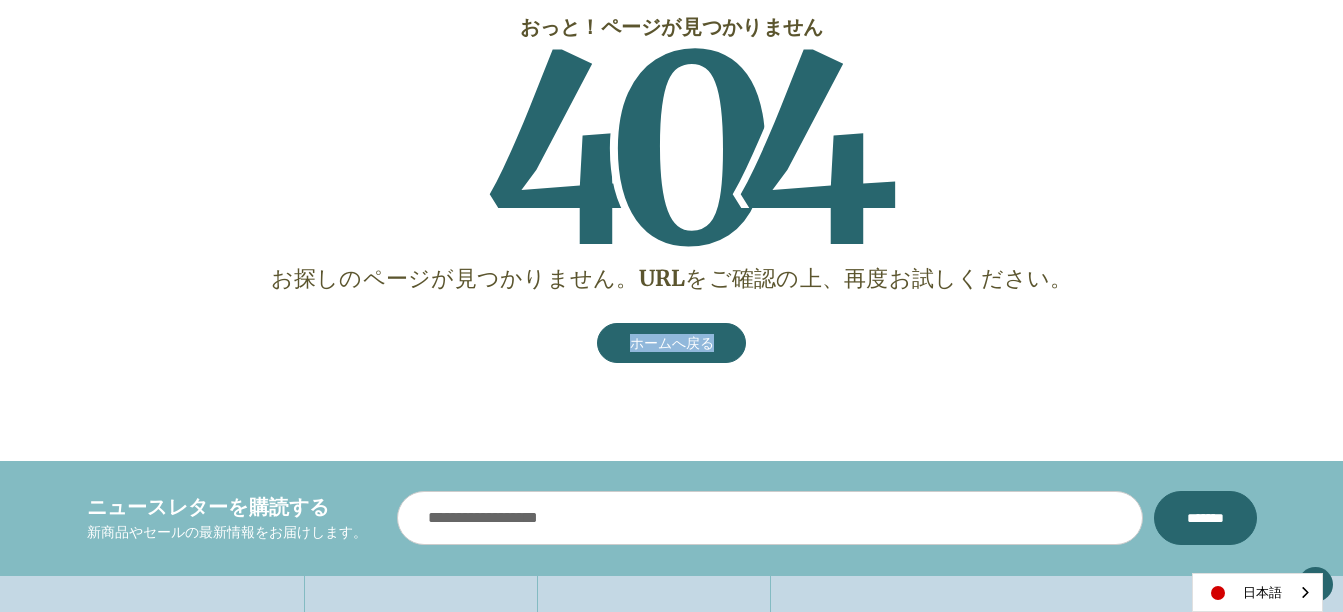 scroll, scrollTop: 344, scrollLeft: 0, axis: vertical 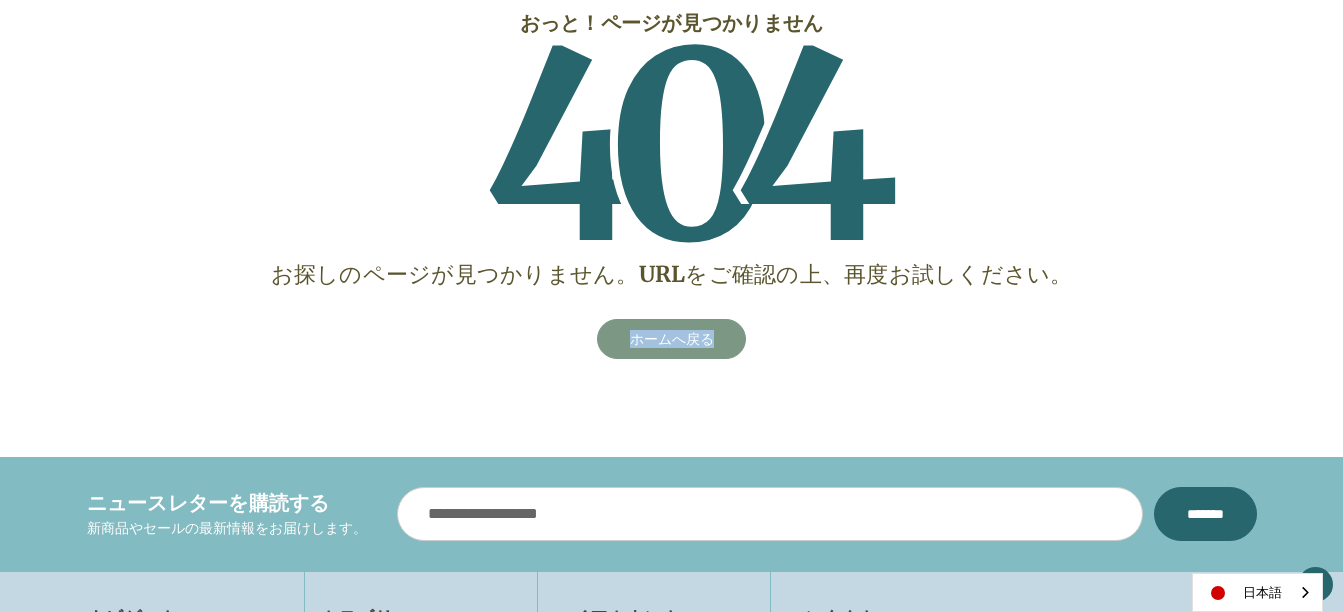 click on "ホームへ戻る" at bounding box center [672, 339] 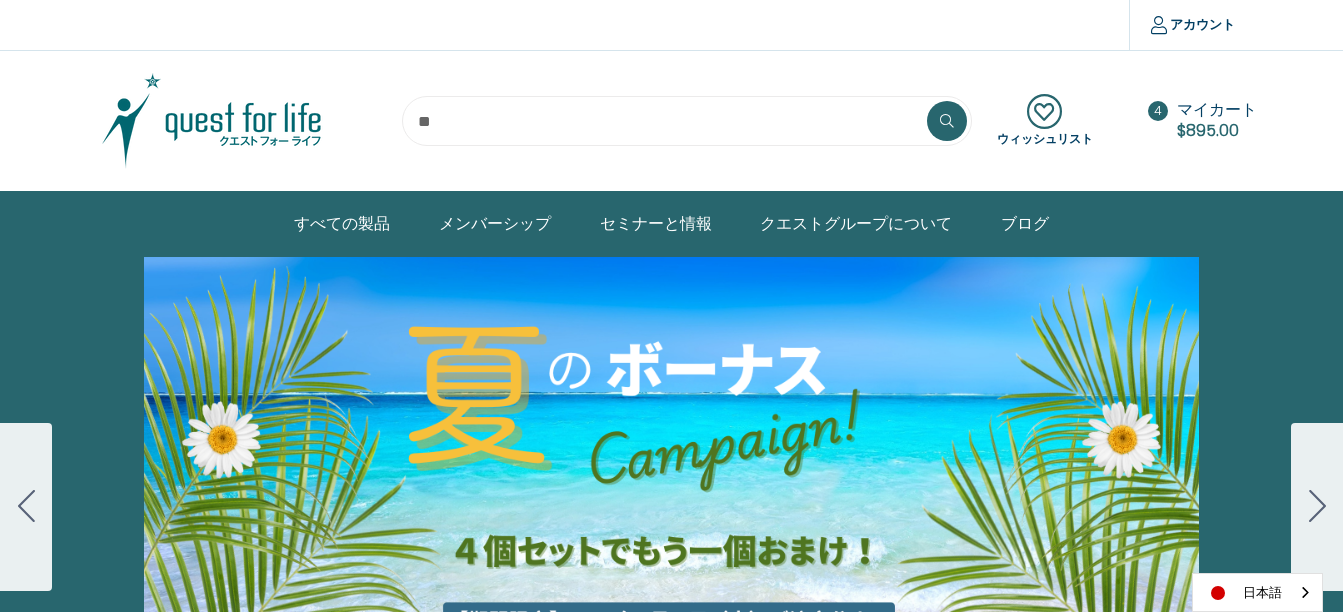 scroll, scrollTop: 0, scrollLeft: 0, axis: both 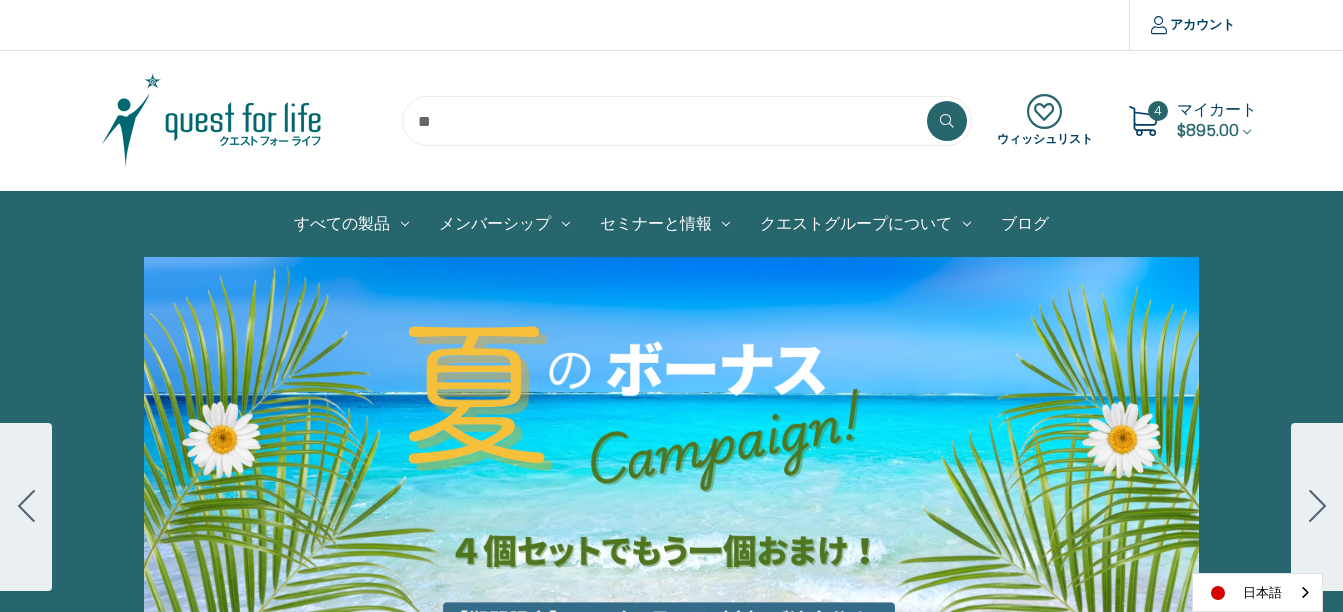 click on "細胞プロテクトセット
通常188ドル
セール価格160ドル
$28 OFF
2025年4月1日～4月30日
12月１日〜23日
販売中" at bounding box center [671, 507] 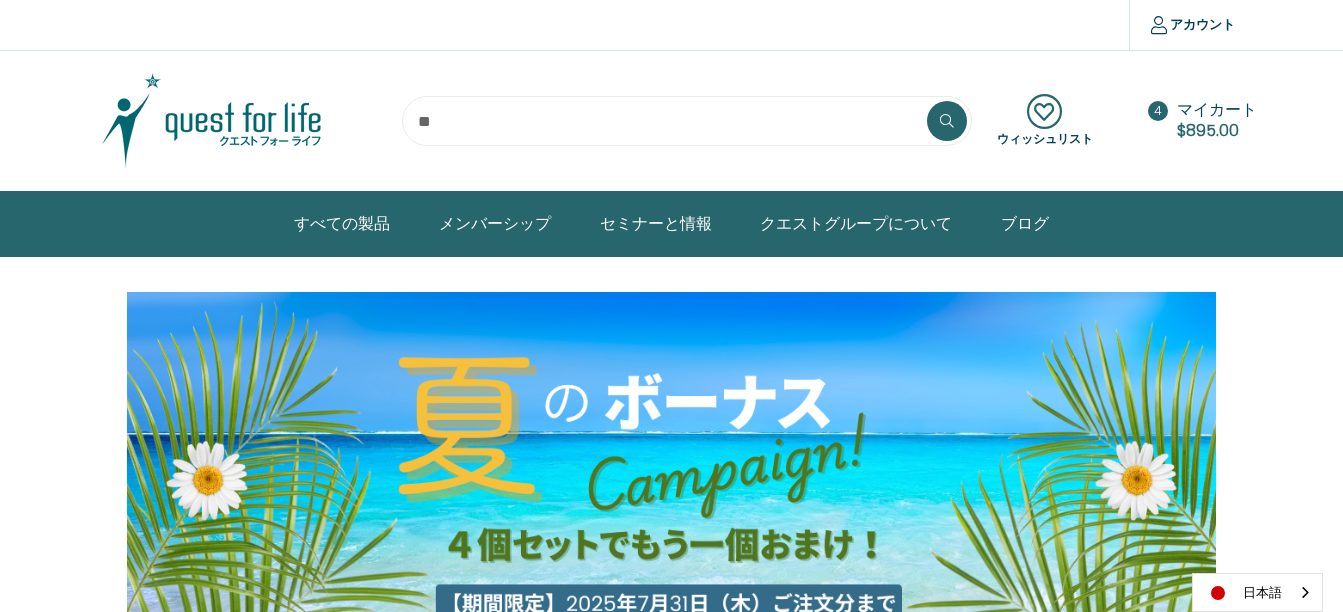 scroll, scrollTop: 0, scrollLeft: 0, axis: both 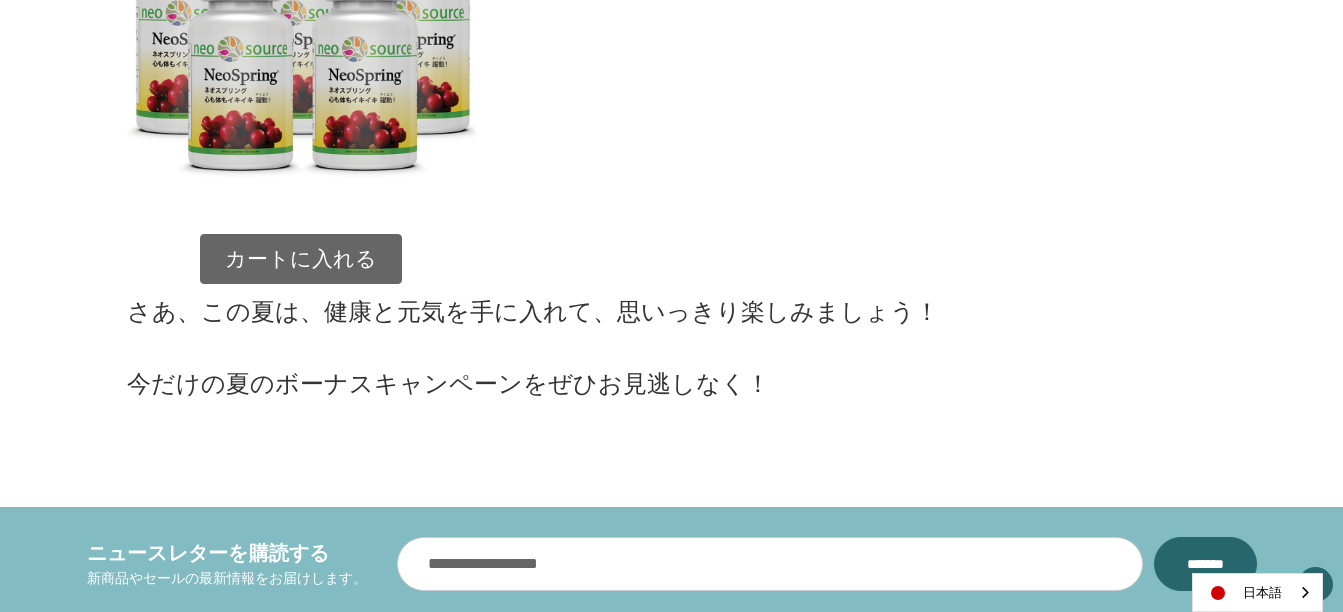 click on "カートに入れる" at bounding box center (301, 259) 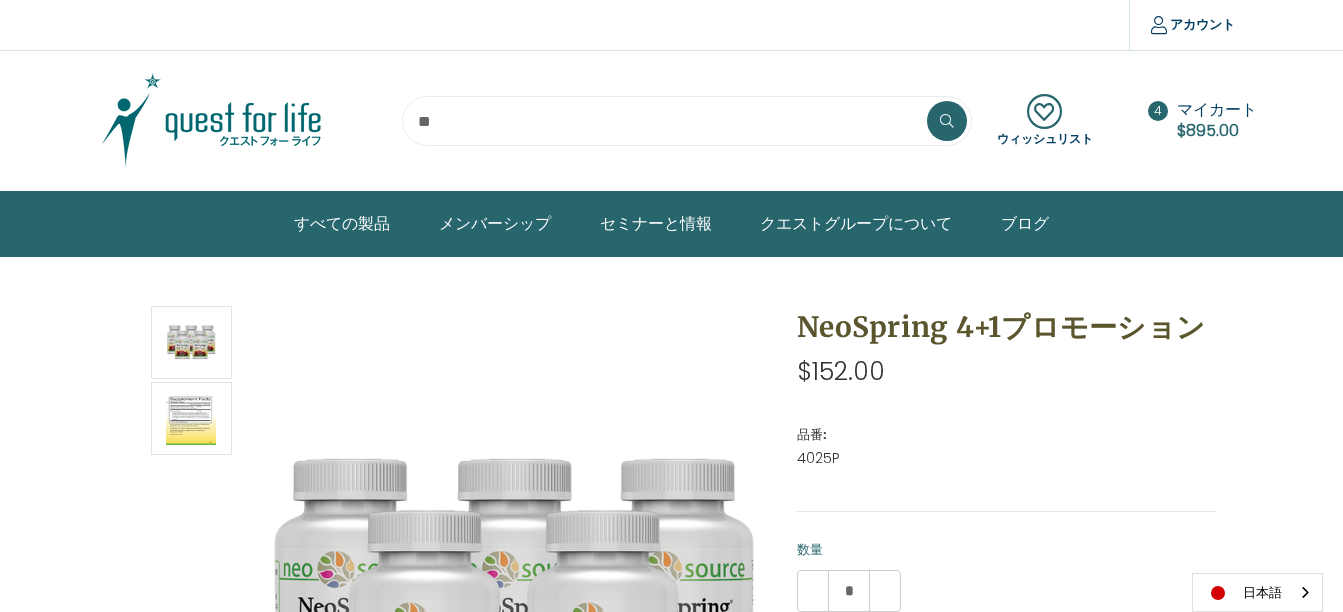 scroll, scrollTop: 0, scrollLeft: 0, axis: both 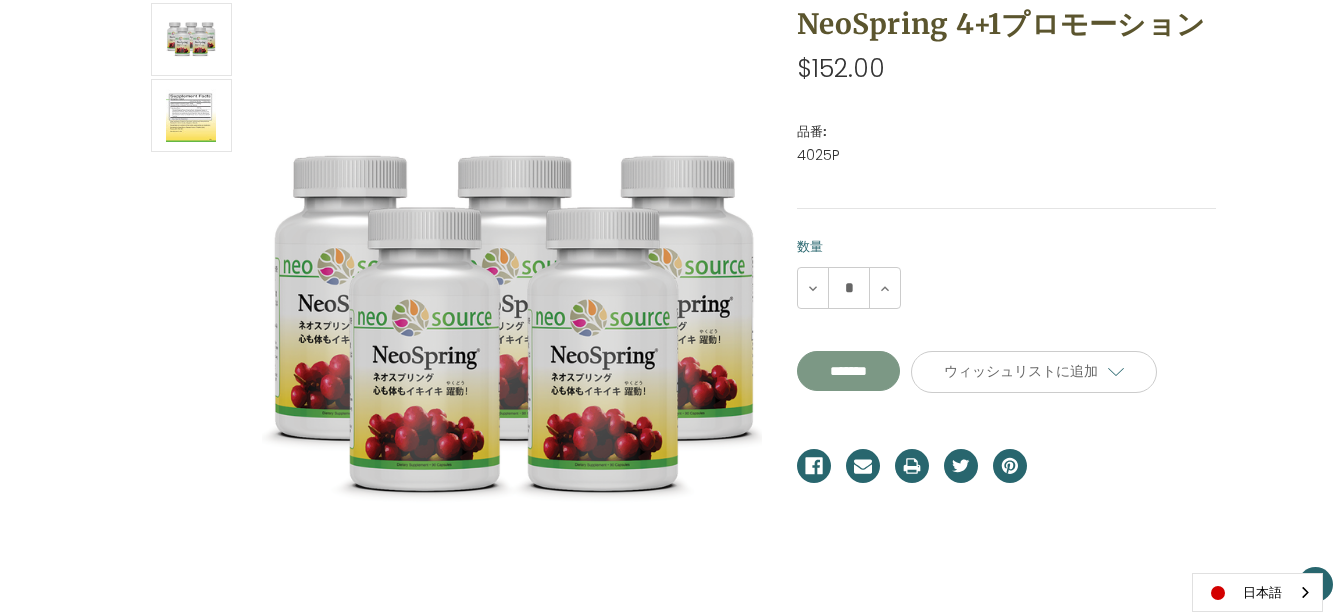 drag, startPoint x: 851, startPoint y: 361, endPoint x: 861, endPoint y: 359, distance: 10.198039 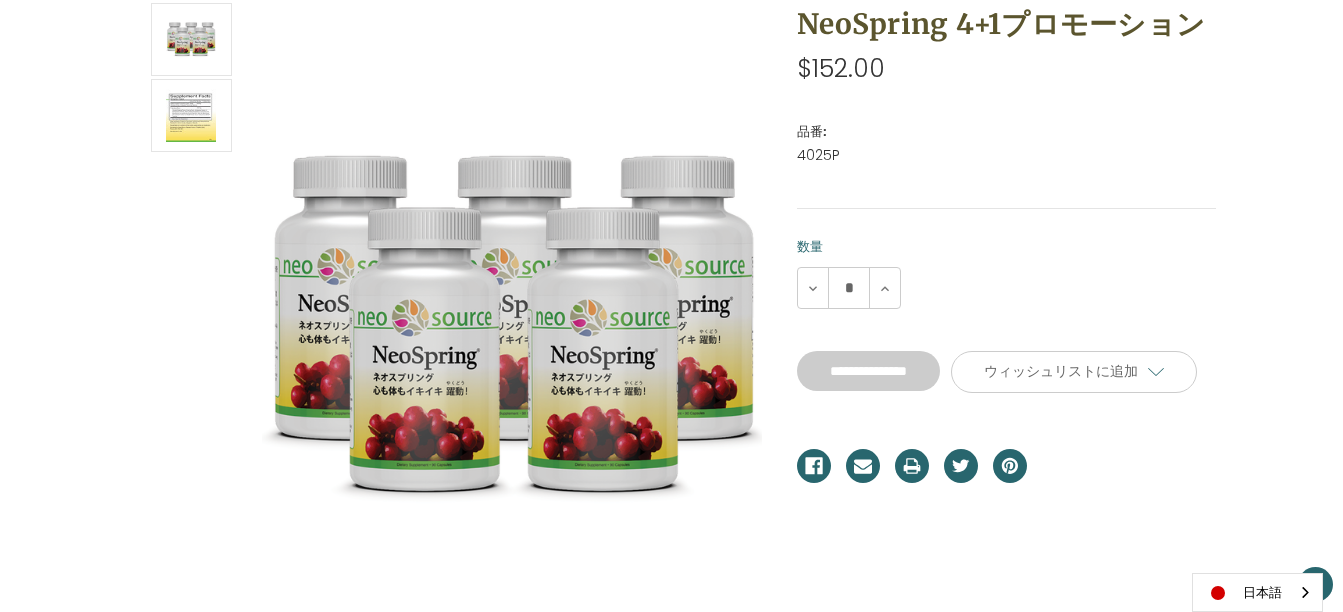 type on "*******" 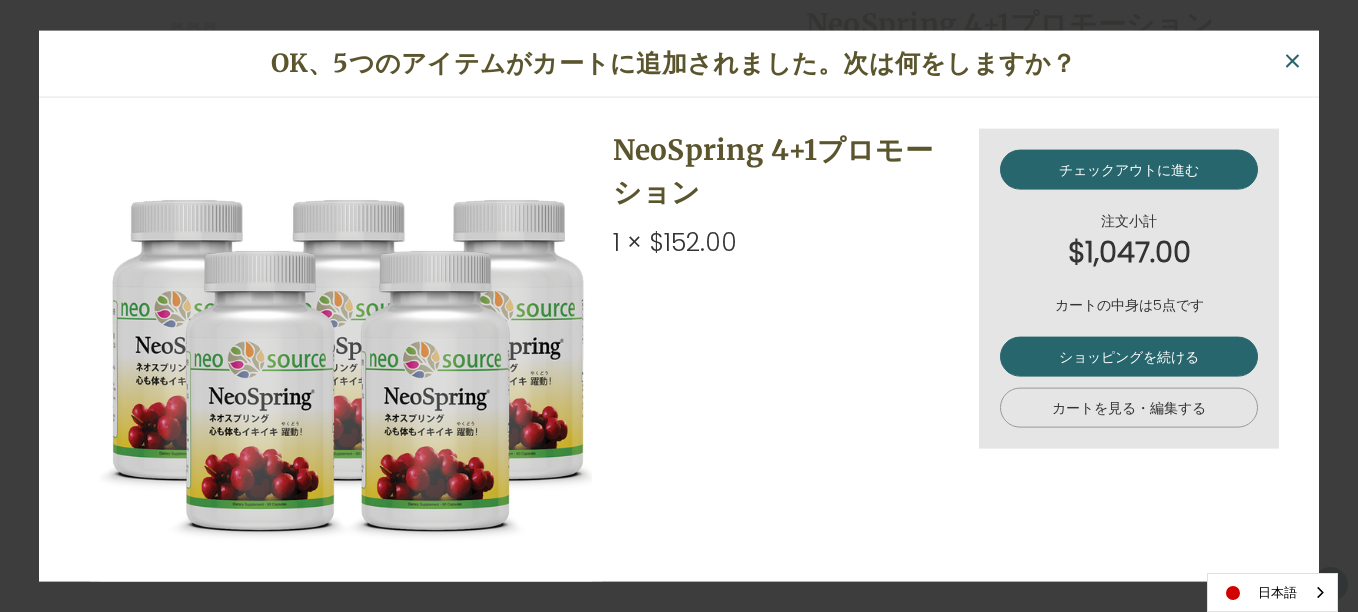 click on "カートを見る・編集する" at bounding box center [1129, 408] 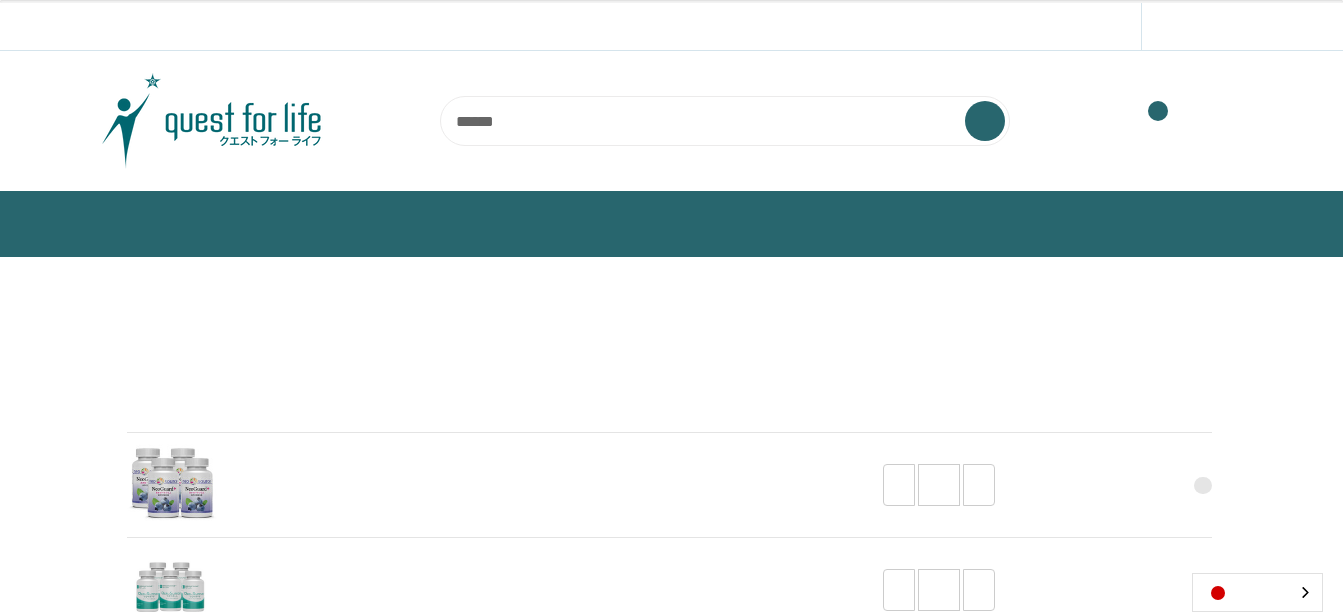 scroll, scrollTop: 0, scrollLeft: 0, axis: both 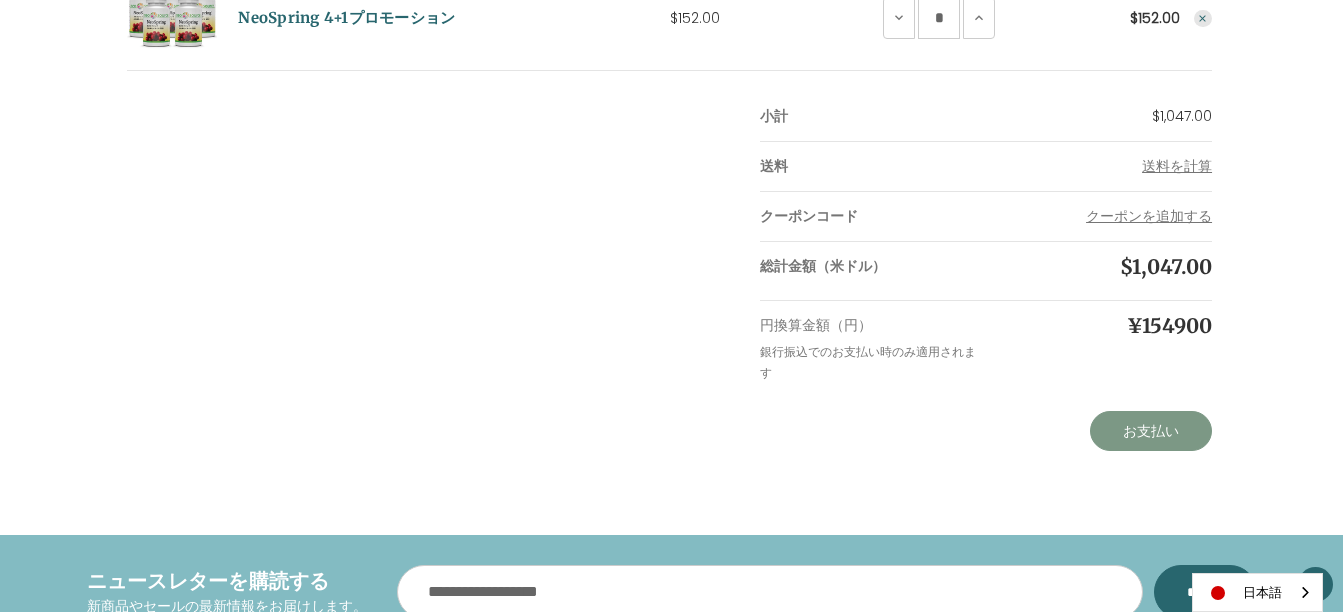click on "お支払い" at bounding box center (1151, 431) 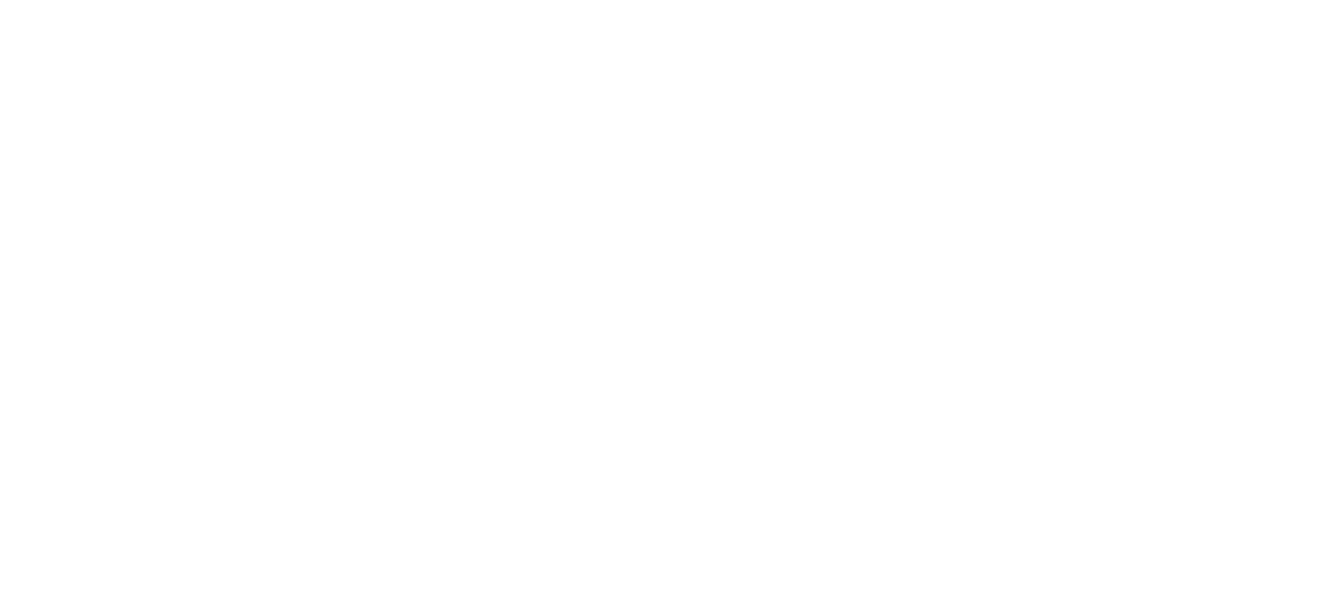 scroll, scrollTop: 0, scrollLeft: 0, axis: both 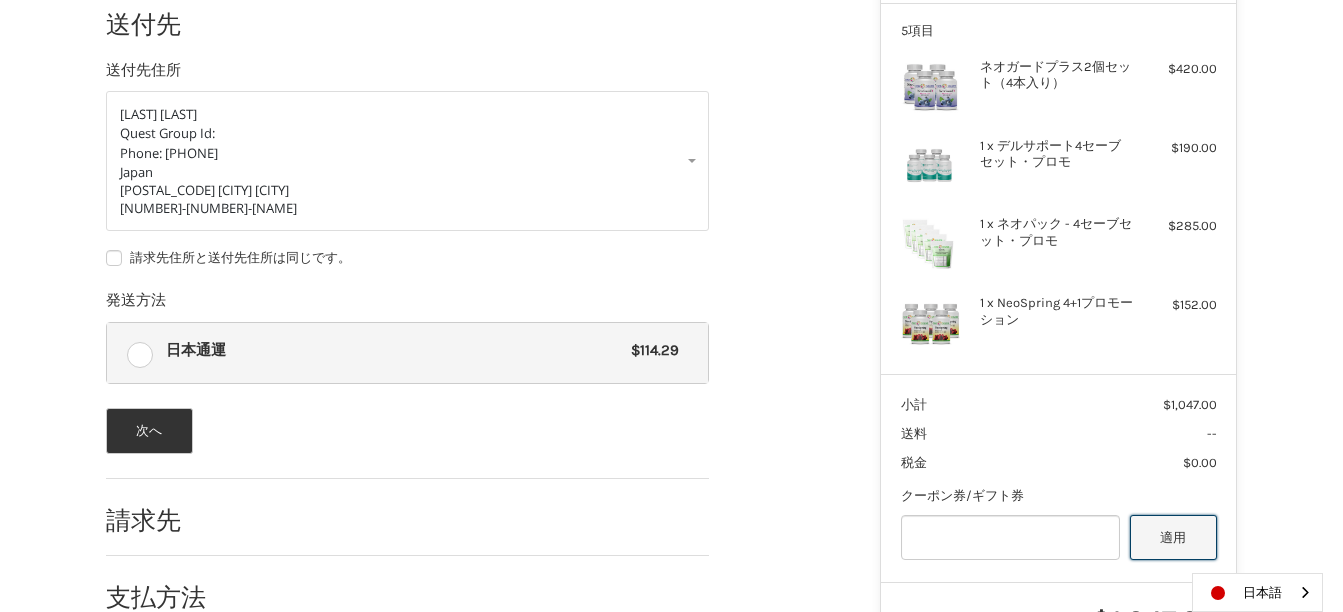 click on "適用" at bounding box center (1173, 537) 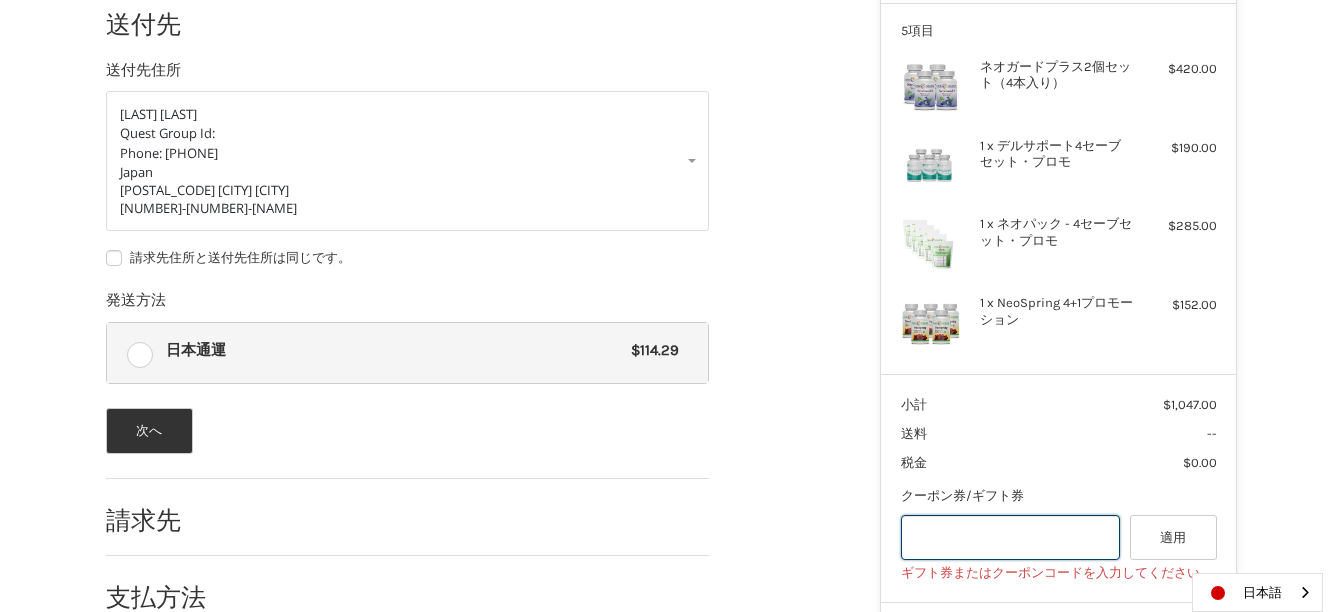 click at bounding box center [1011, 537] 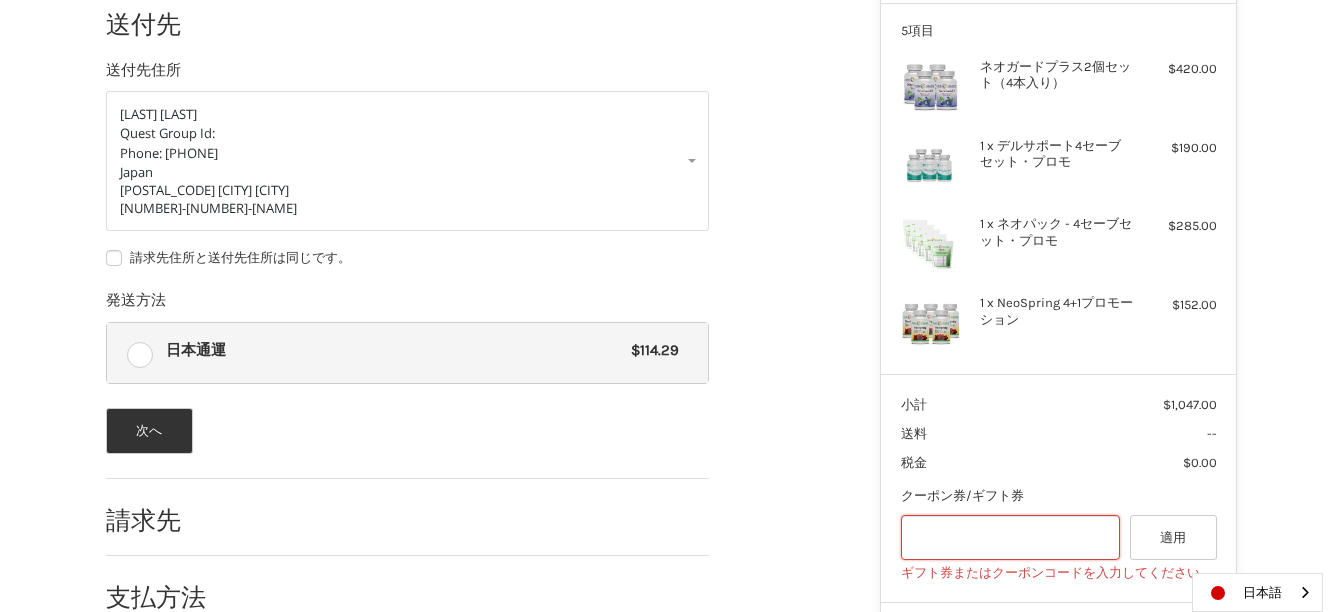 click on "お客様 takuma.f@nifty.com サインアウト 送付先 送付先住所 Fujii Takuma  Quest Group Id:   Phone: 084-955-3297 Japan  720-0021 Hiroshima Fukuyama-shi 1-7-12 Ryokuyocho  請求先住所と送付先住所は同じです。 発送方法 日本通運 $114.29 次へ 請求先 支払方法" at bounding box center (446, 267) 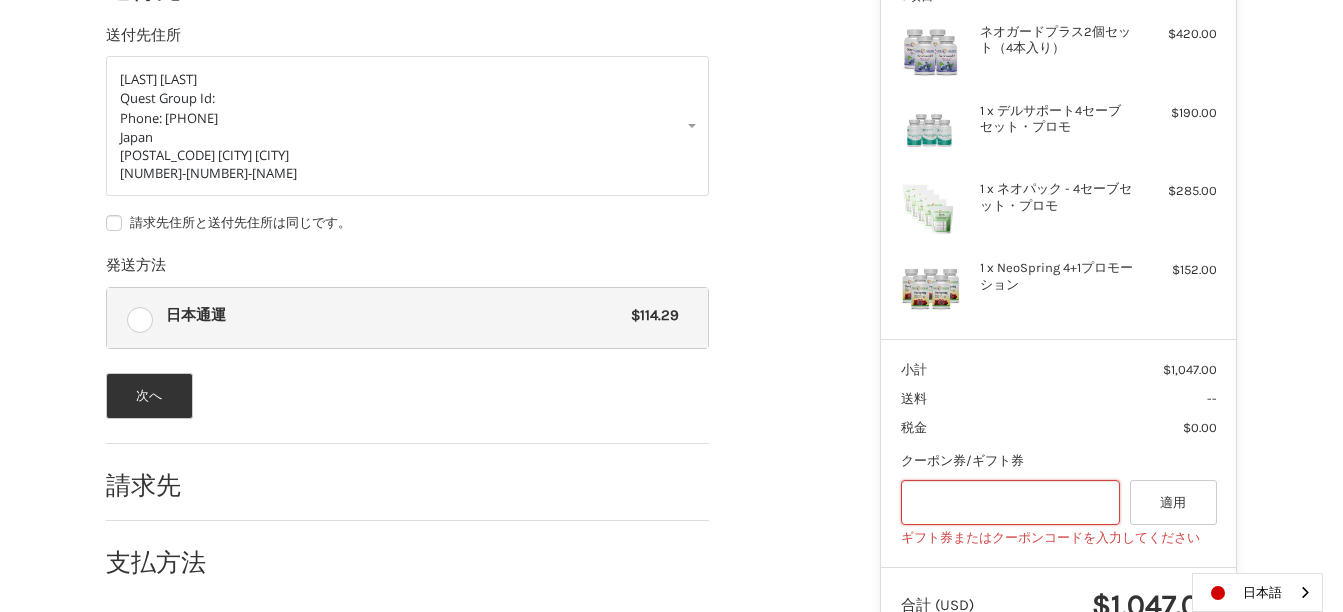 scroll, scrollTop: 481, scrollLeft: 0, axis: vertical 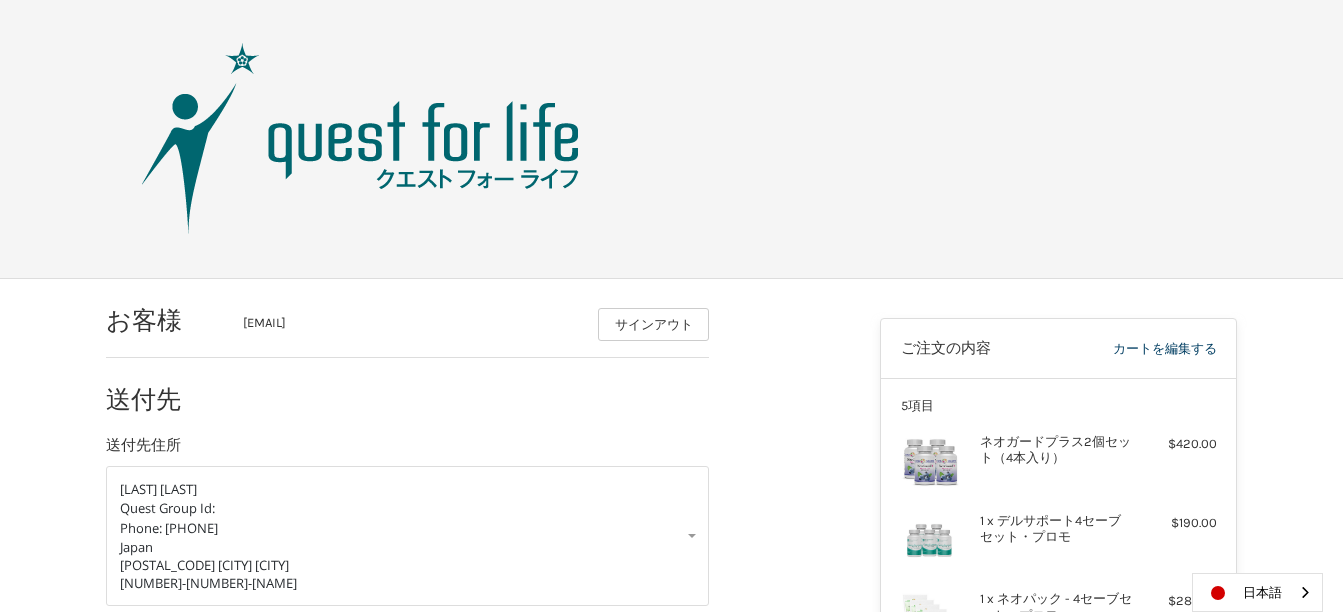 click at bounding box center [361, 139] 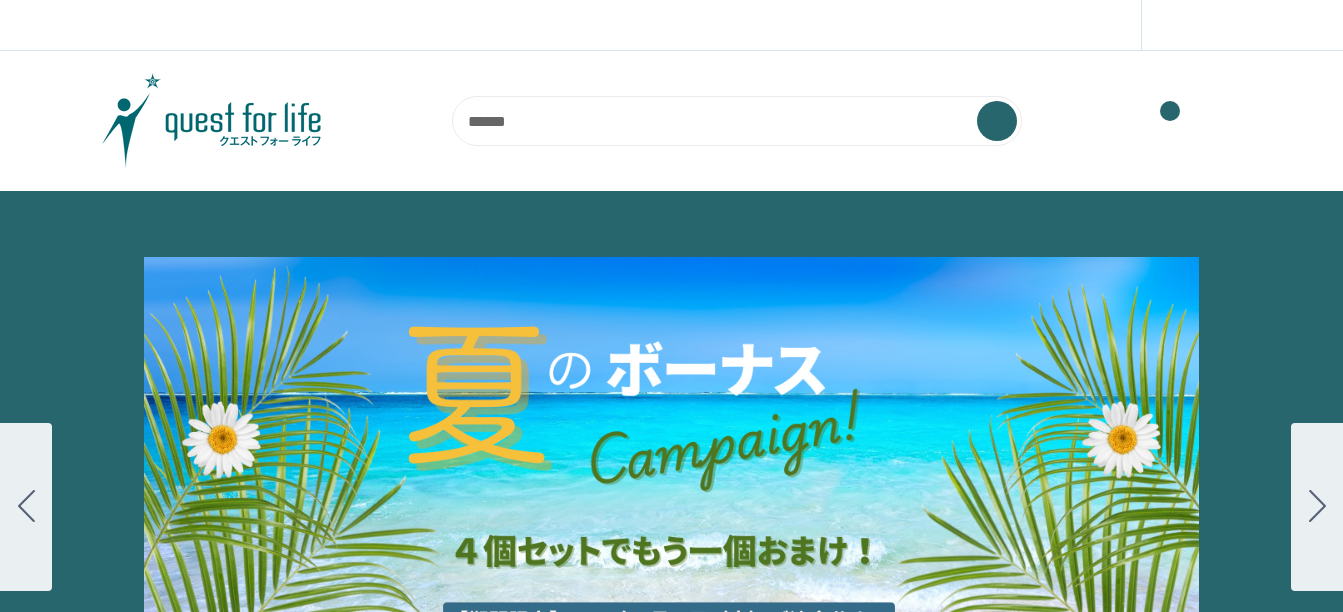 scroll, scrollTop: 0, scrollLeft: 0, axis: both 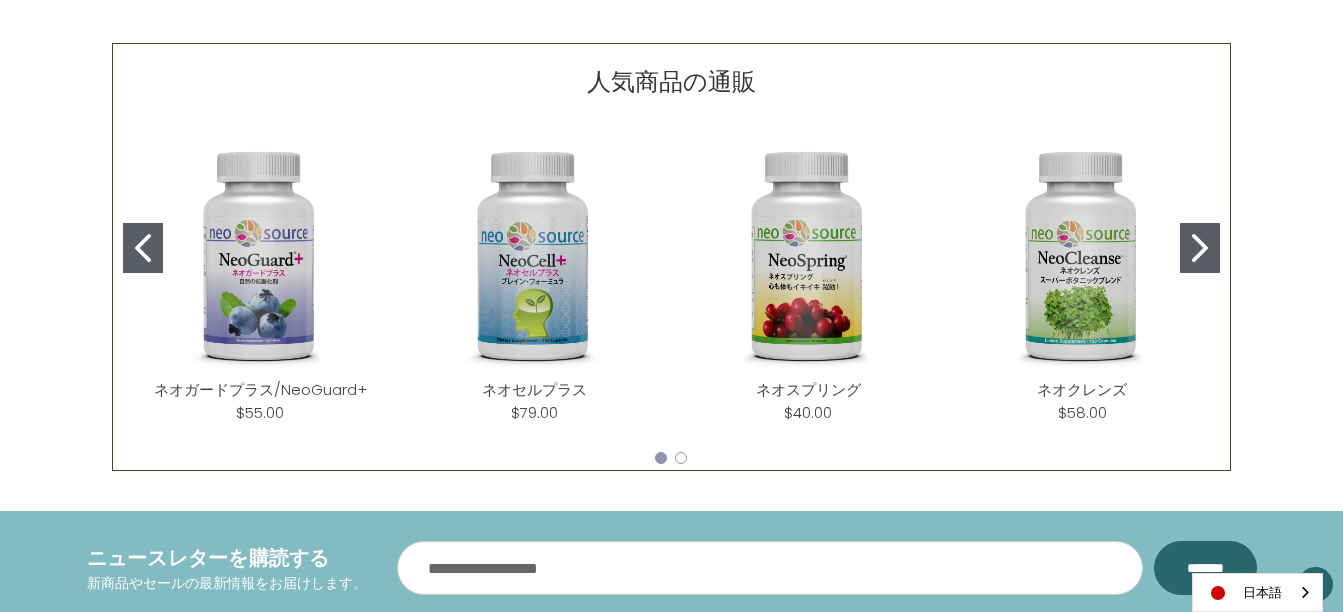 click at bounding box center [1200, 248] 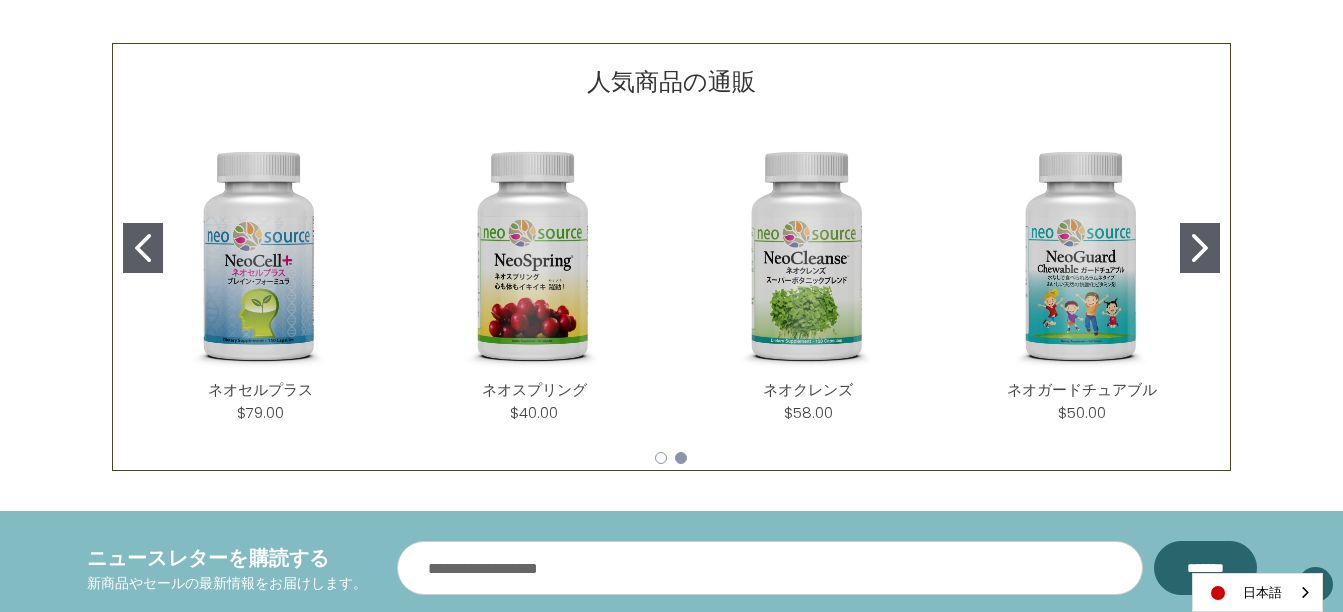 click at bounding box center [1200, 248] 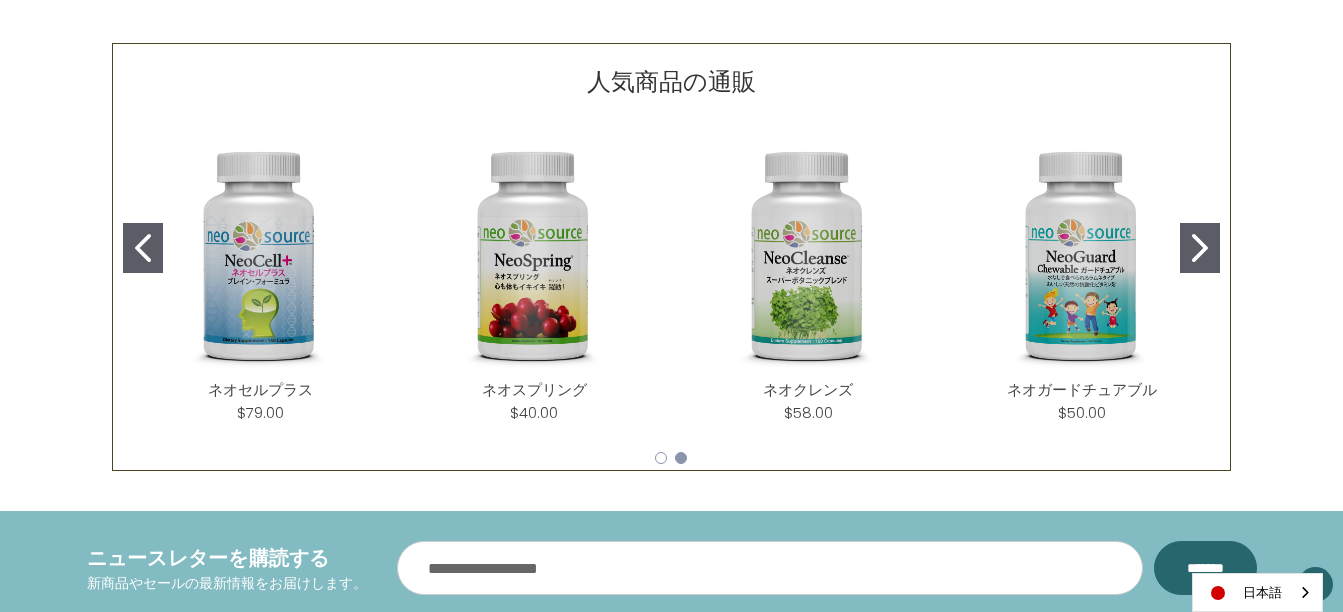 drag, startPoint x: 1338, startPoint y: 341, endPoint x: 1341, endPoint y: 324, distance: 17.262676 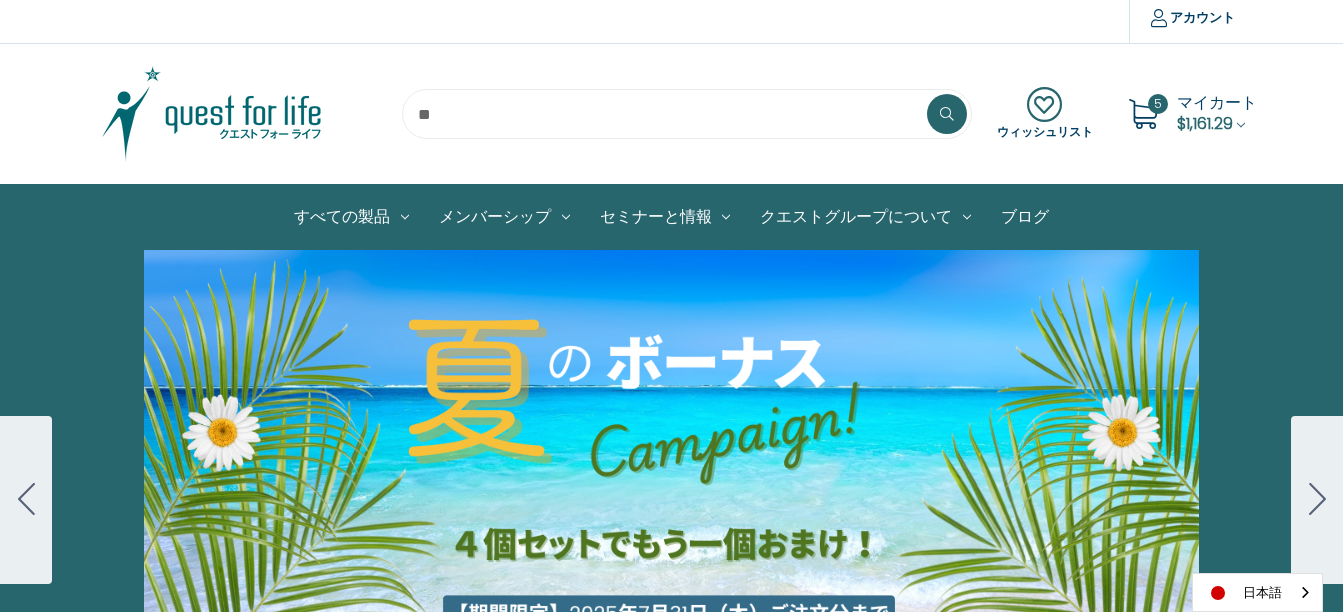 scroll, scrollTop: 0, scrollLeft: 0, axis: both 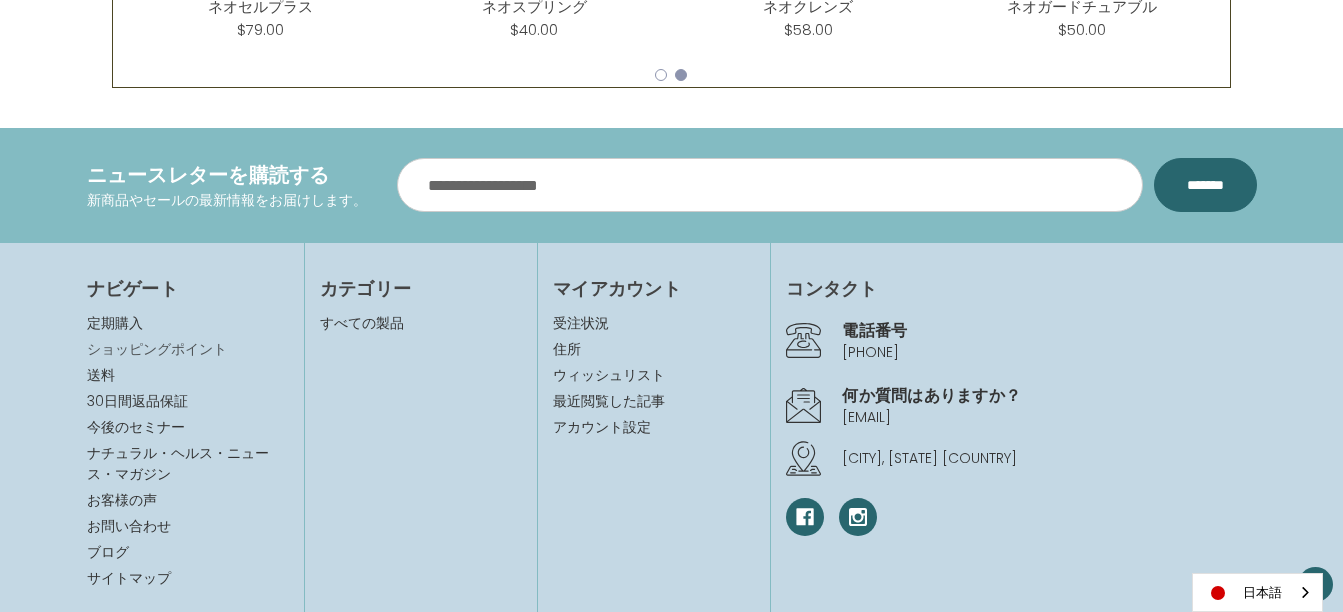 click on "ショッピングポイント" at bounding box center [157, 349] 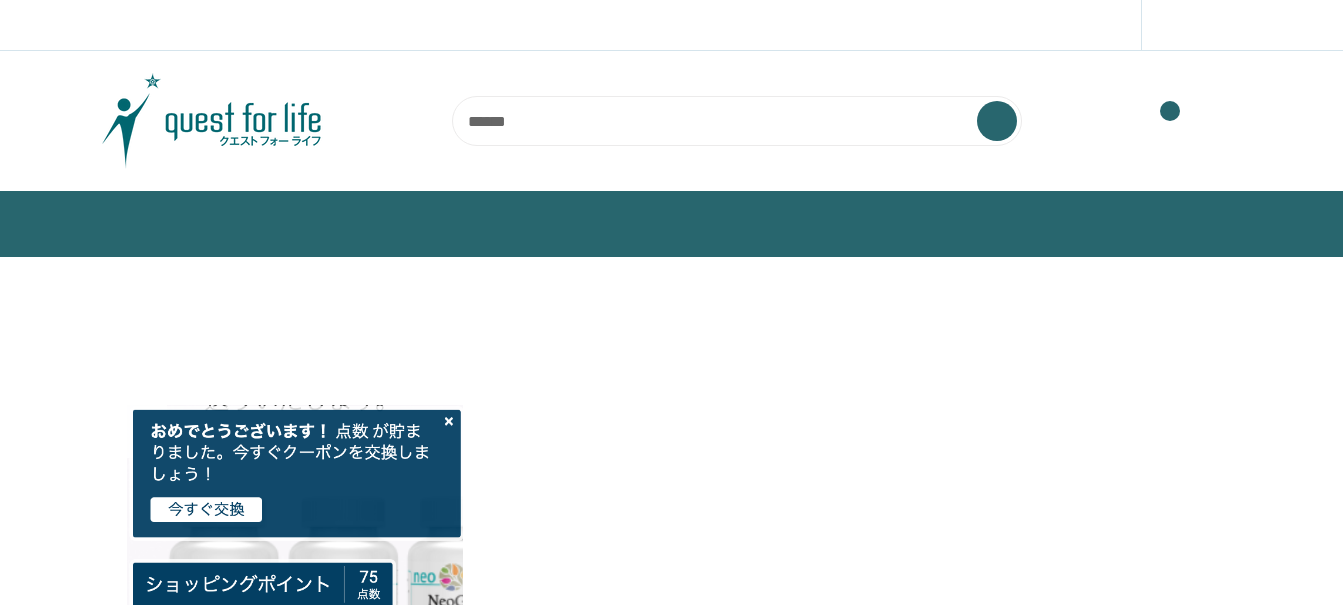 scroll, scrollTop: 0, scrollLeft: 0, axis: both 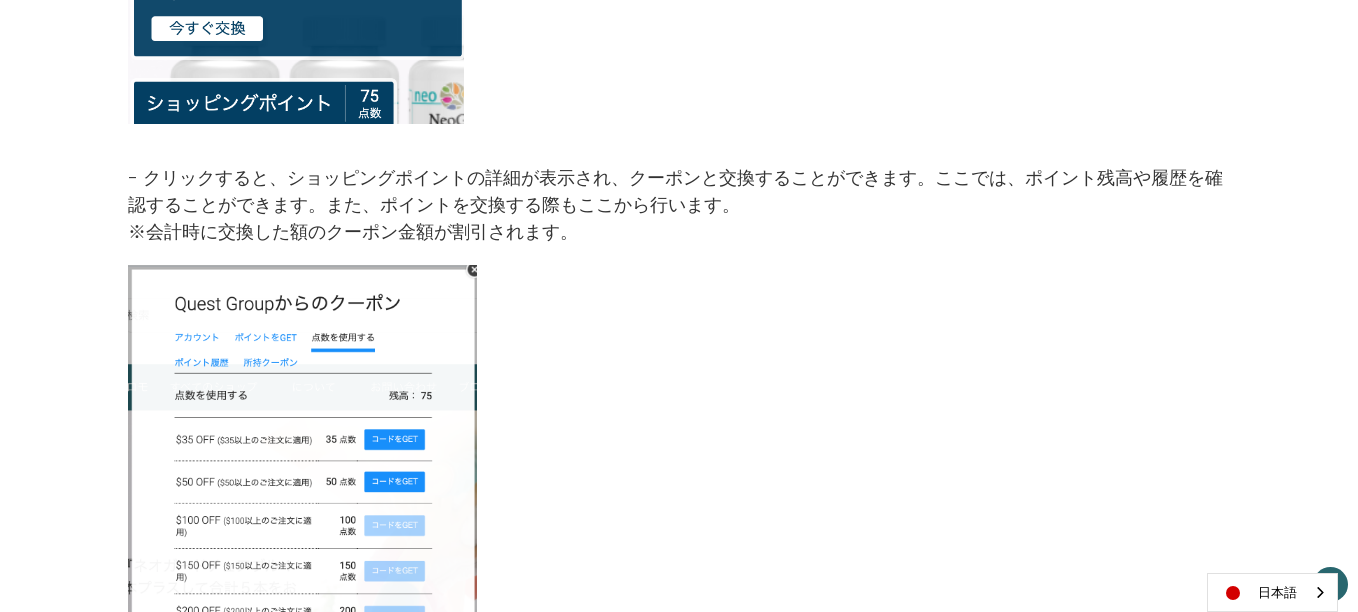 click at bounding box center [679, 306] 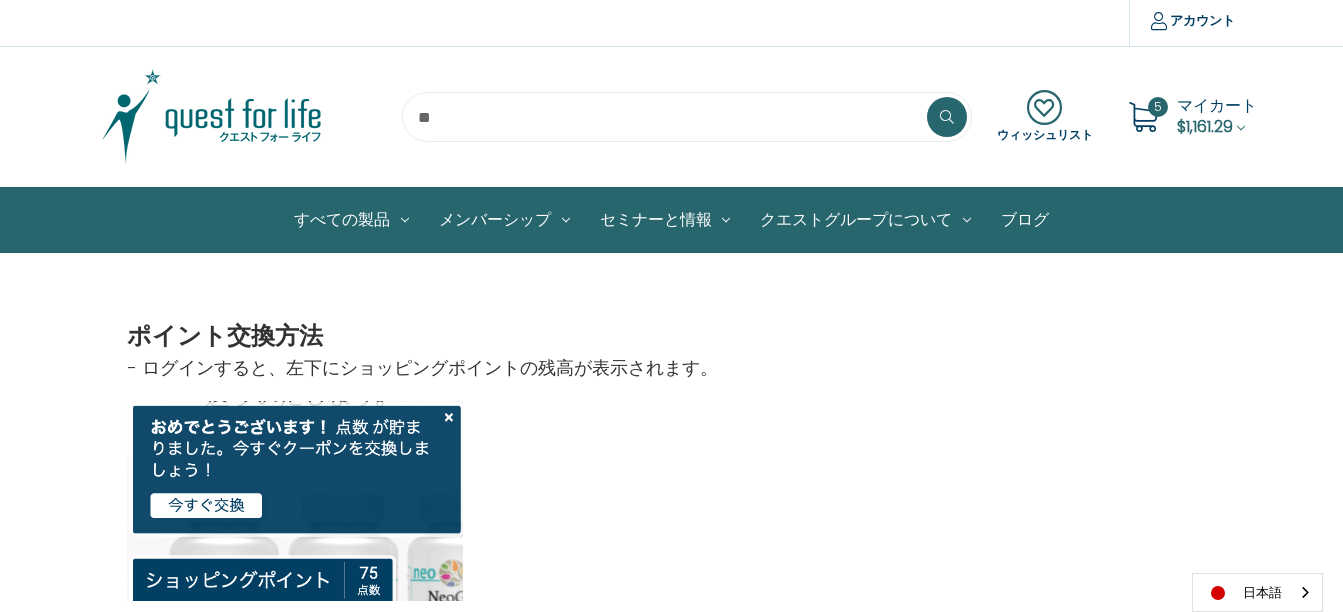 scroll, scrollTop: 0, scrollLeft: 0, axis: both 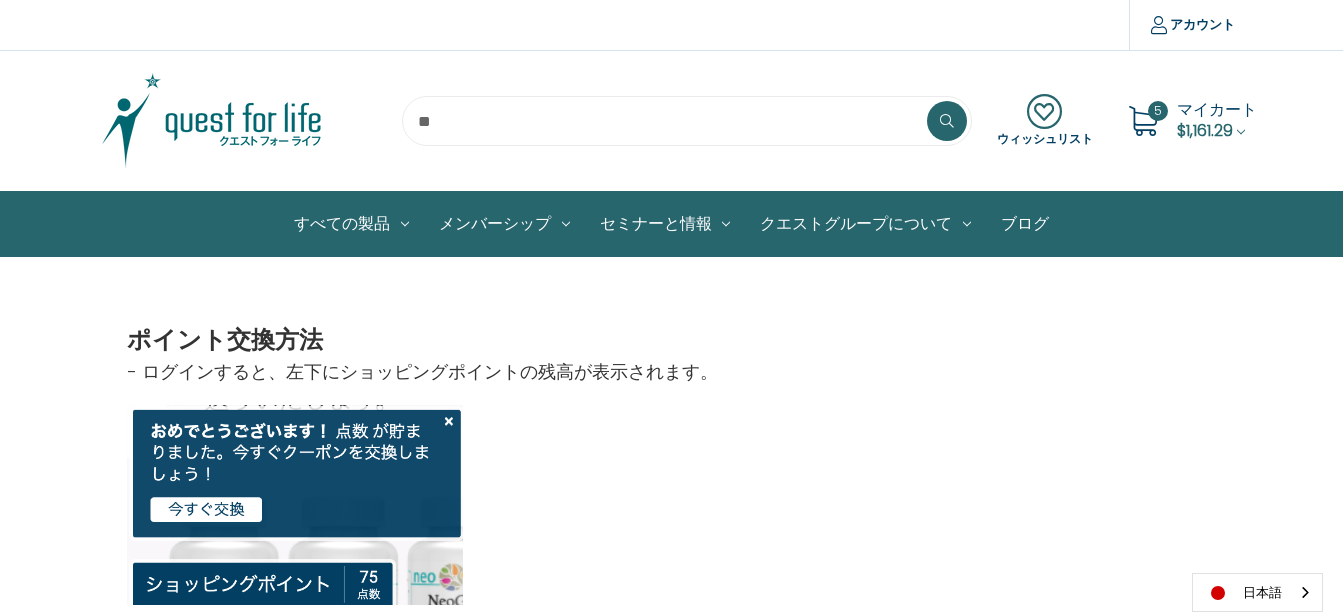 click on "$1,161.29" at bounding box center (1205, 130) 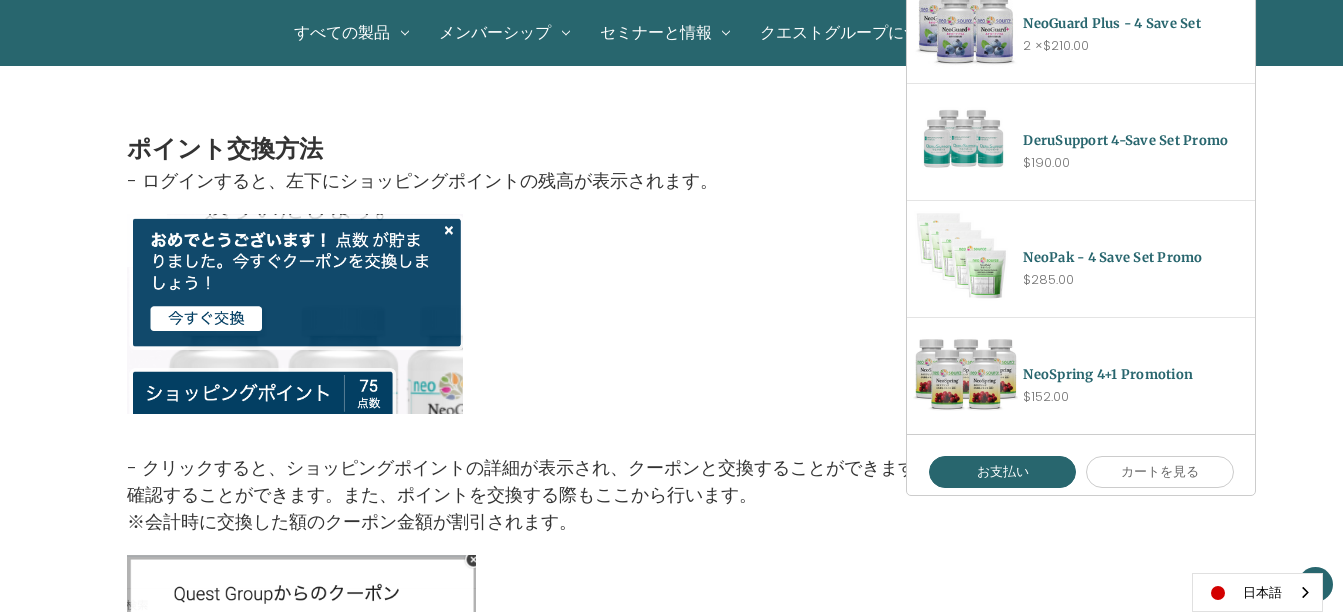 scroll, scrollTop: 247, scrollLeft: 0, axis: vertical 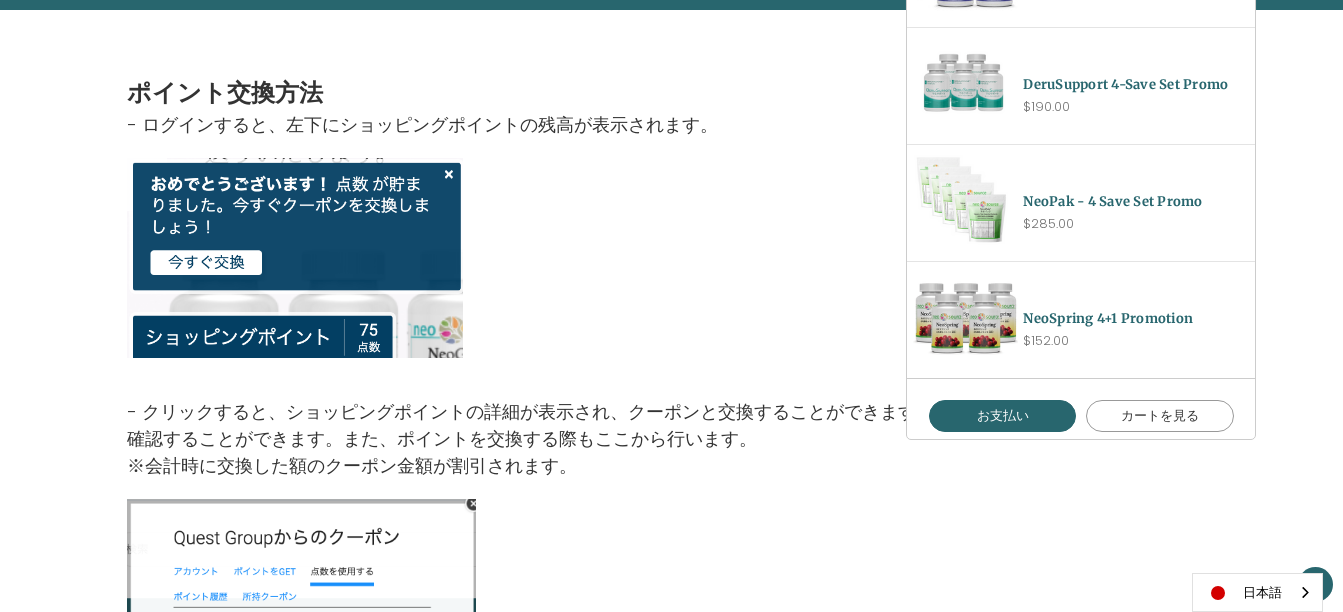 click on "カートを見る" at bounding box center [1160, 416] 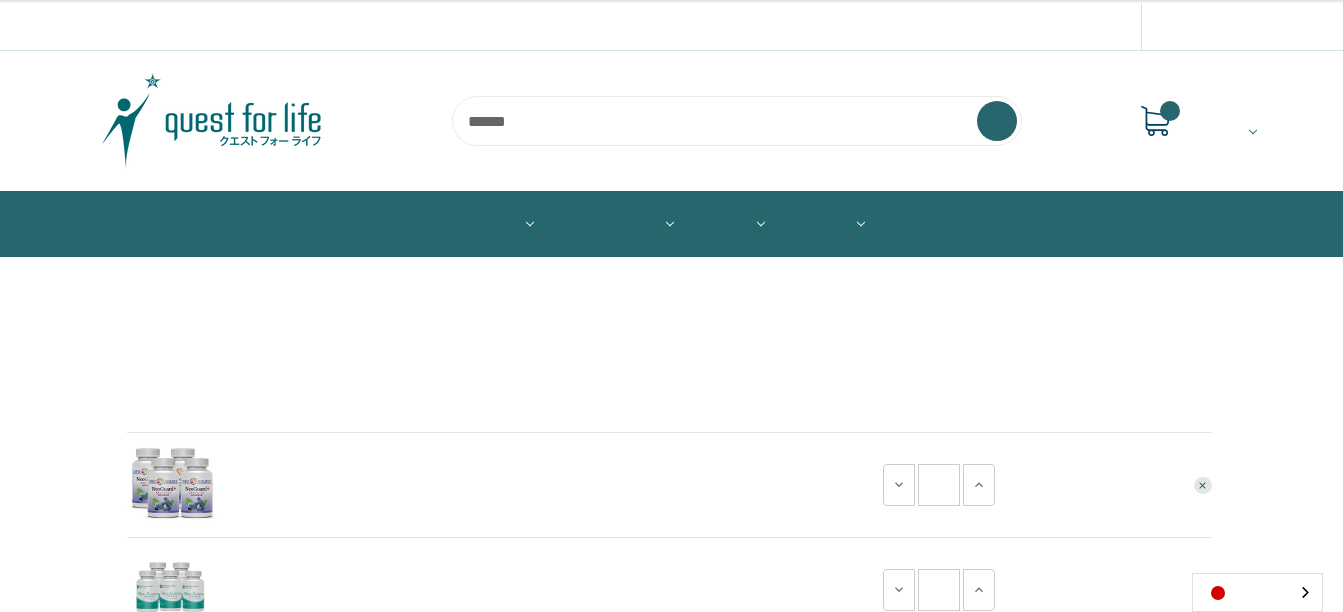 scroll, scrollTop: 0, scrollLeft: 0, axis: both 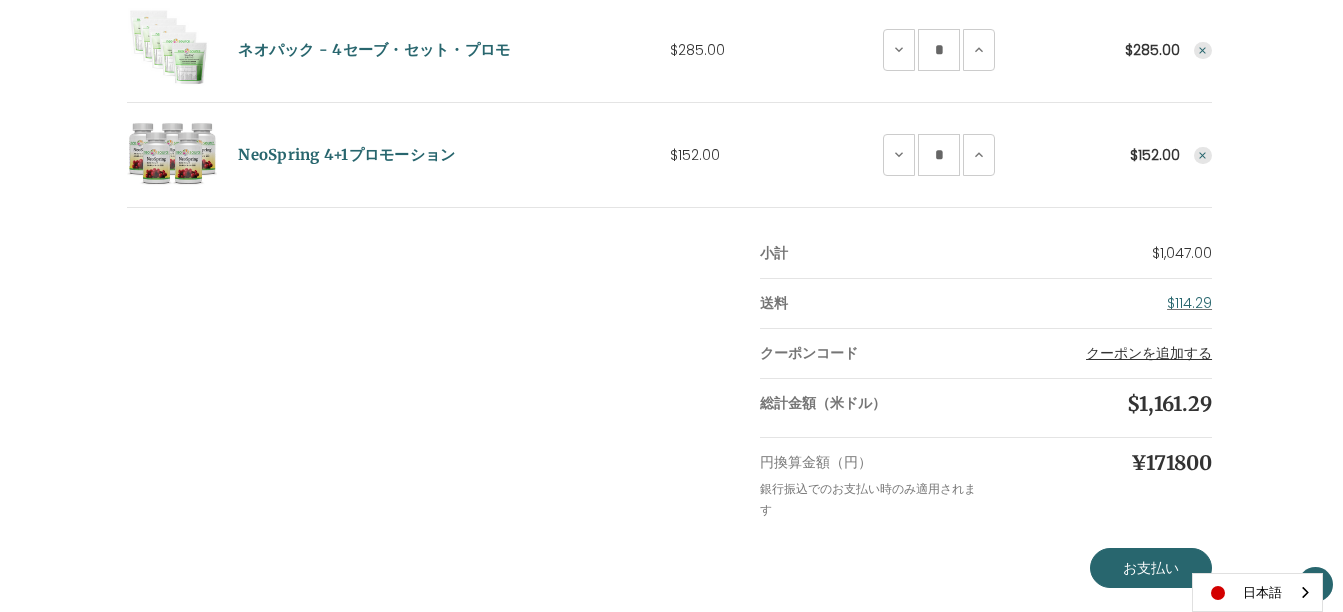 click on "クーポンを追加する" at bounding box center (1149, 353) 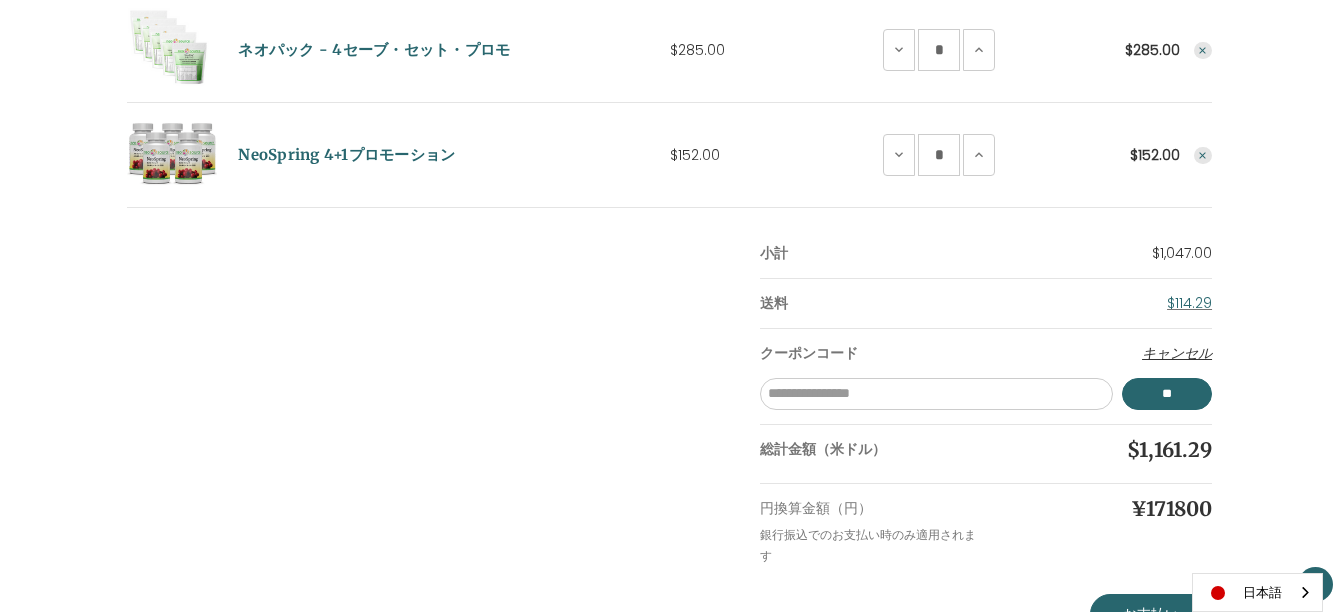 click on "キャンセル" at bounding box center [1177, 353] 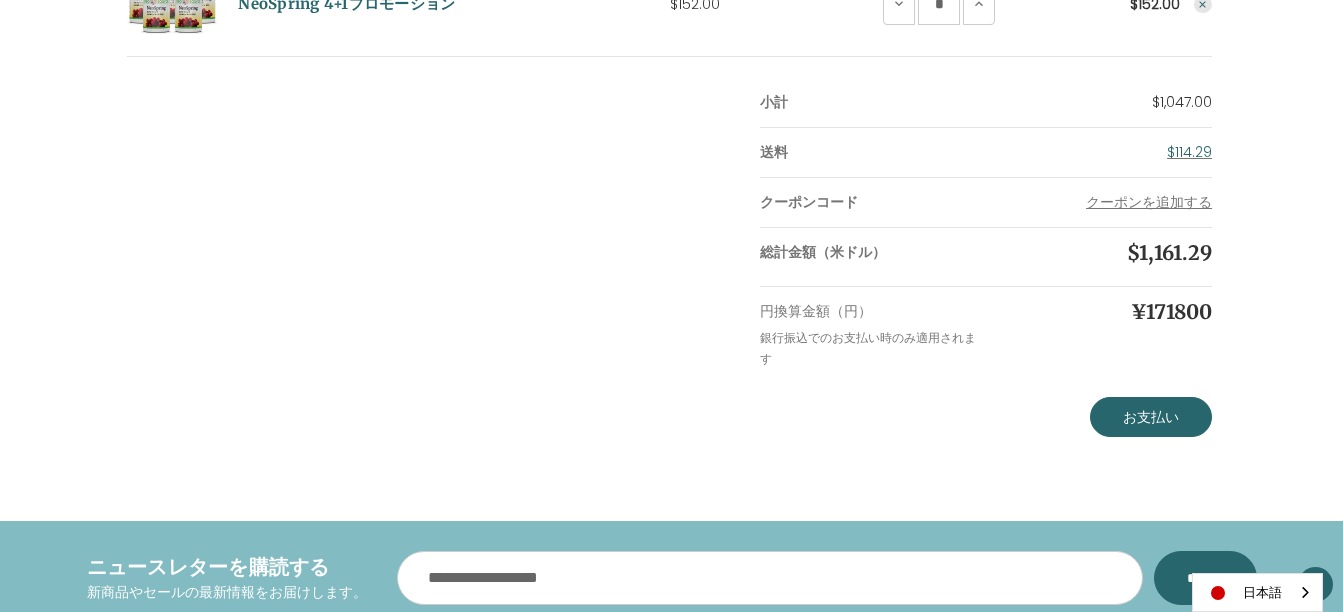 scroll, scrollTop: 802, scrollLeft: 0, axis: vertical 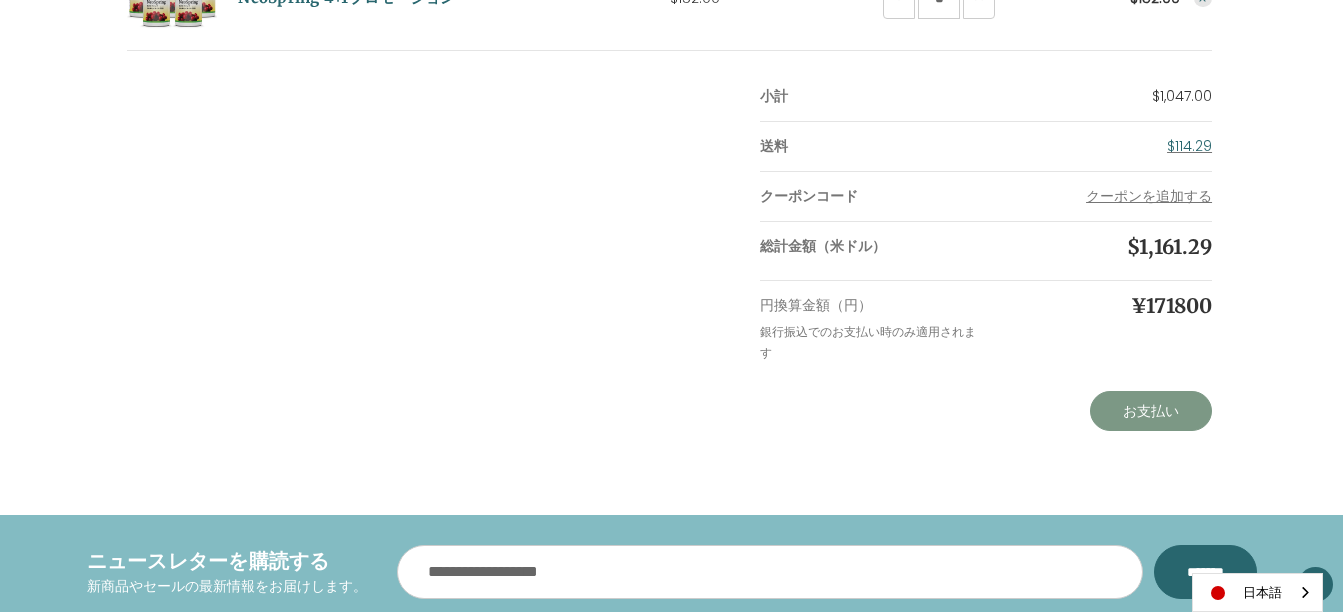 click on "お支払い" at bounding box center [1151, 411] 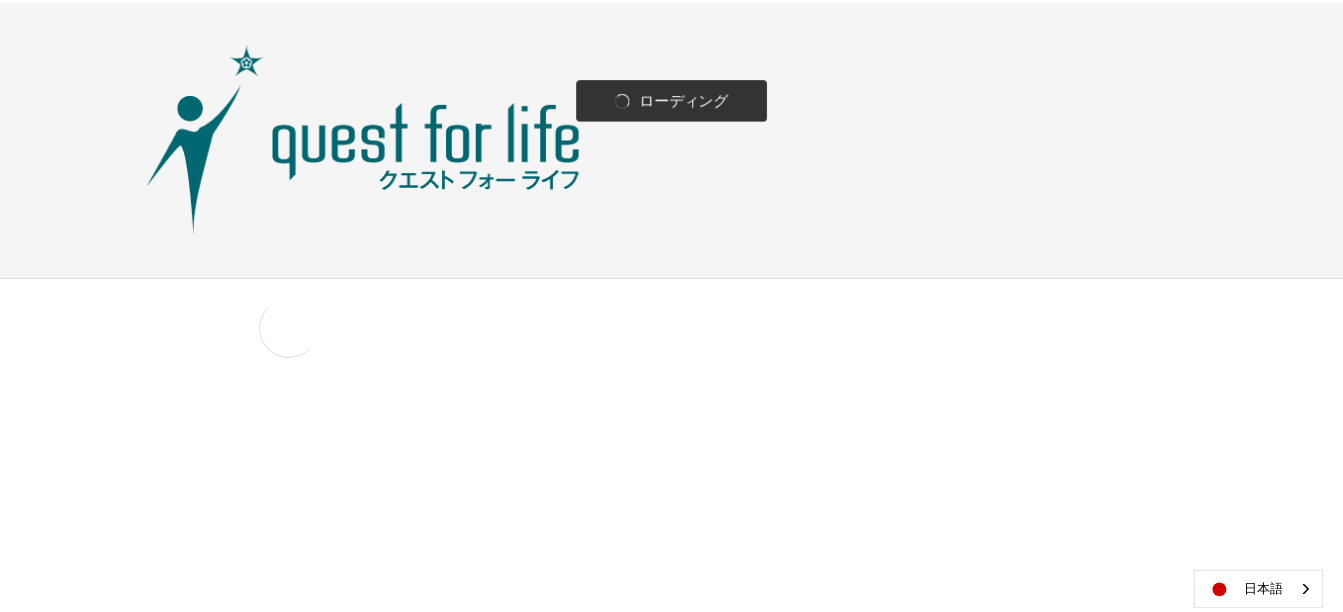 scroll, scrollTop: 0, scrollLeft: 0, axis: both 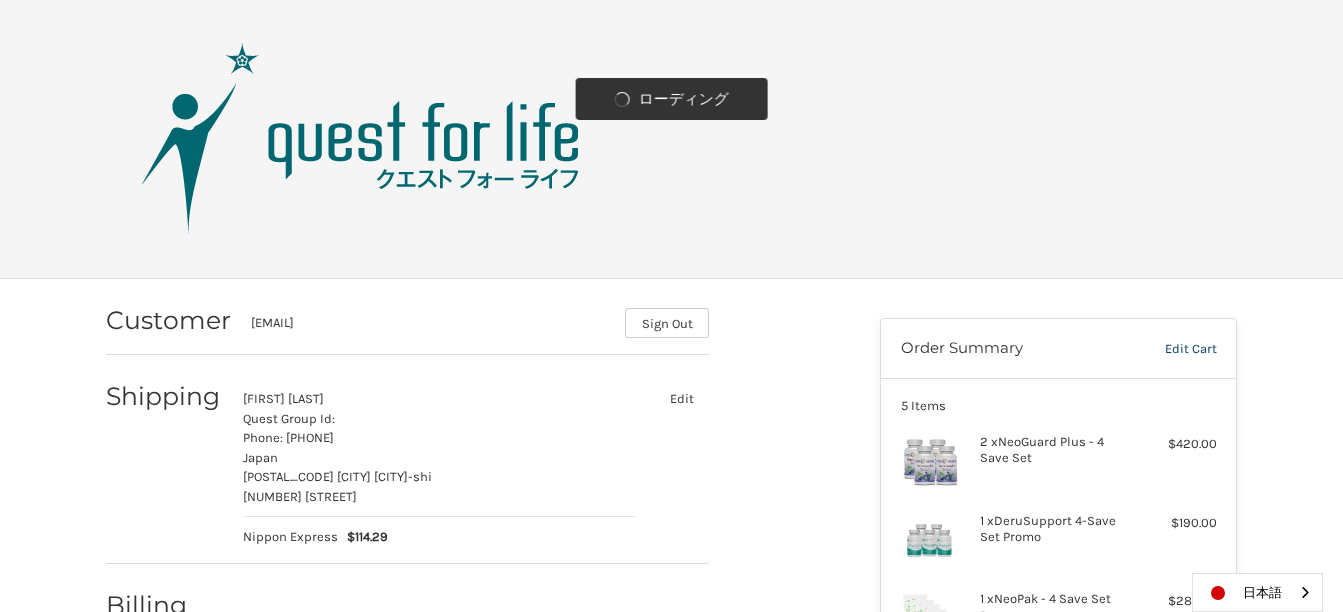select on "**" 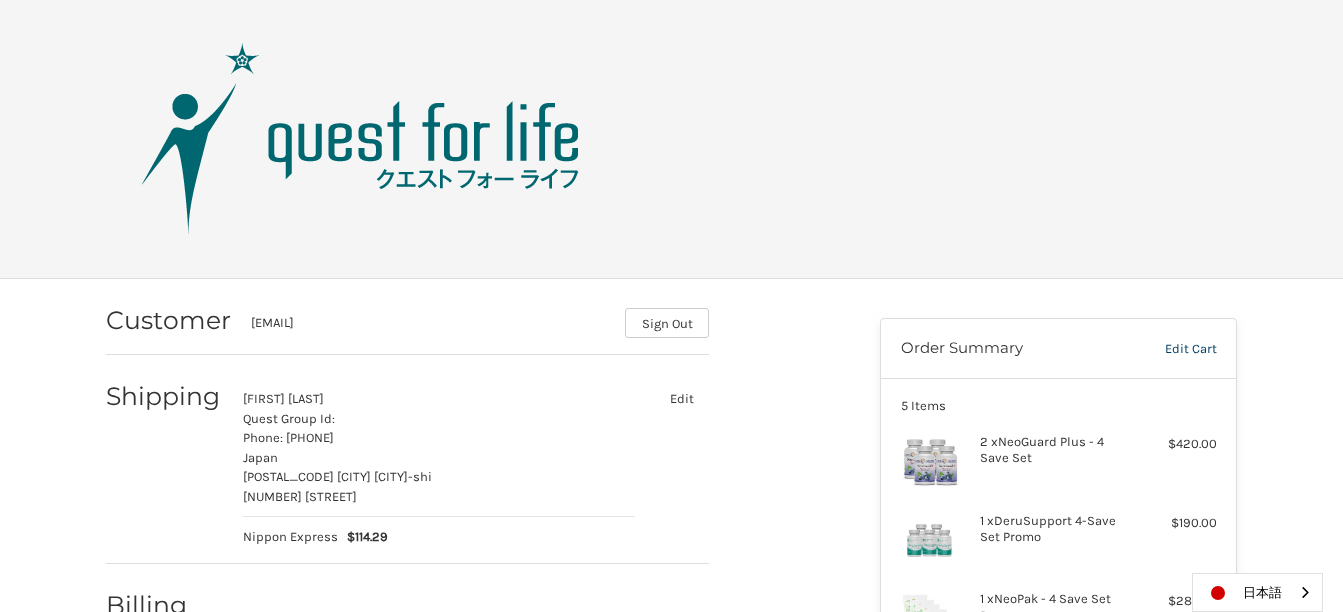 scroll, scrollTop: 445, scrollLeft: 0, axis: vertical 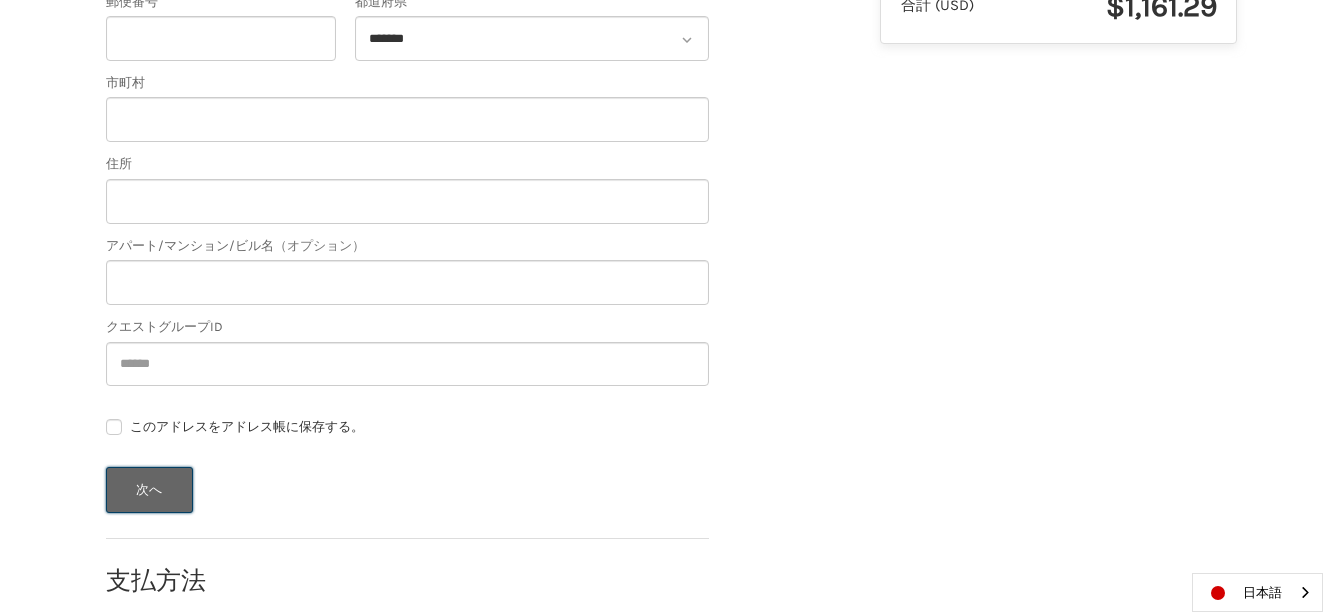click on "次へ" at bounding box center (149, 490) 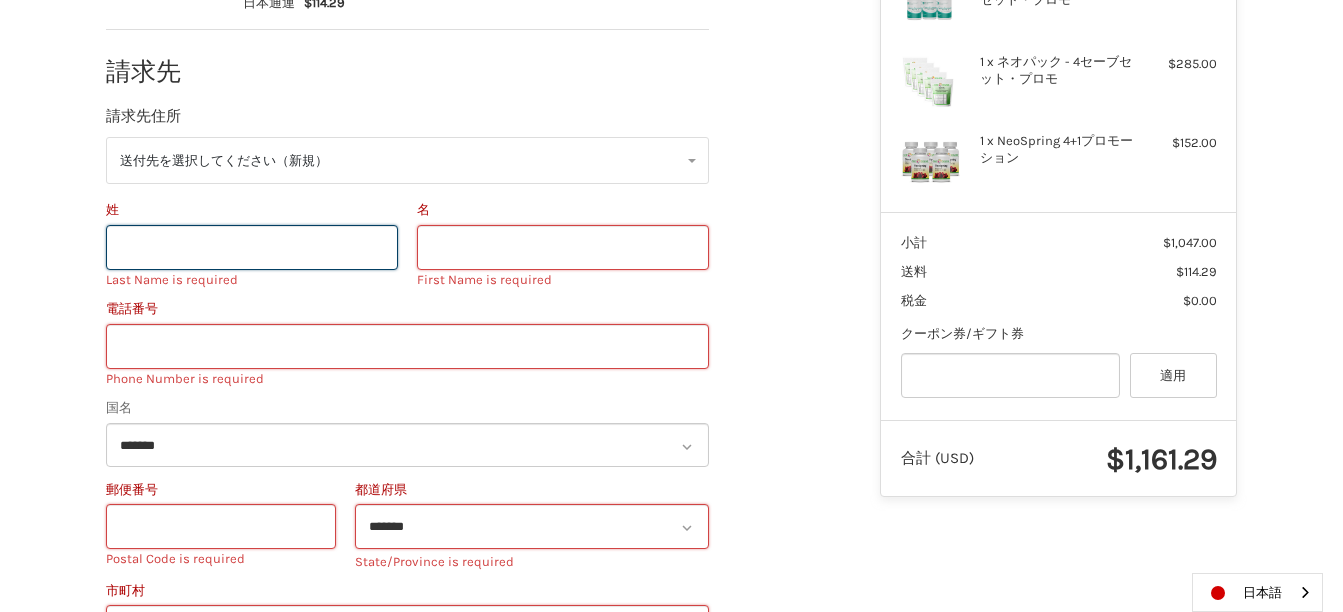 scroll, scrollTop: 477, scrollLeft: 0, axis: vertical 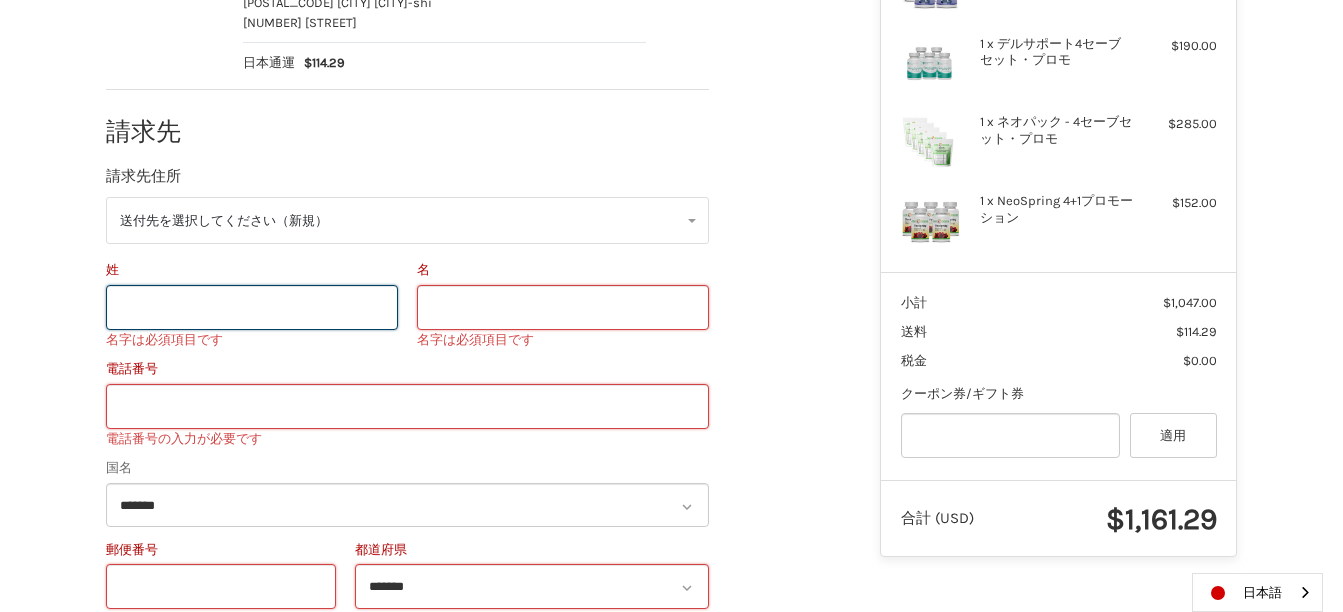 click on "姓" at bounding box center [252, 307] 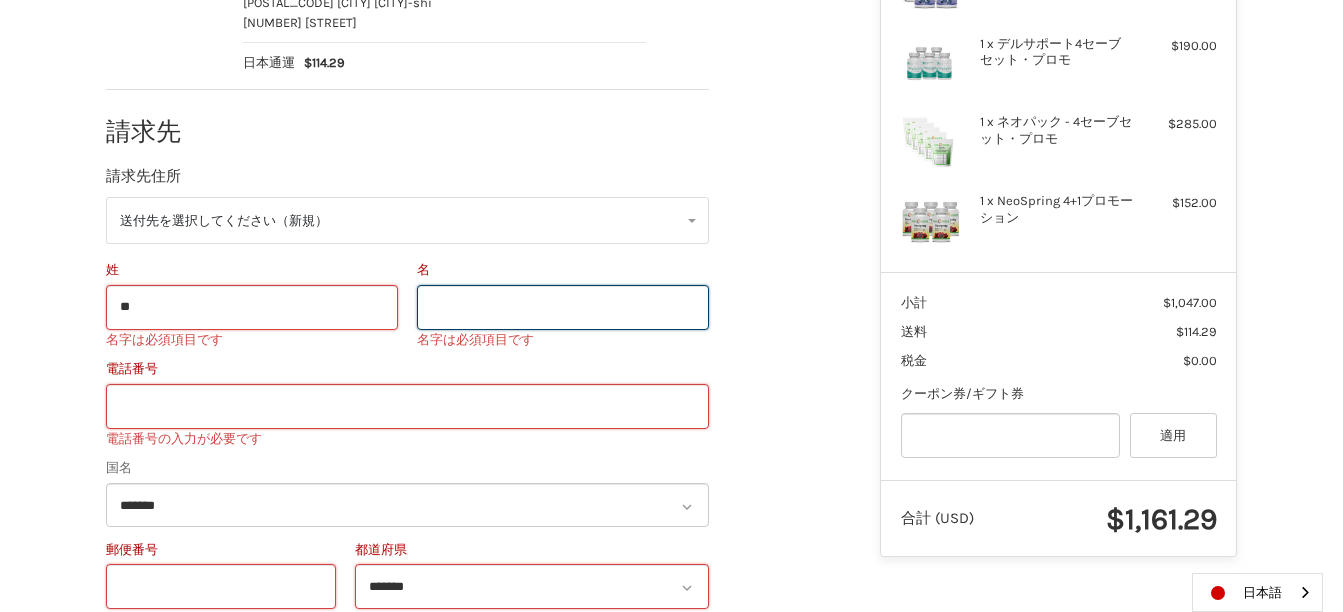 type on "**" 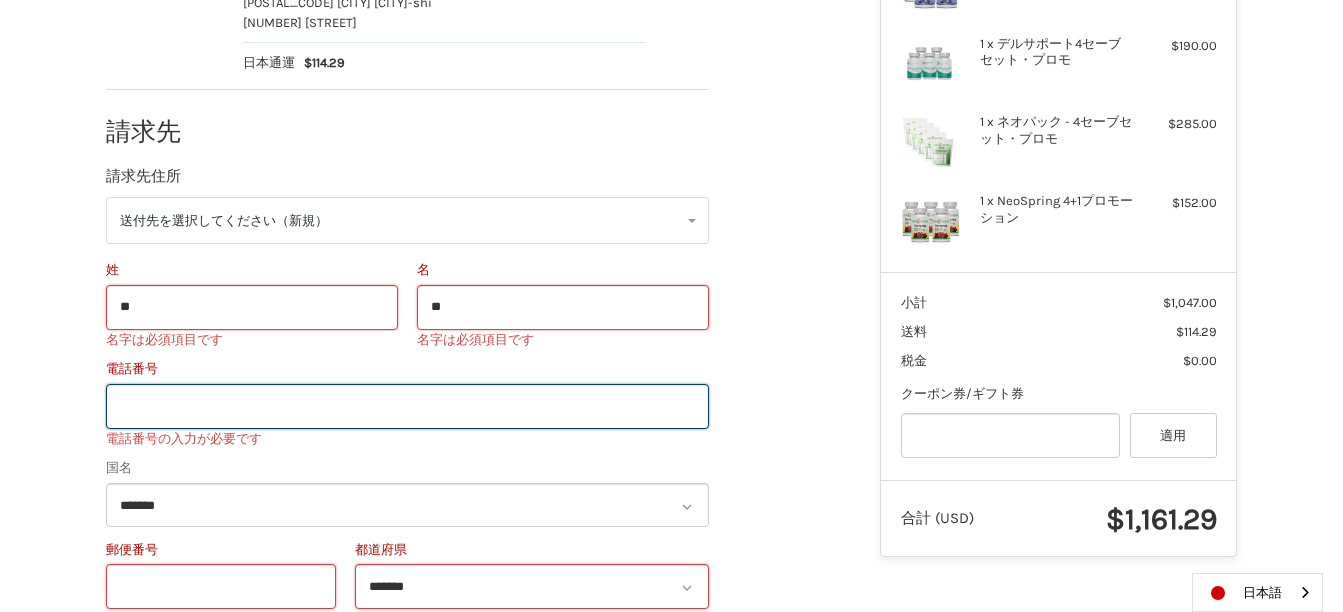 type on "**********" 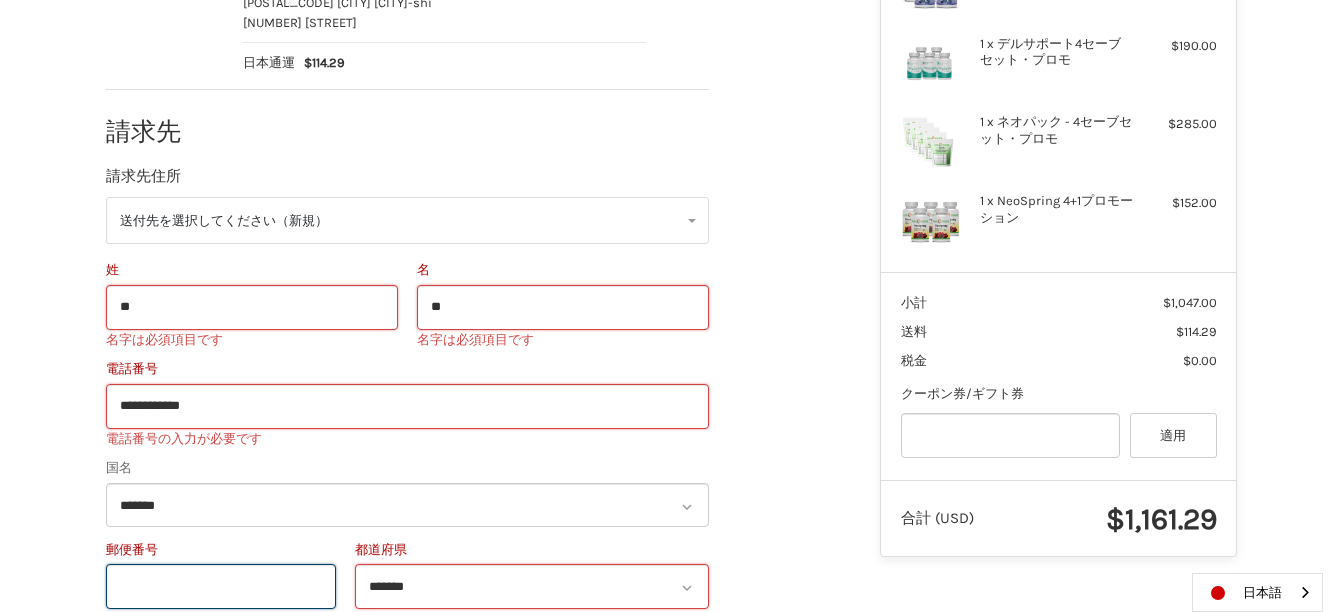 type on "*******" 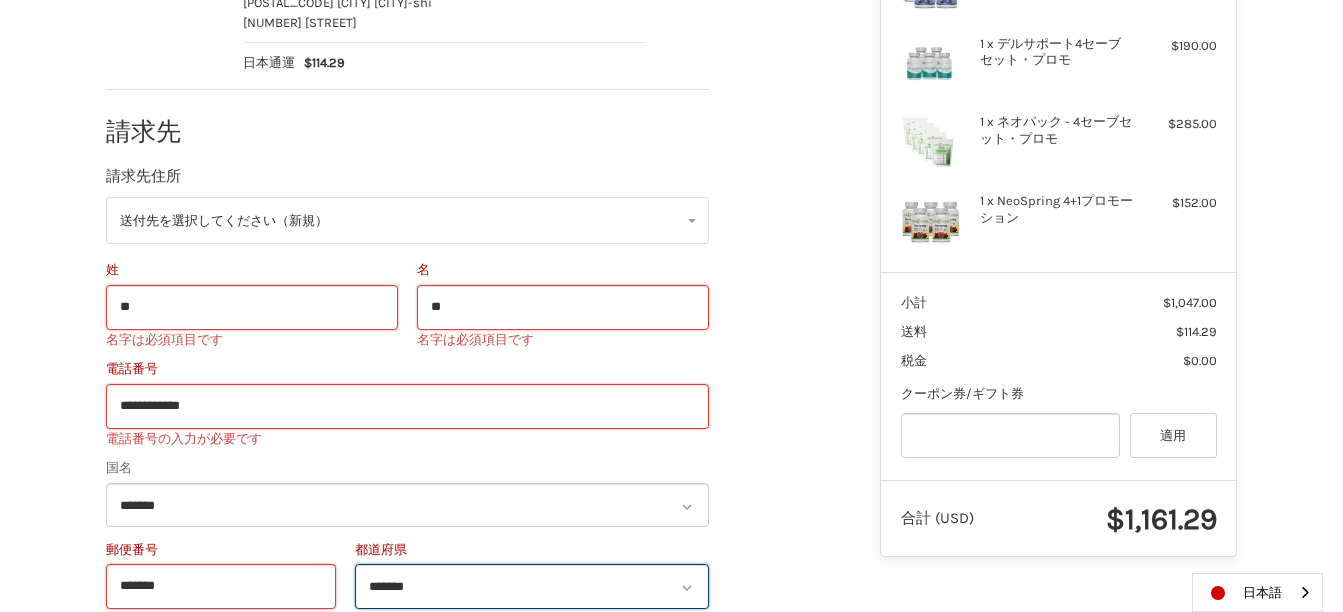 select on "**" 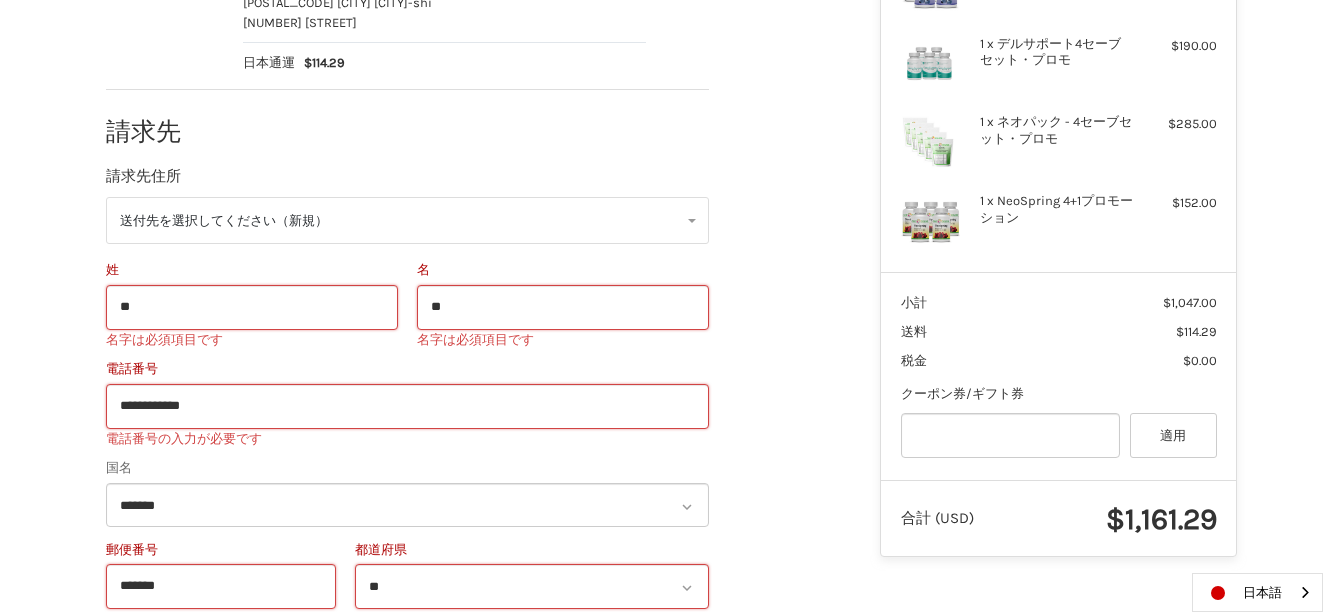 type on "***" 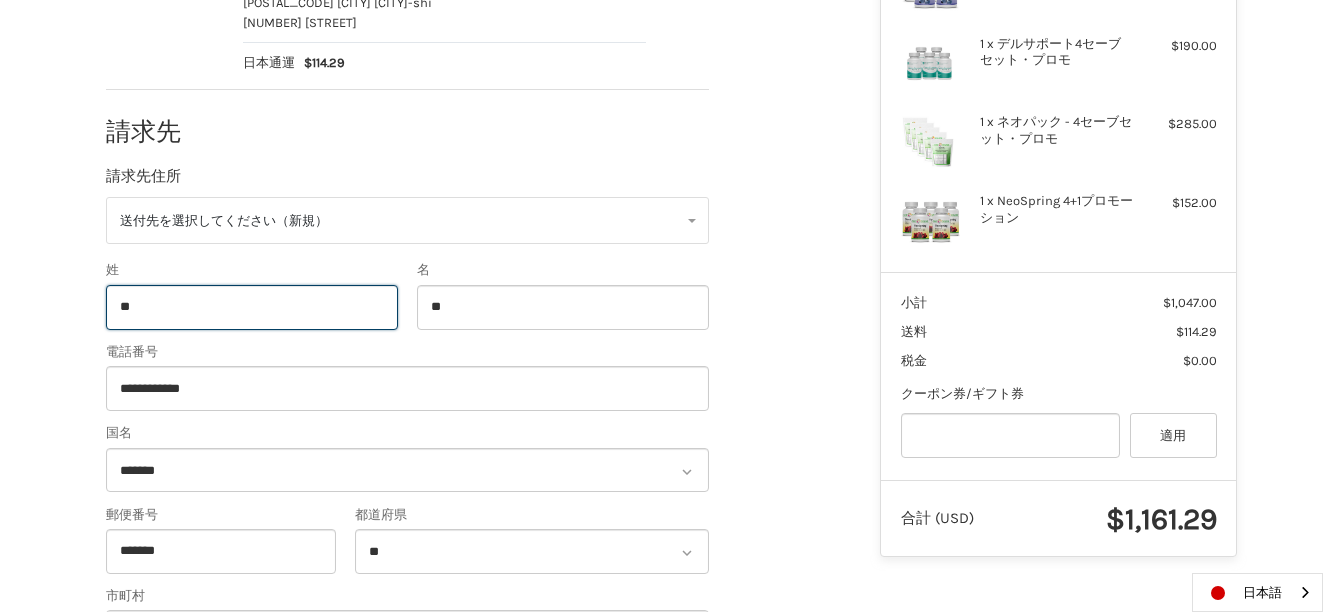 type on "*" 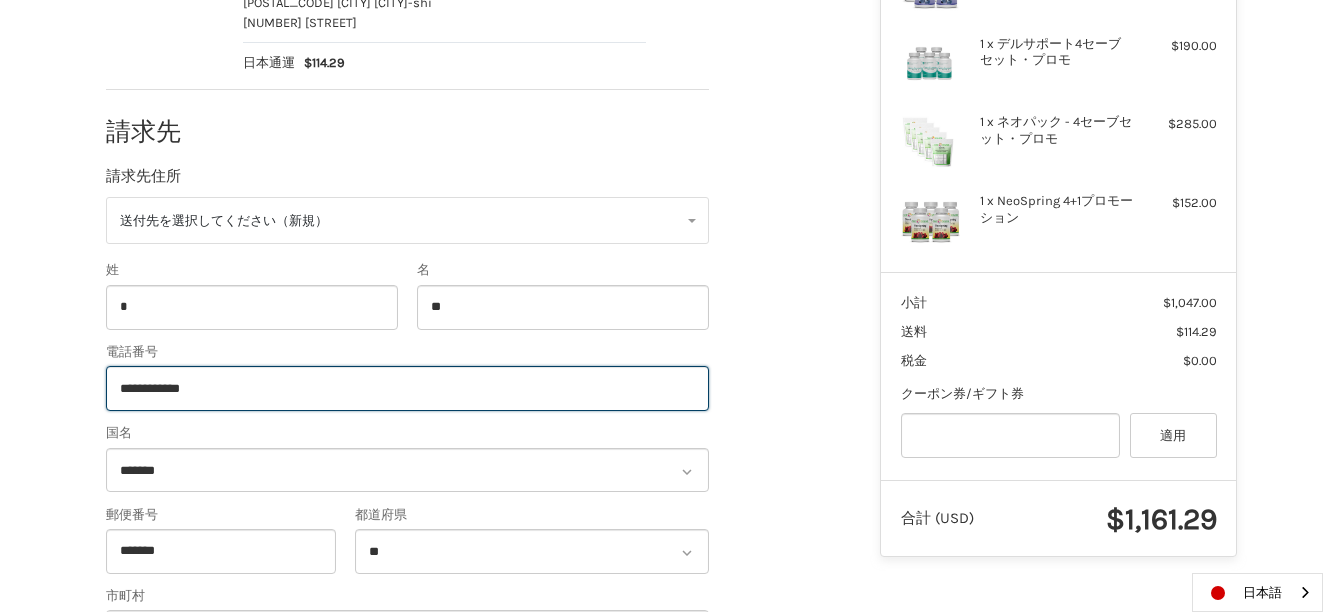 click on "**********" at bounding box center [407, 388] 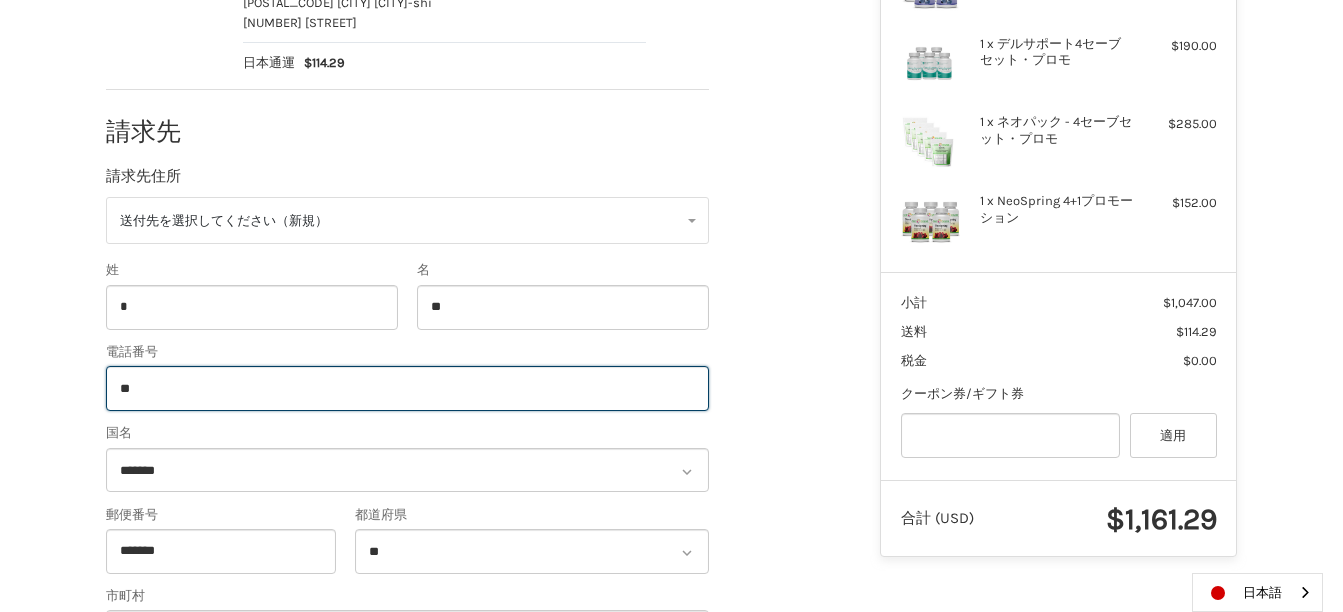 type on "*" 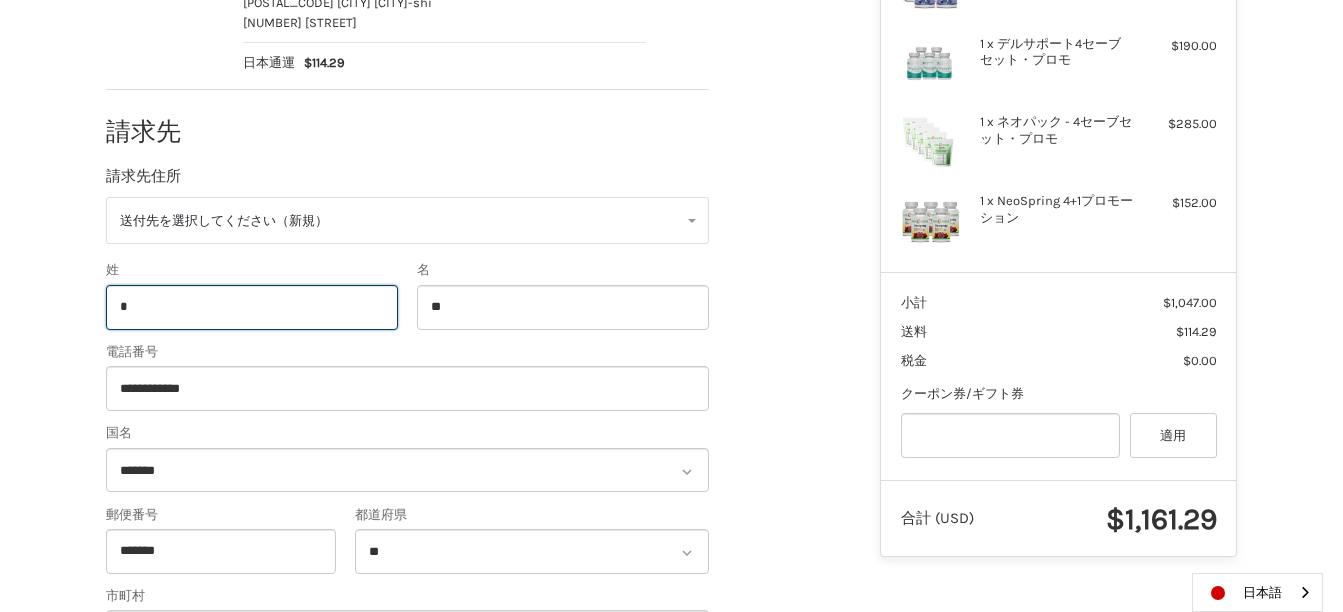 click on "*" at bounding box center [252, 307] 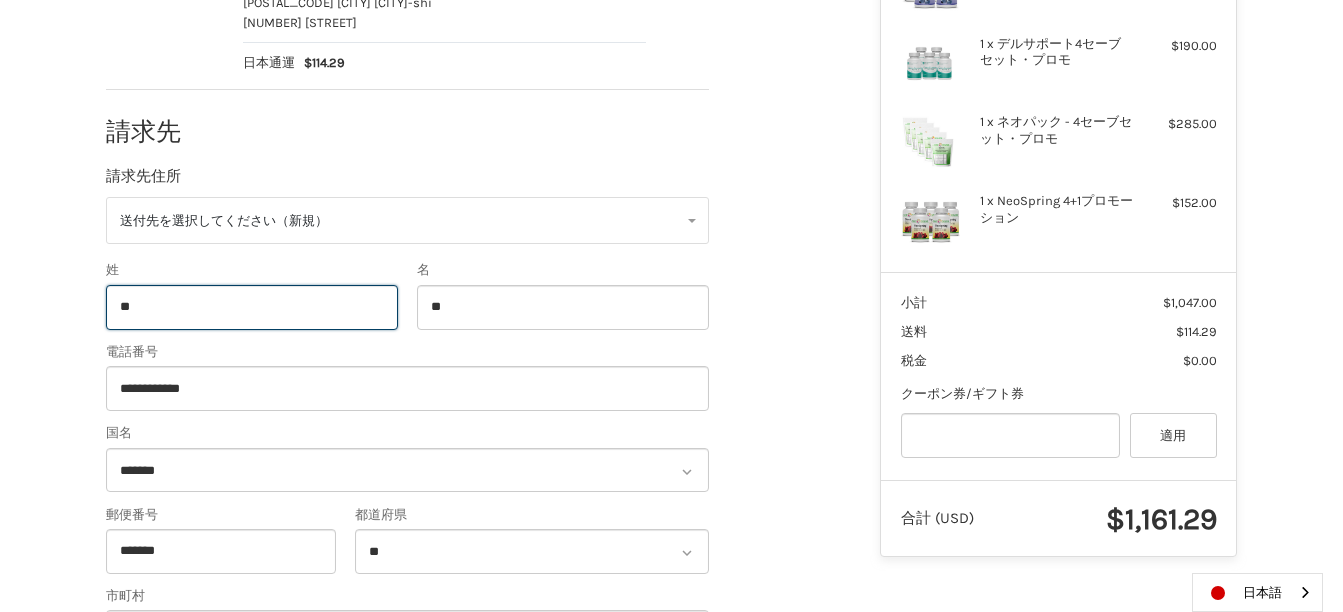 type on "**" 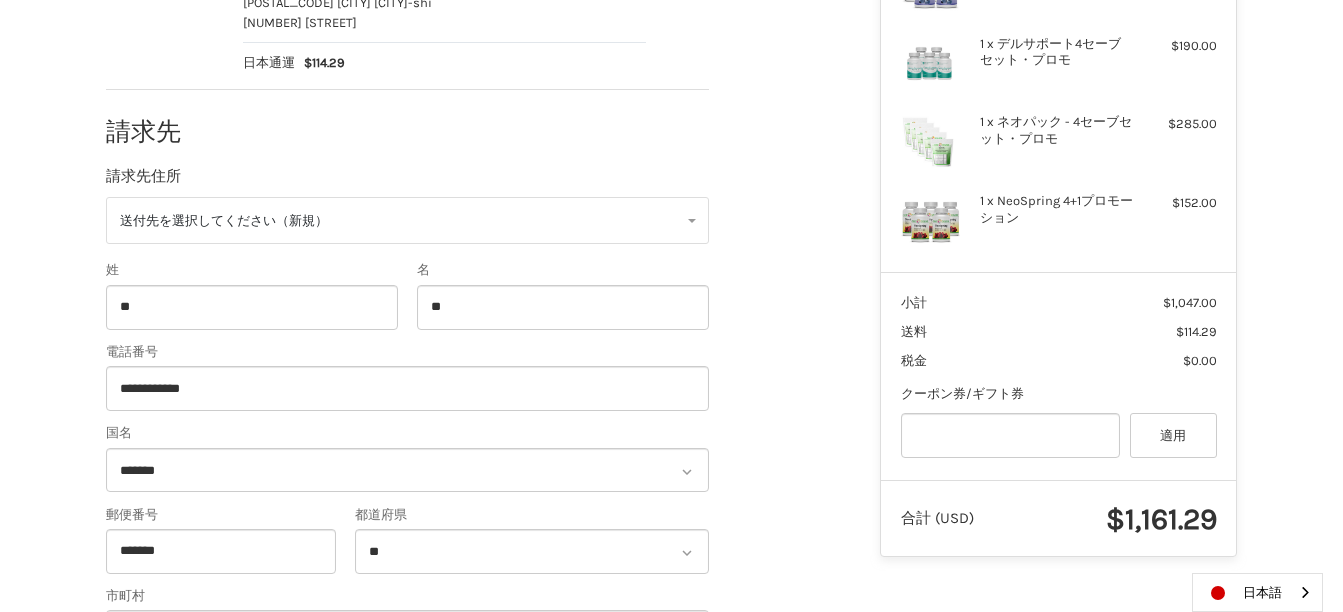 click on "**********" at bounding box center [478, 464] 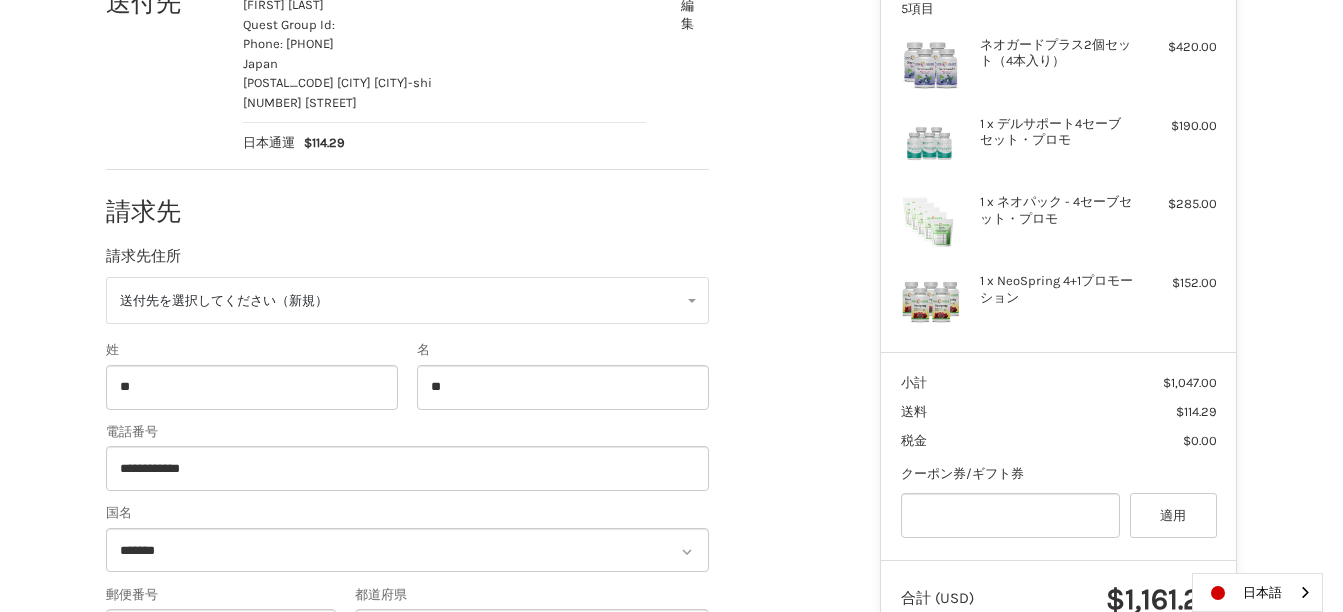 scroll, scrollTop: 394, scrollLeft: 0, axis: vertical 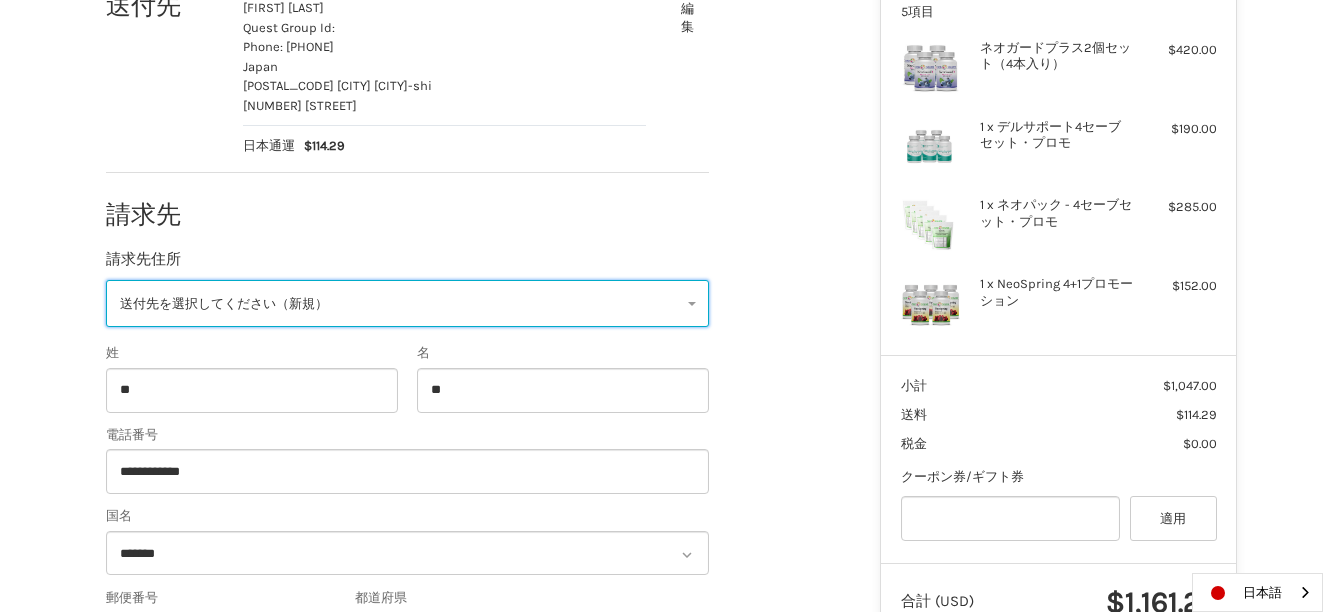 click on "送付先を選択してください（新規）" at bounding box center [407, 303] 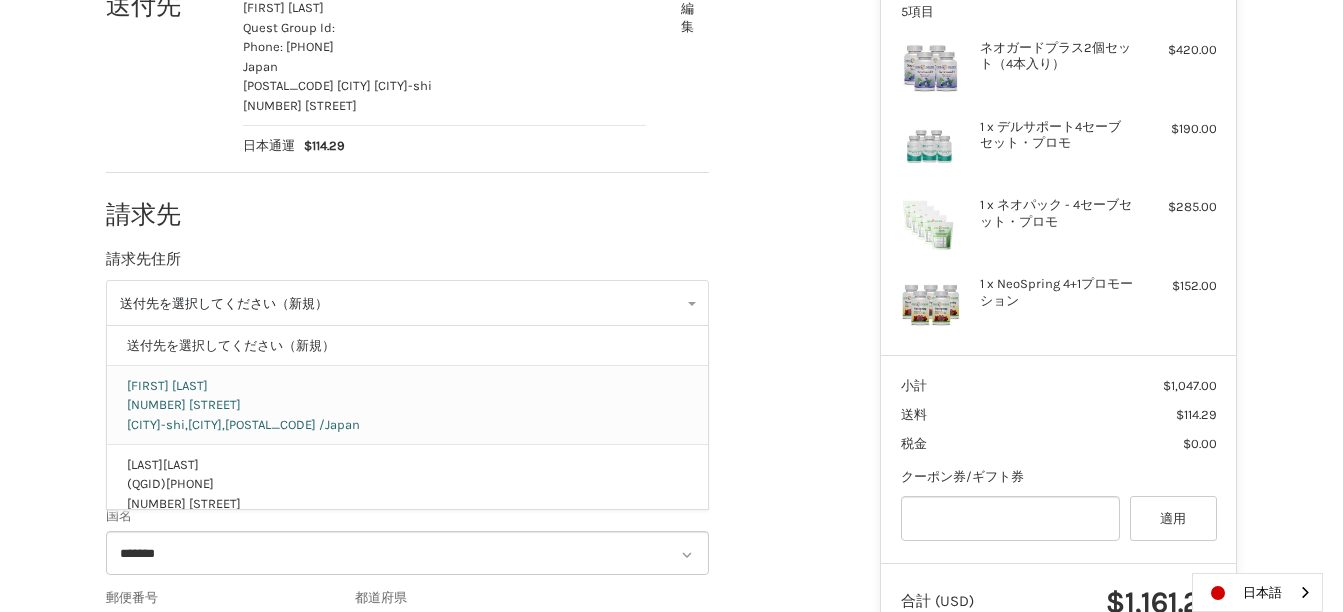click on "[CITY]-shi, [CITY], [POSTAL_CODE] / Japan" at bounding box center [408, 425] 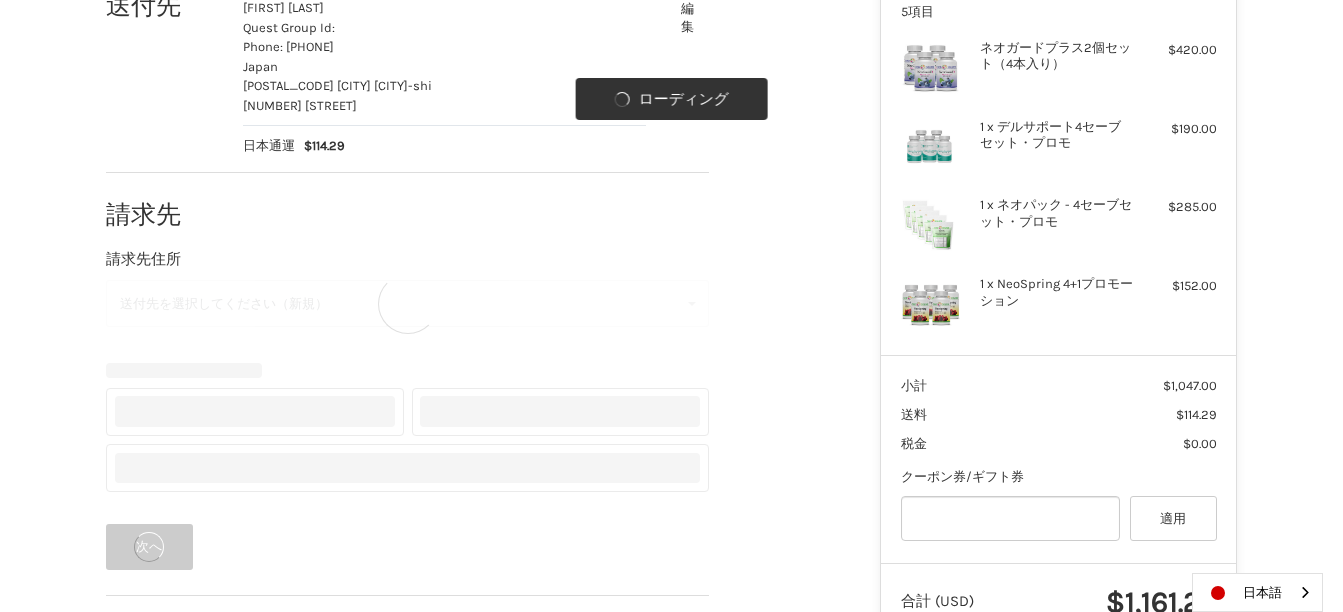 select on "**" 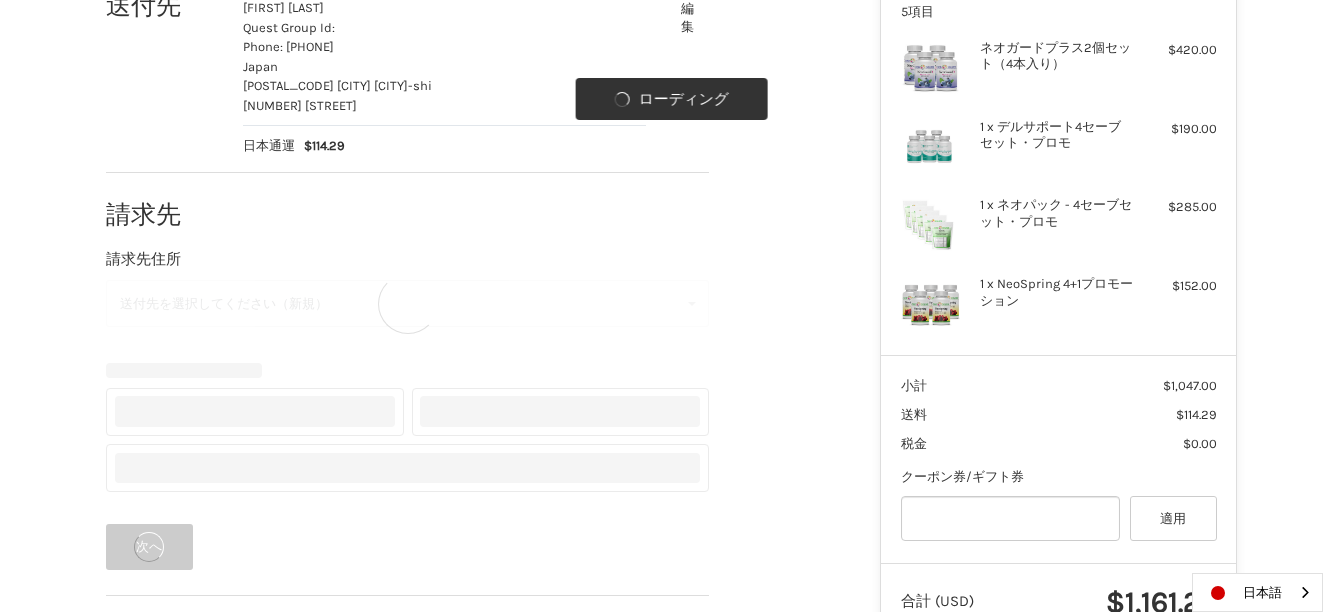 select on "**" 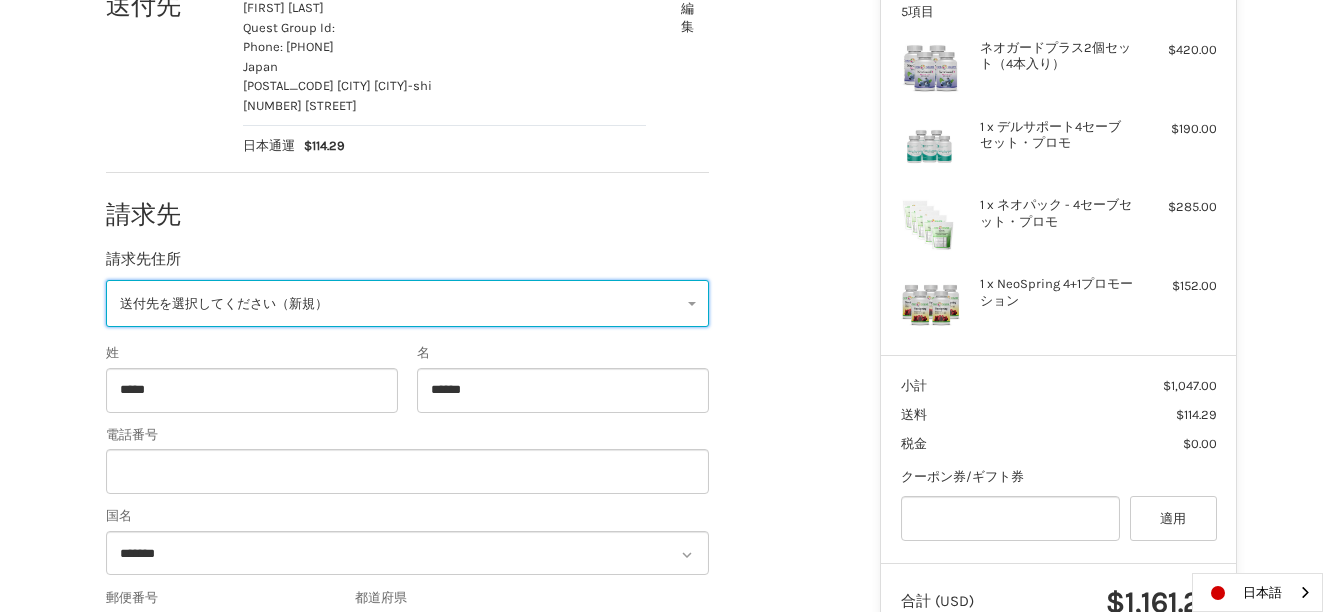click on "送付先を選択してください（新規）" at bounding box center [407, 303] 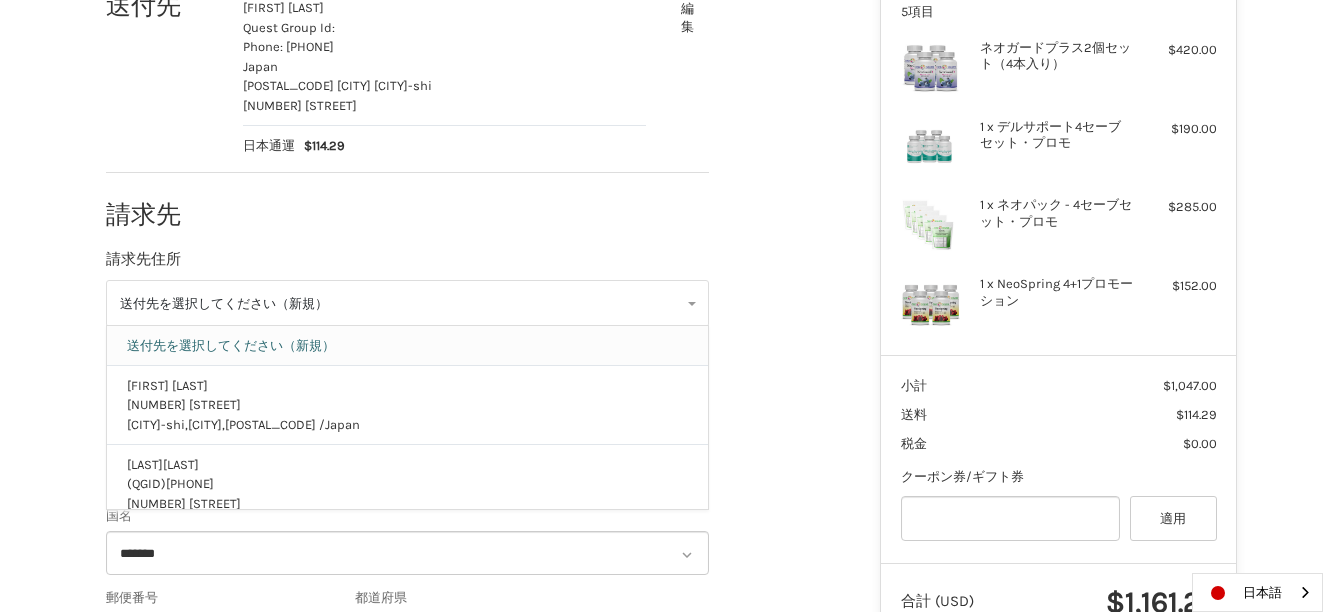 click on "送付先を選択してください（新規）" at bounding box center (408, 345) 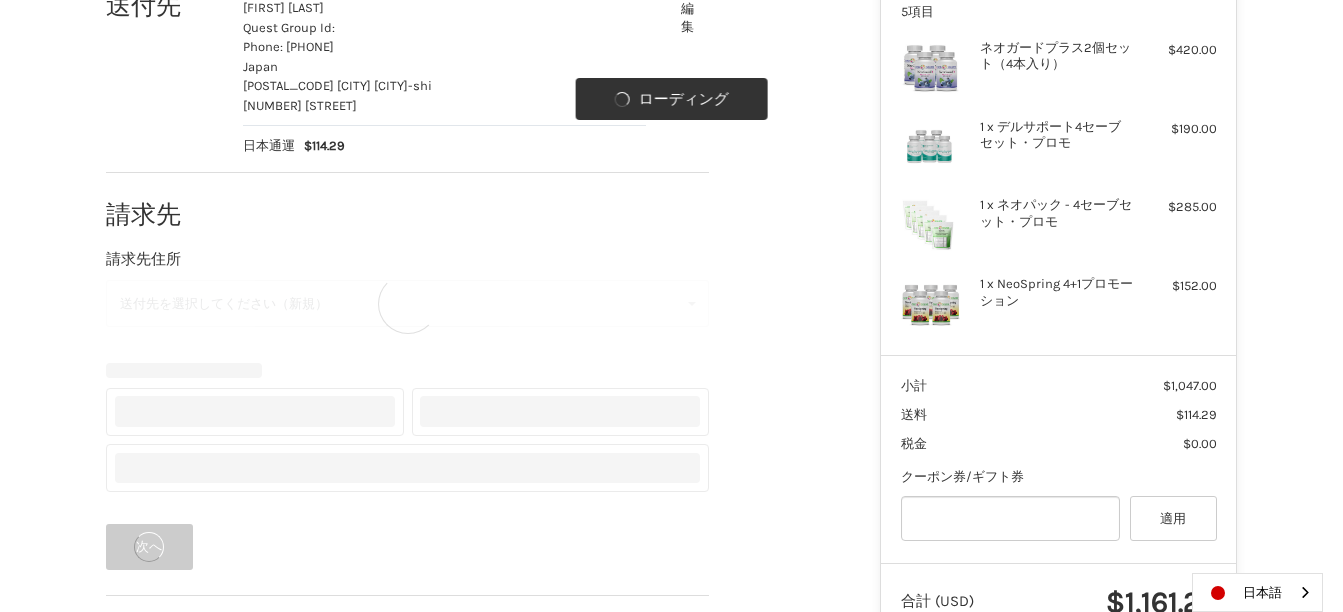 select on "**" 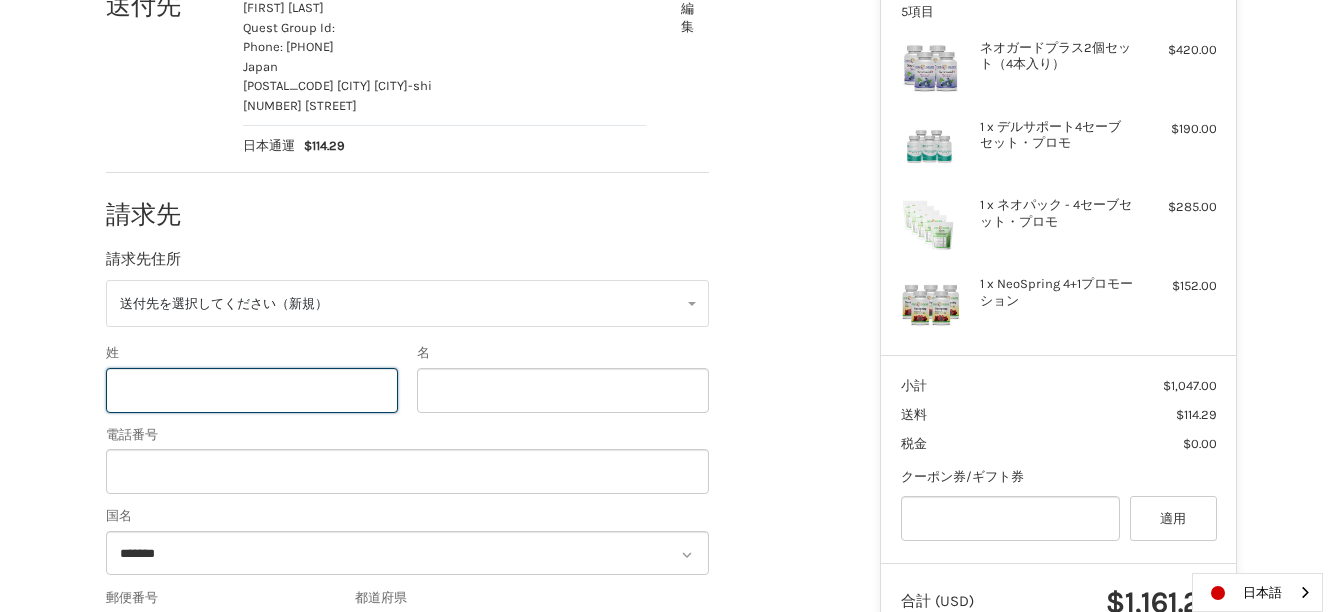 click on "姓" at bounding box center [252, 390] 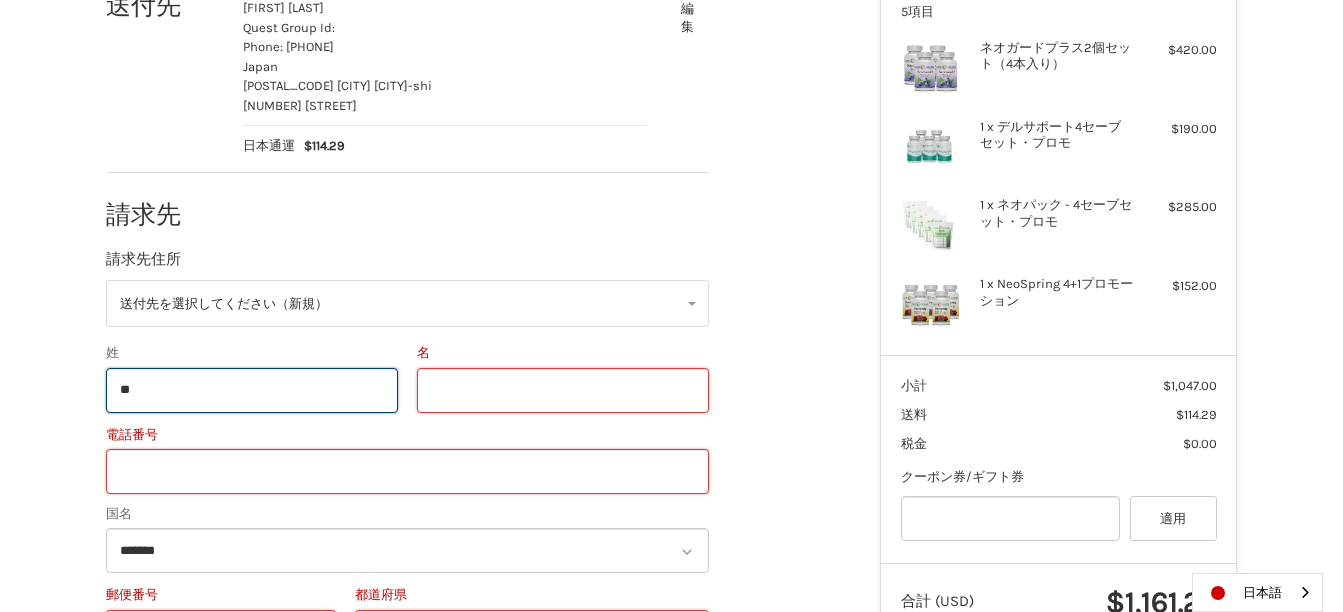 type on "**" 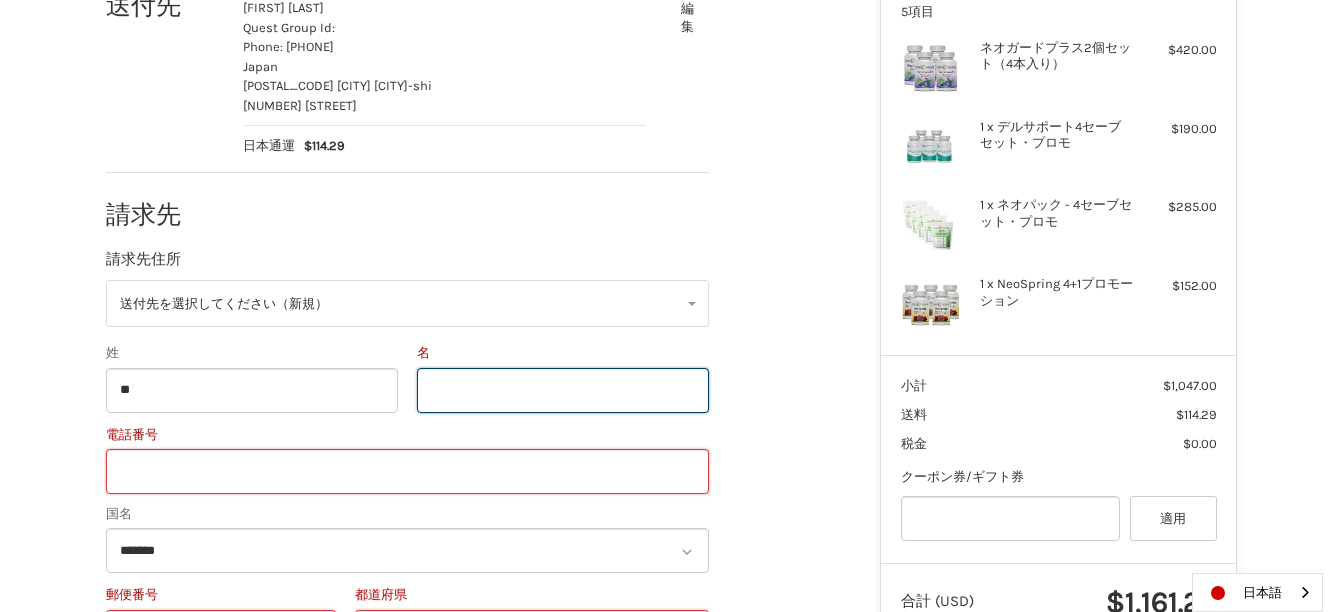 click on "名" at bounding box center [563, 390] 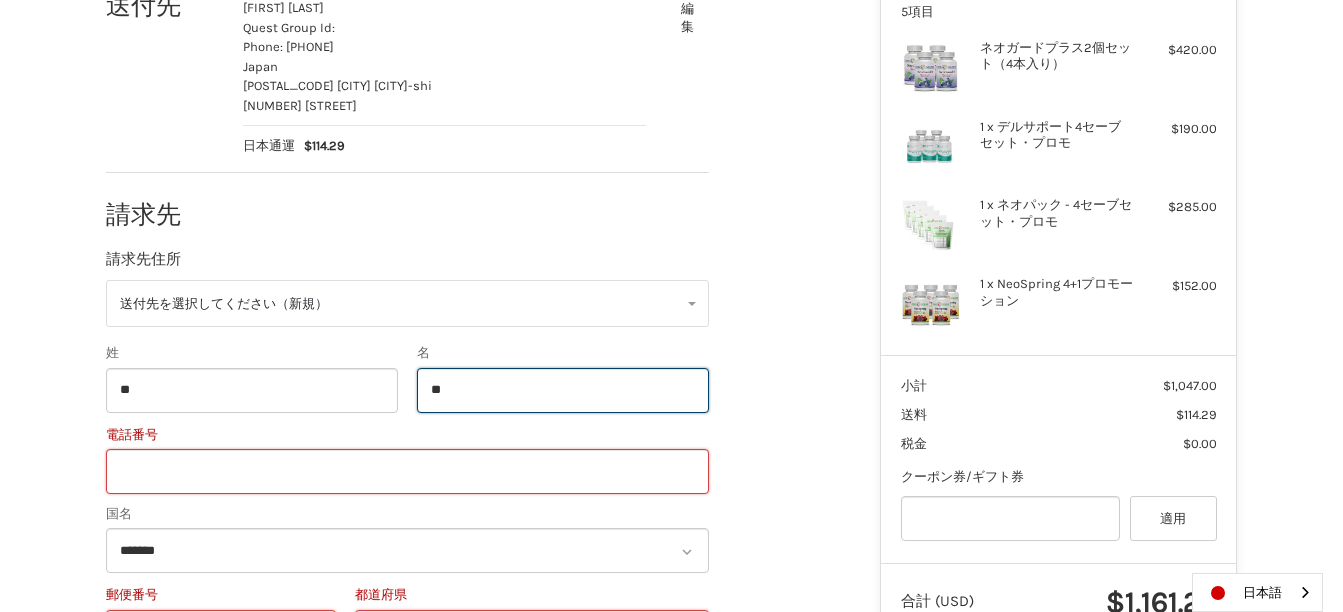 type on "**" 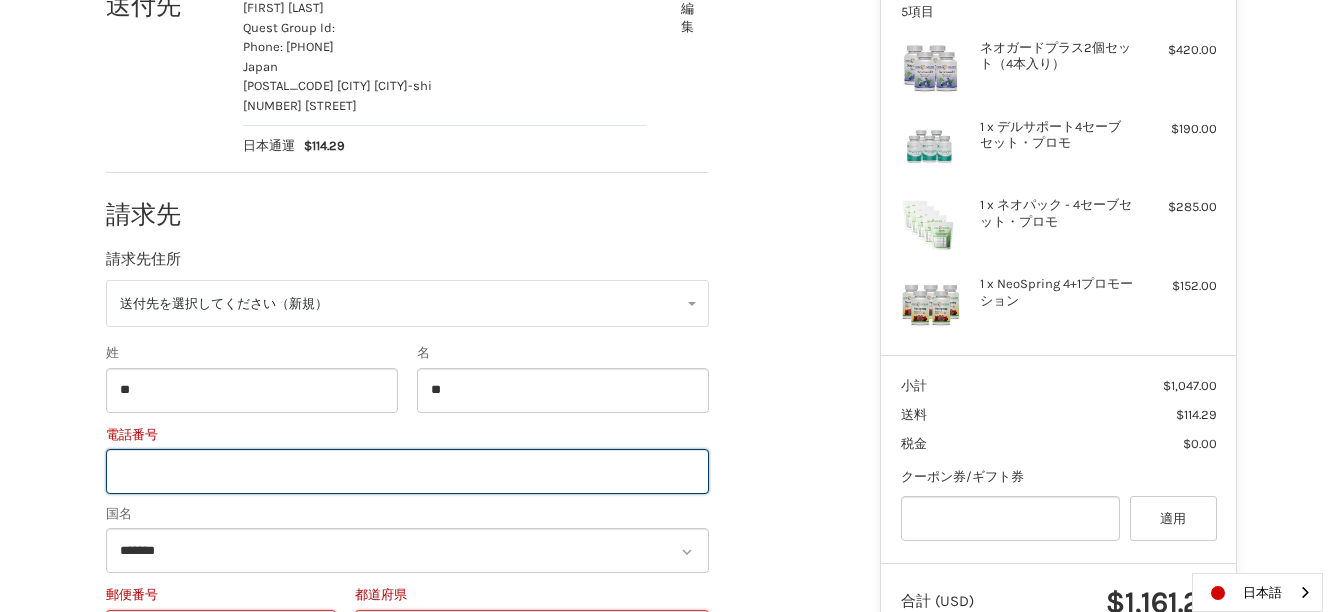 click on "電話番号" at bounding box center [407, 471] 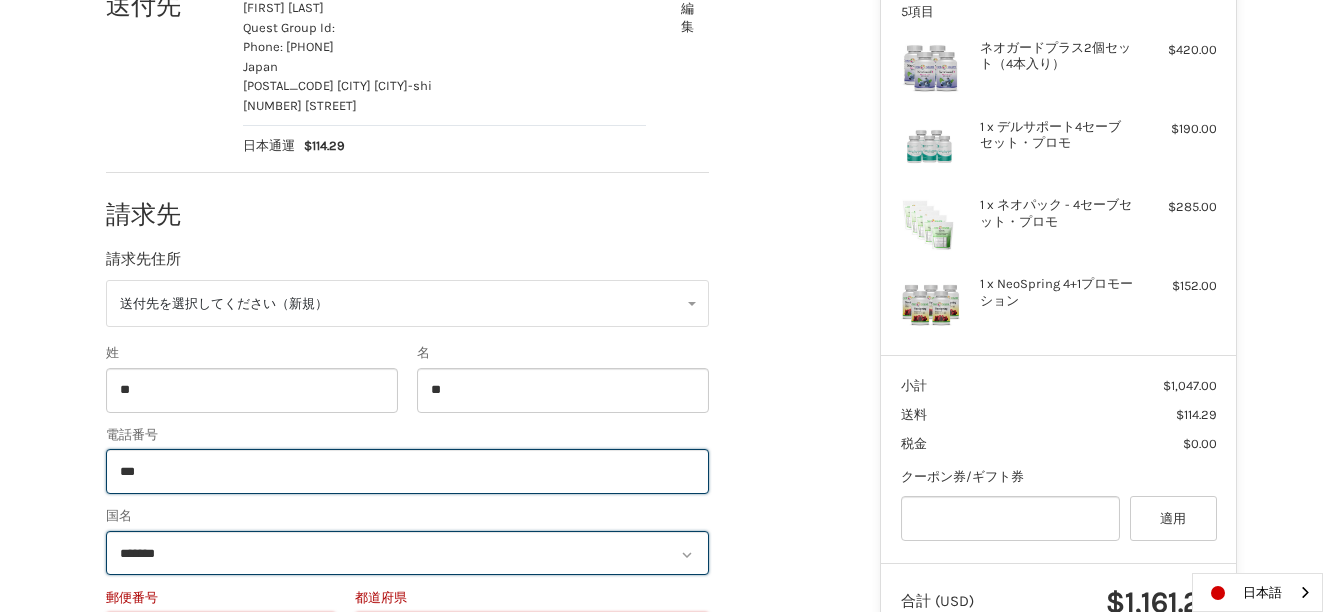 type on "**********" 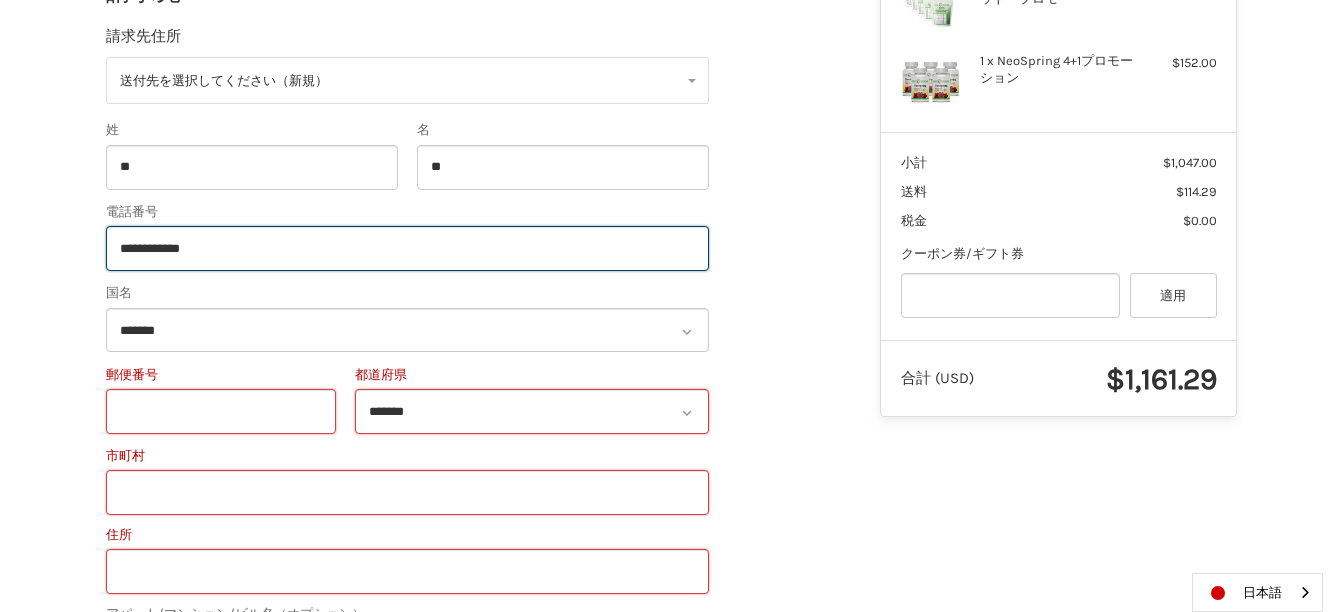 scroll, scrollTop: 640, scrollLeft: 0, axis: vertical 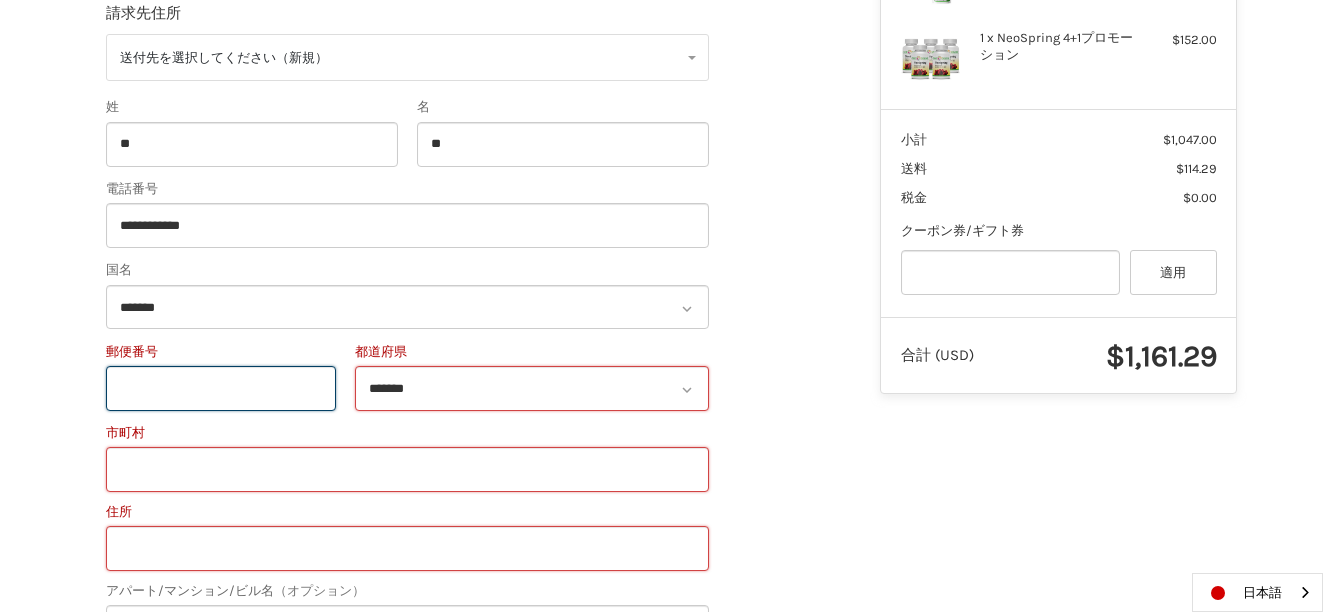 click on "郵便番号" at bounding box center (221, 388) 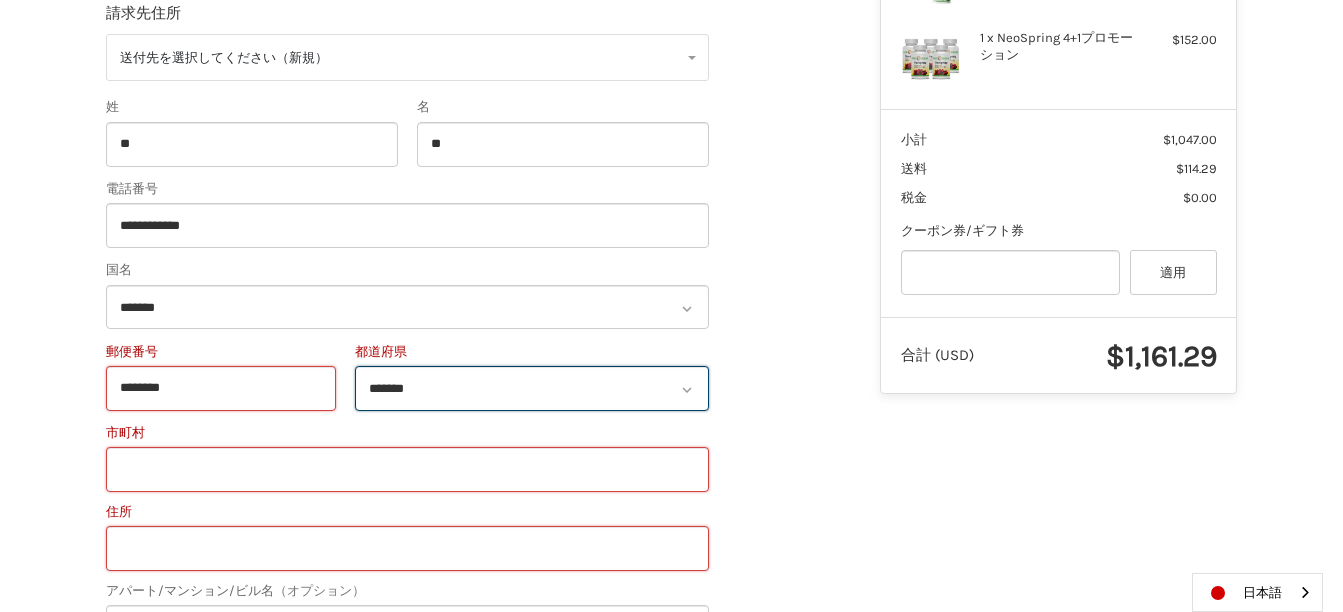 select on "**" 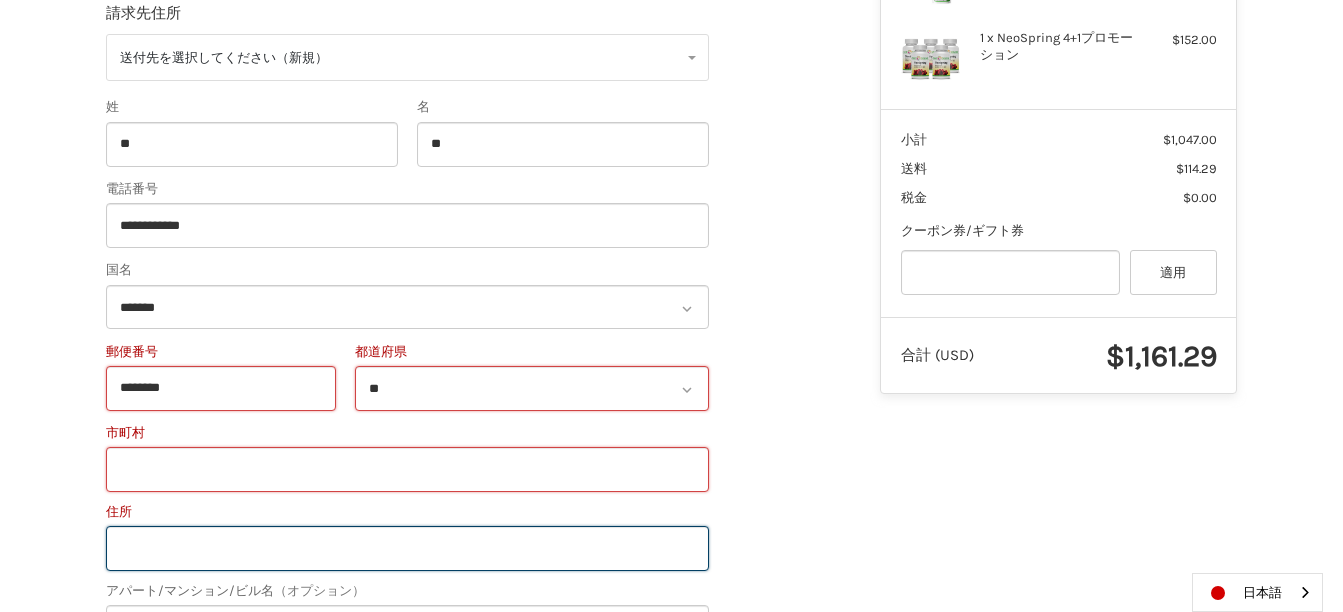 type on "******" 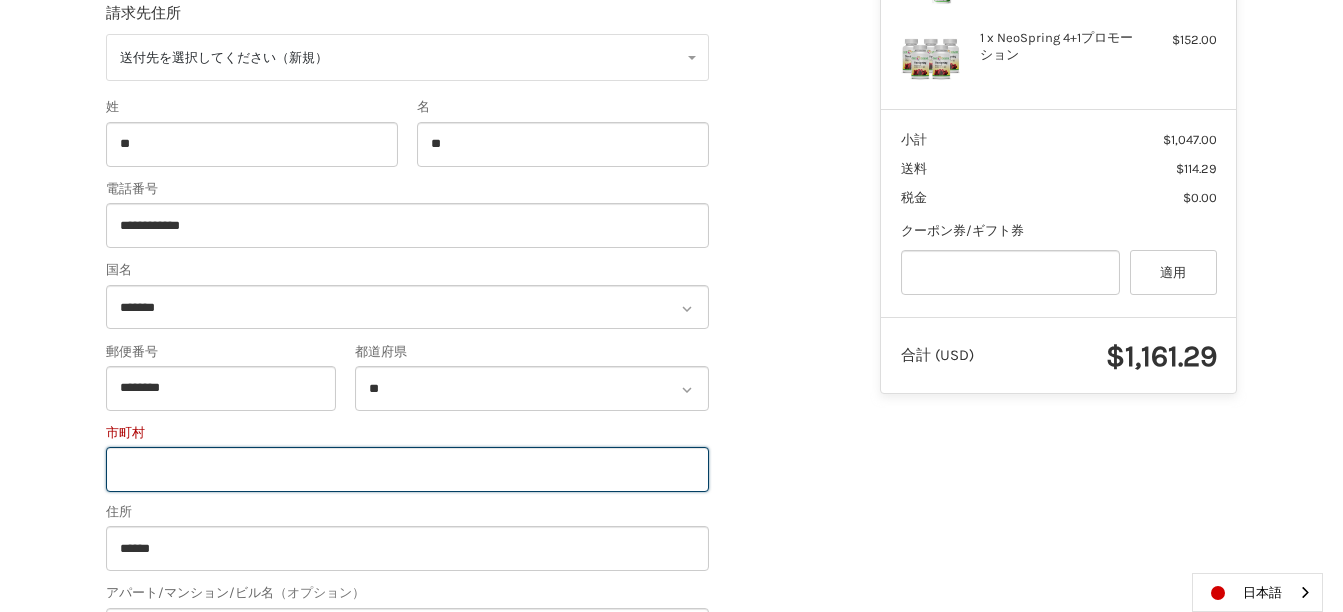 click on "市町村" at bounding box center (407, 469) 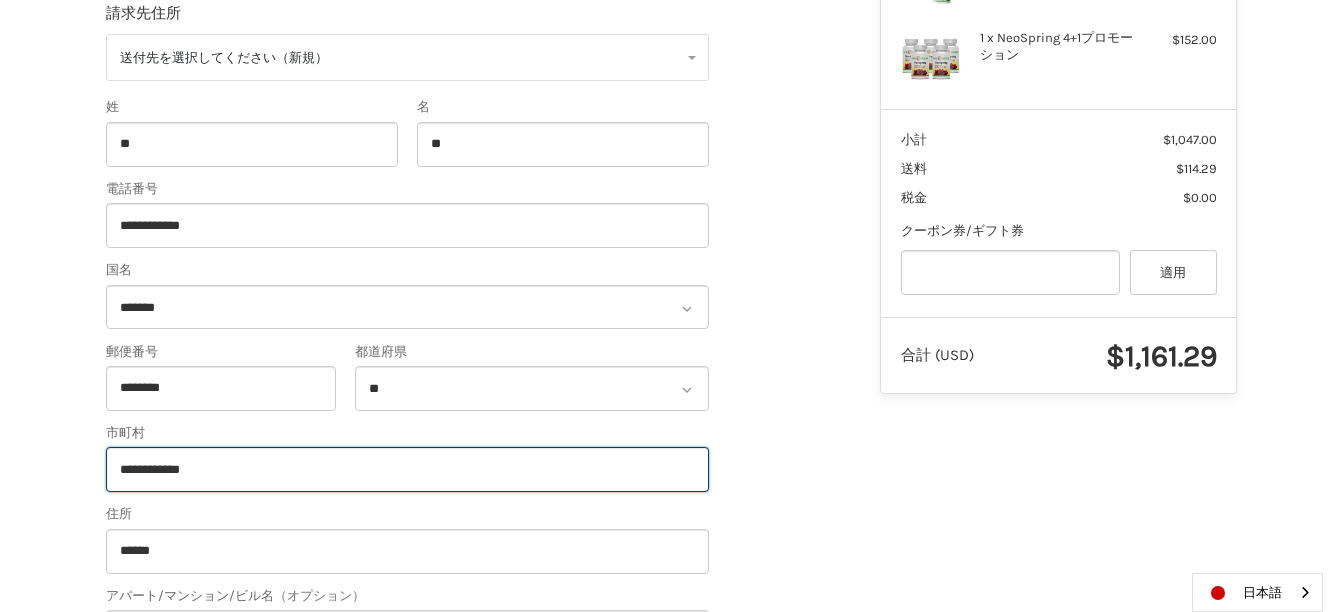 click on "**********" at bounding box center [407, 469] 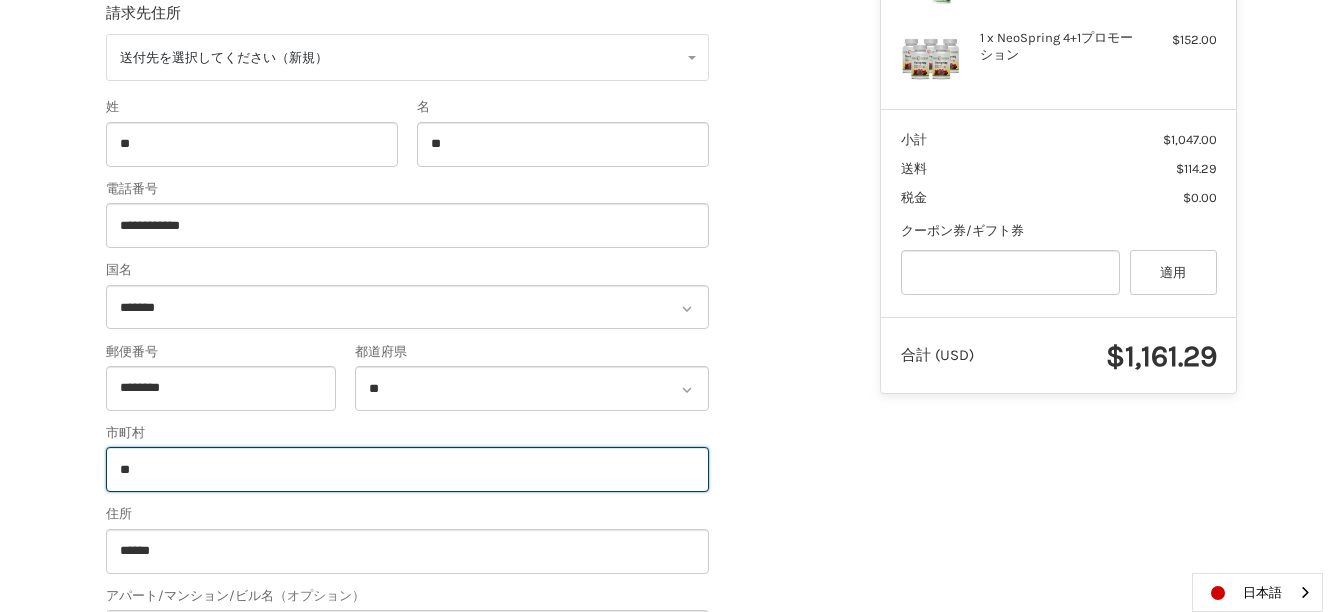 type on "*" 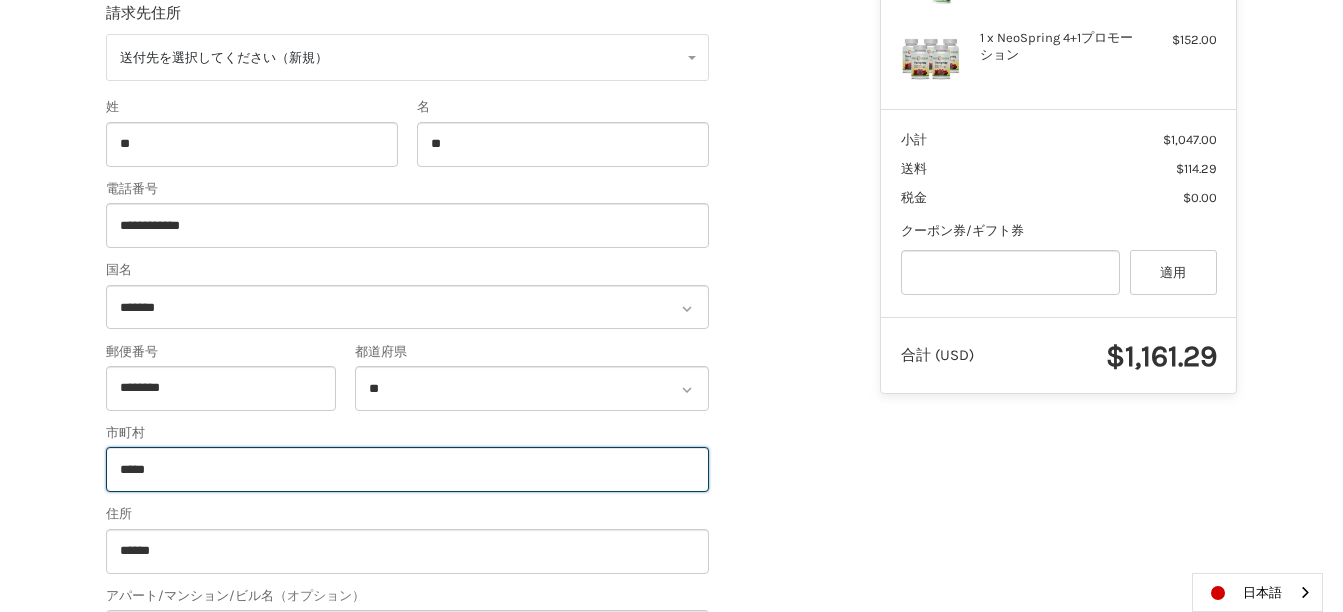 type on "***" 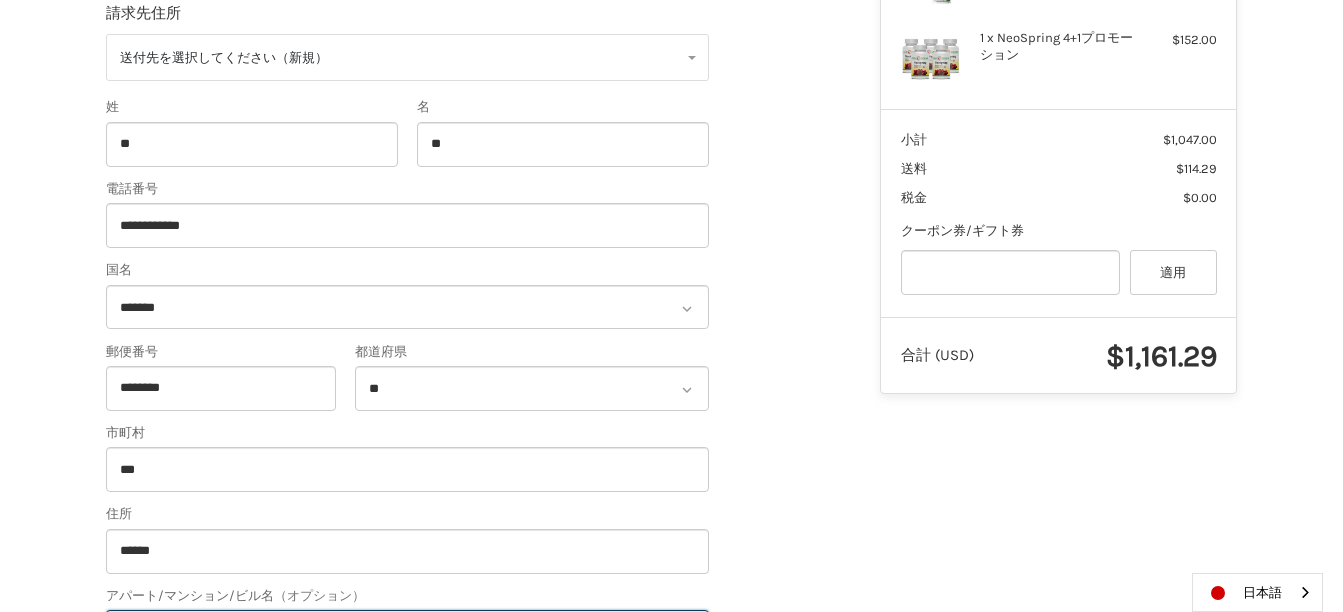 type on "*********" 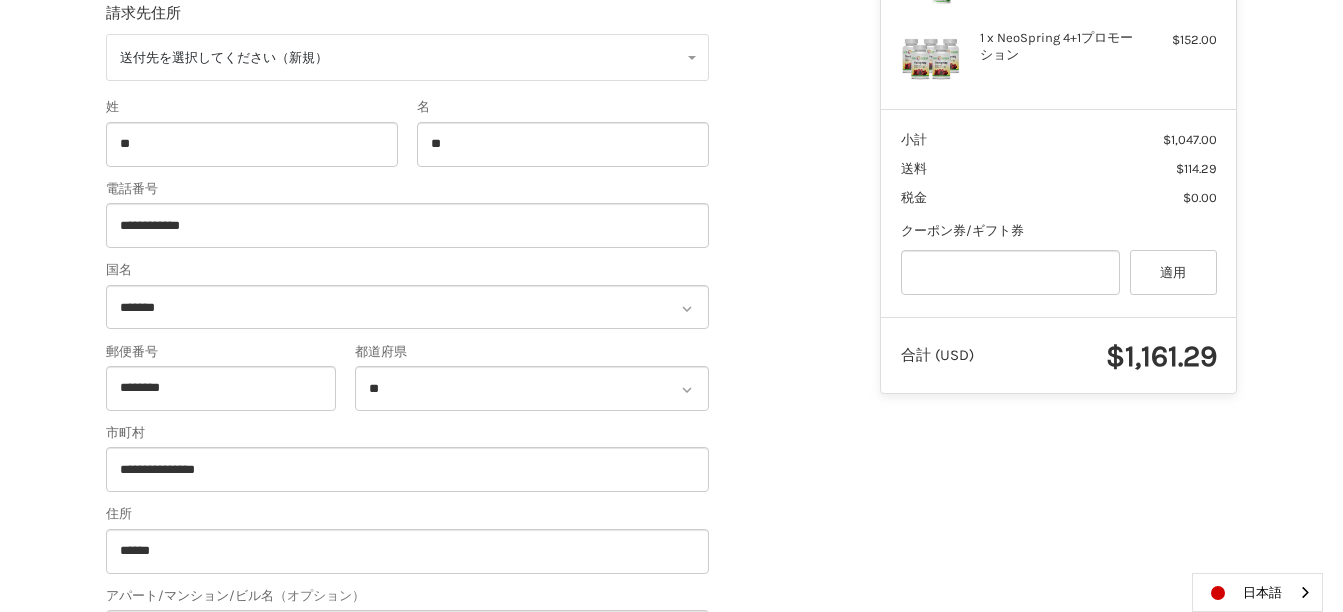 click on "**********" at bounding box center (446, 301) 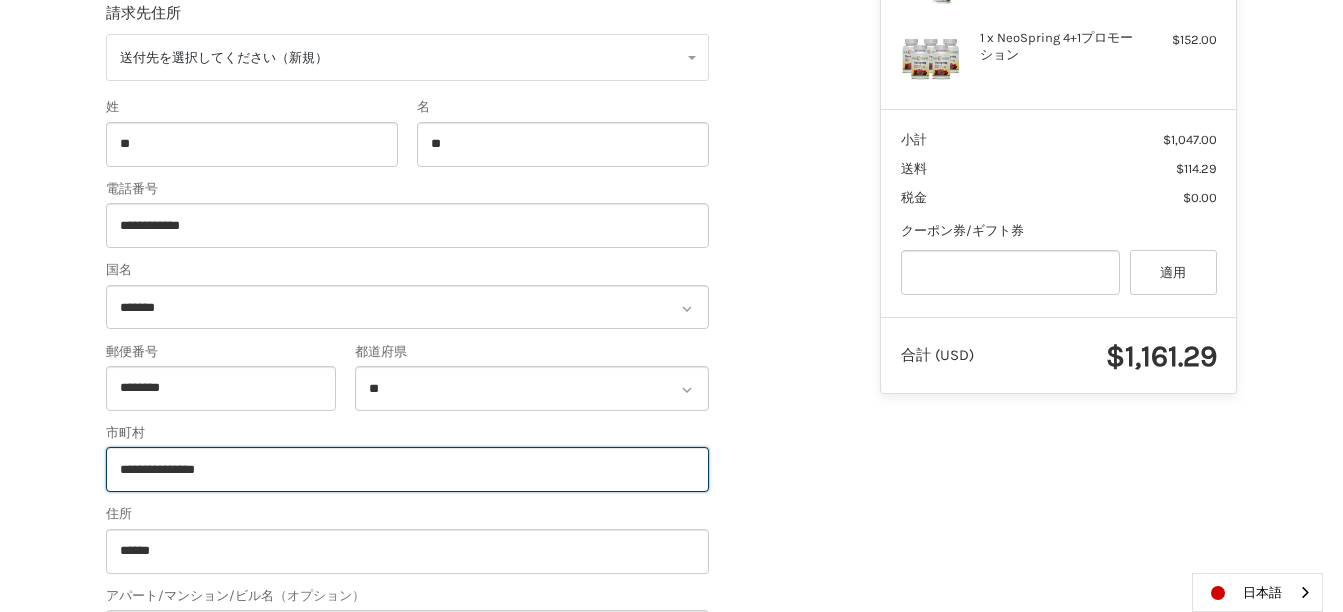 click on "**********" at bounding box center [407, 469] 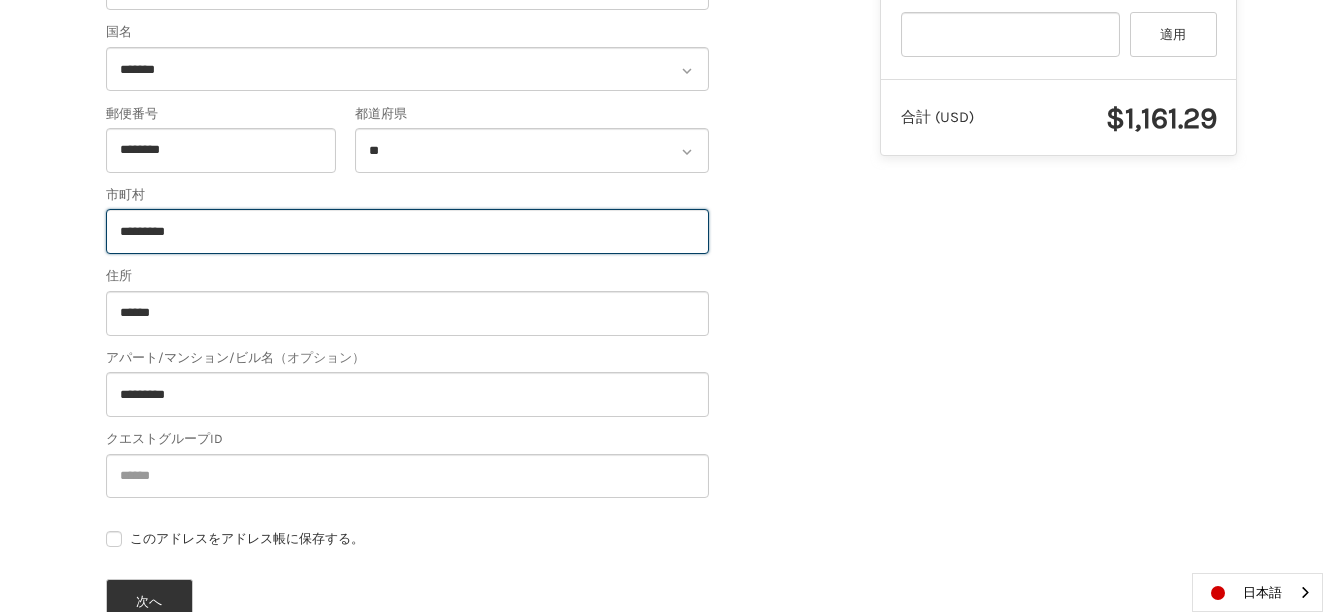 scroll, scrollTop: 890, scrollLeft: 0, axis: vertical 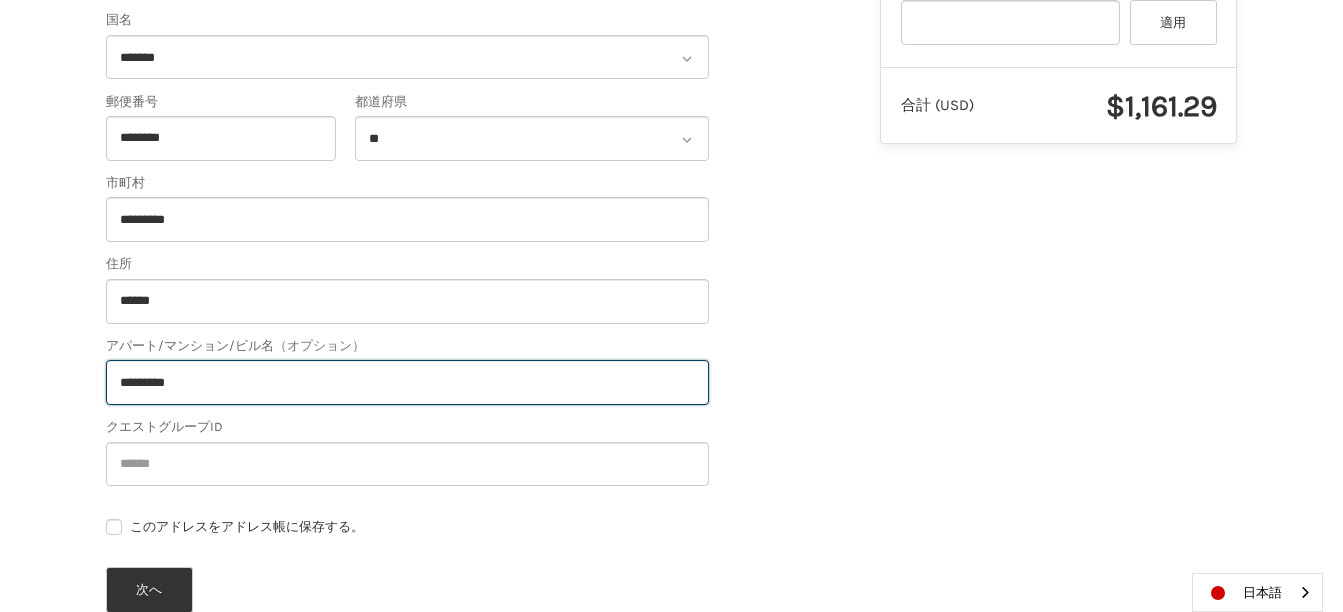 click on "*********" at bounding box center [407, 382] 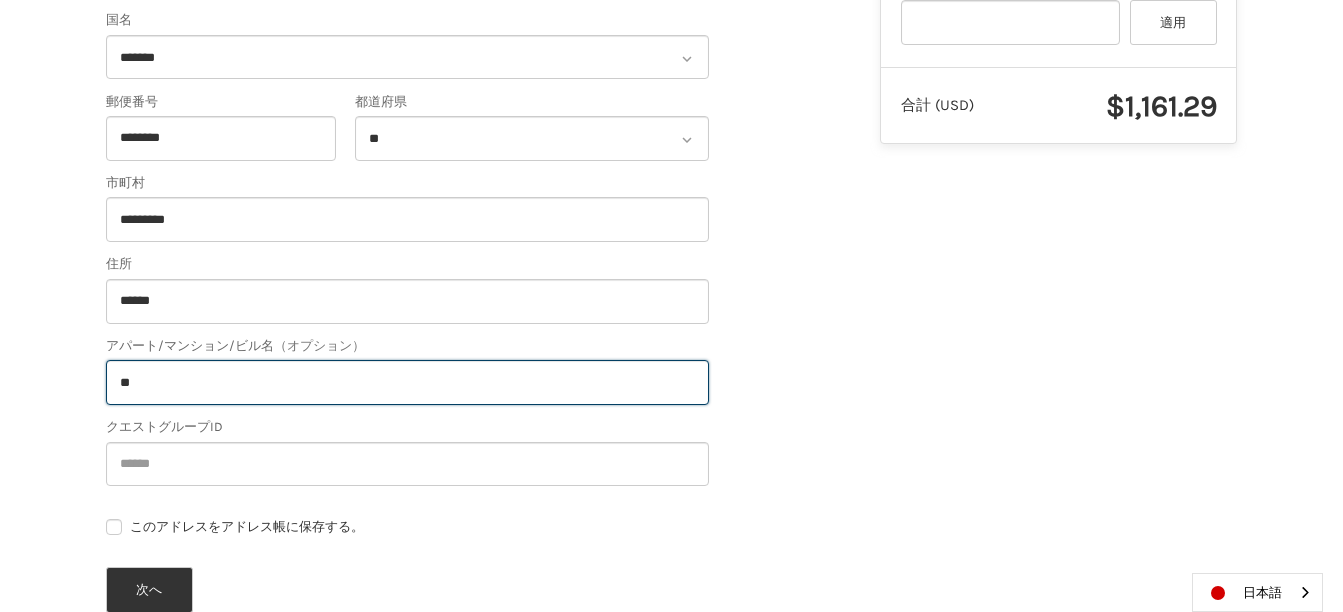 type on "*" 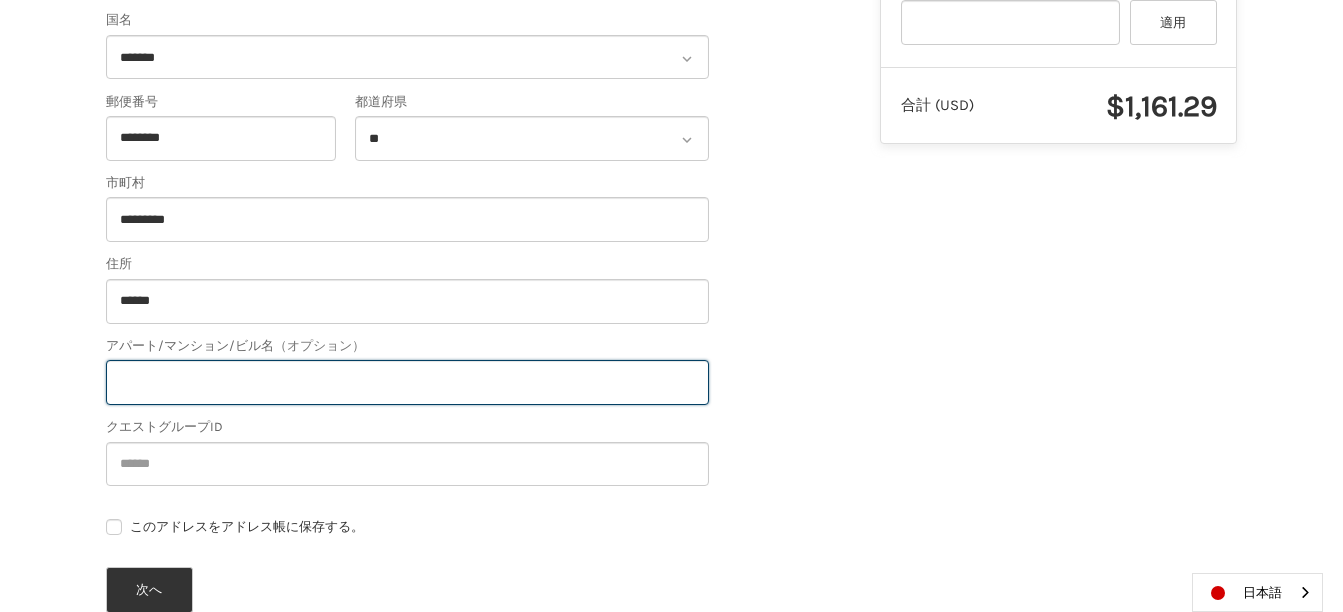 type 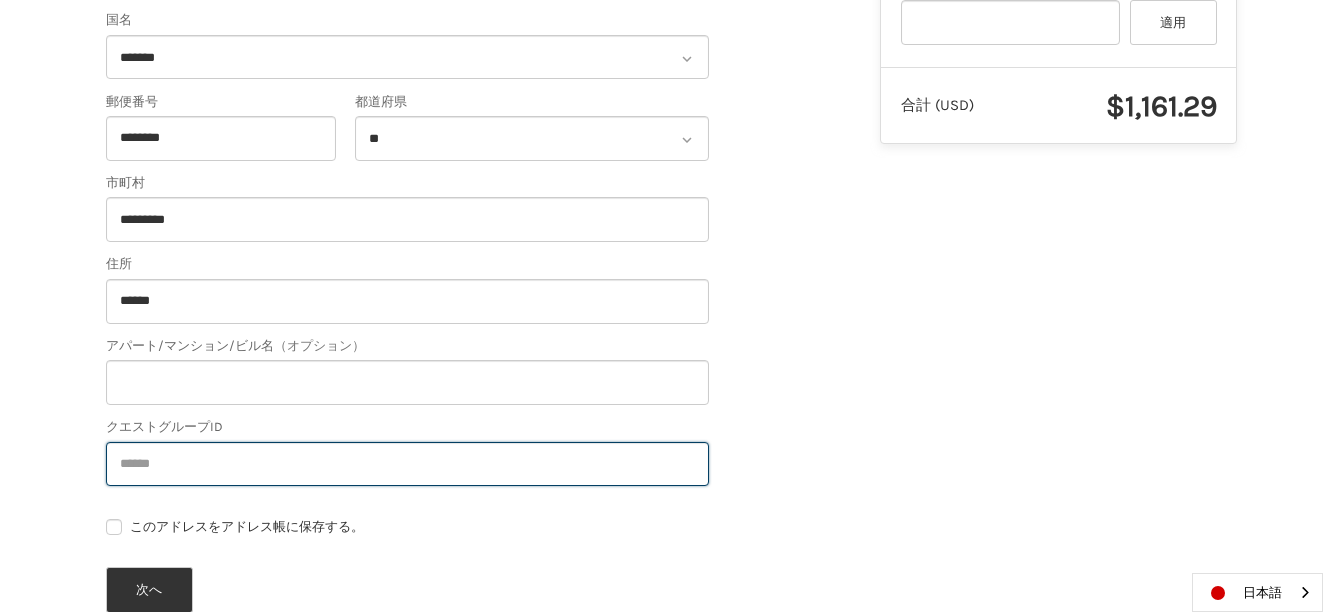 click on "クエストグループID" at bounding box center [407, 464] 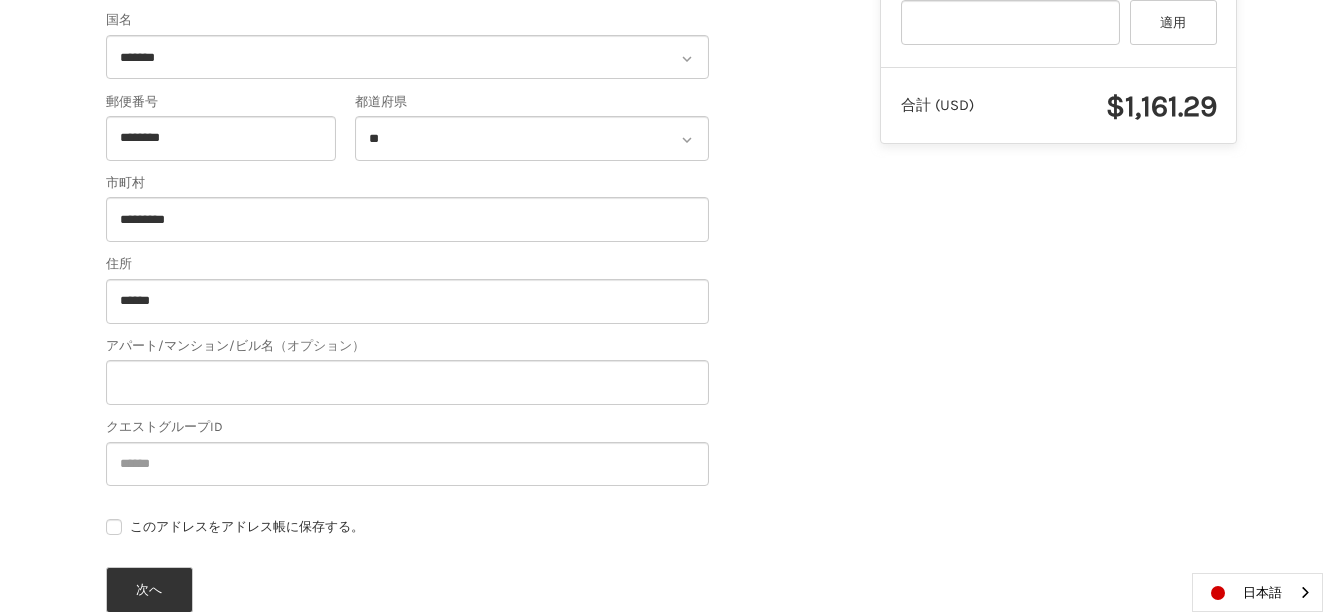 click on "**********" at bounding box center (671, 61) 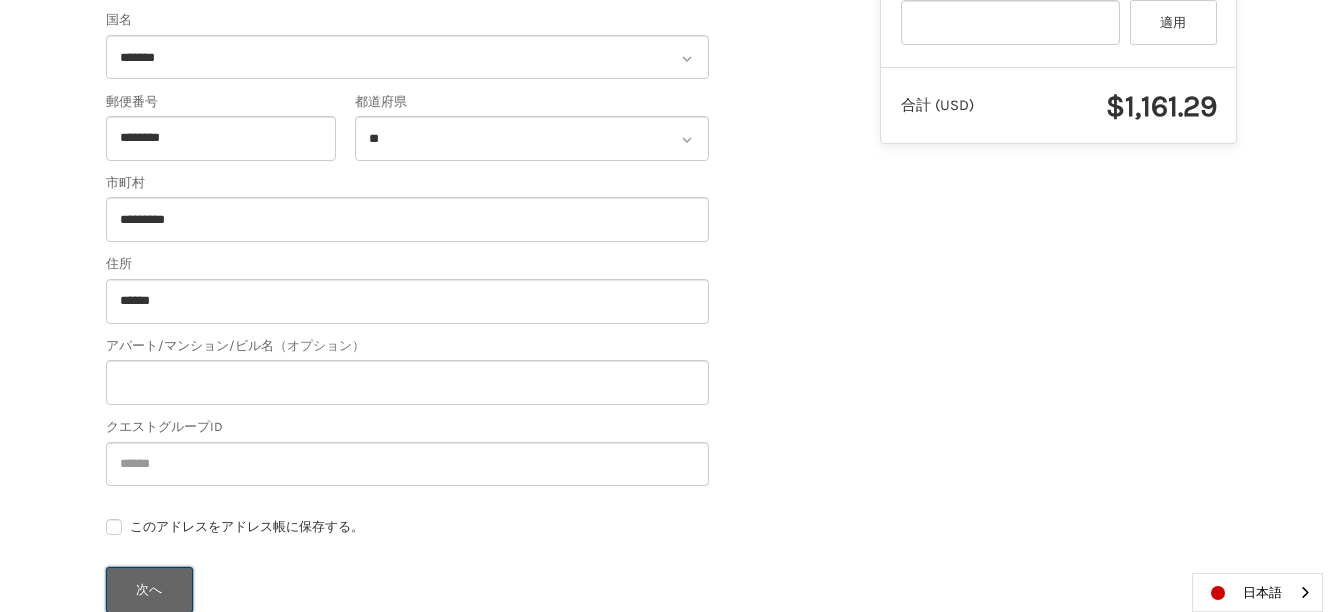 click on "次へ" at bounding box center [149, 590] 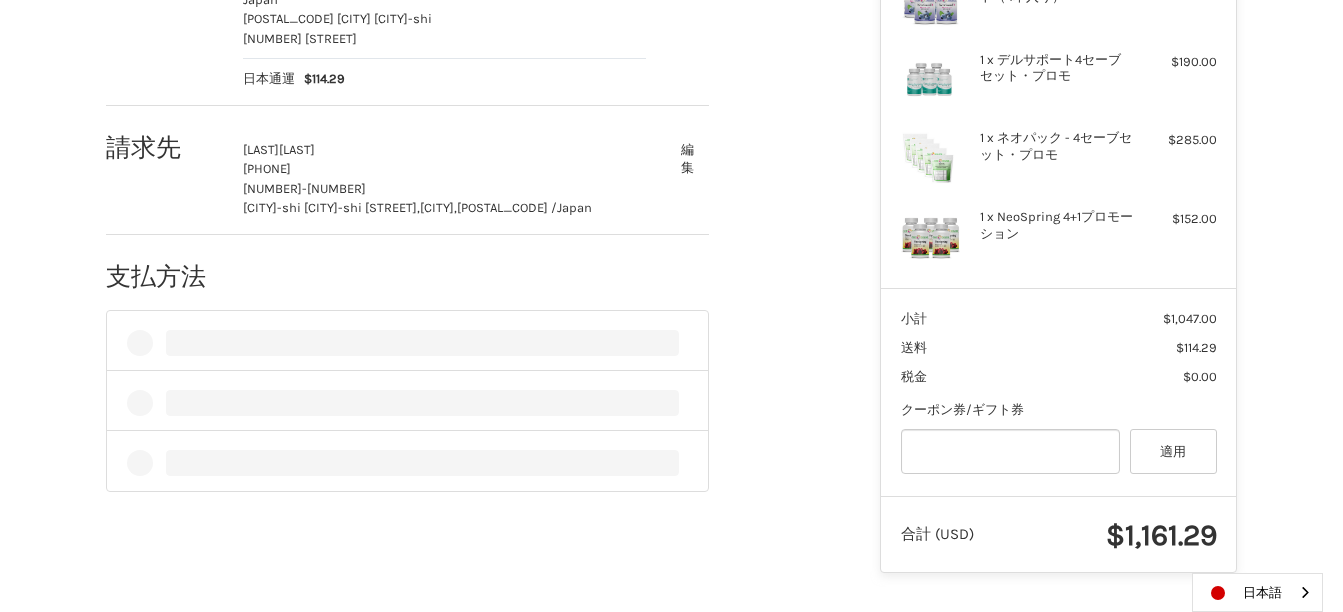 scroll, scrollTop: 461, scrollLeft: 0, axis: vertical 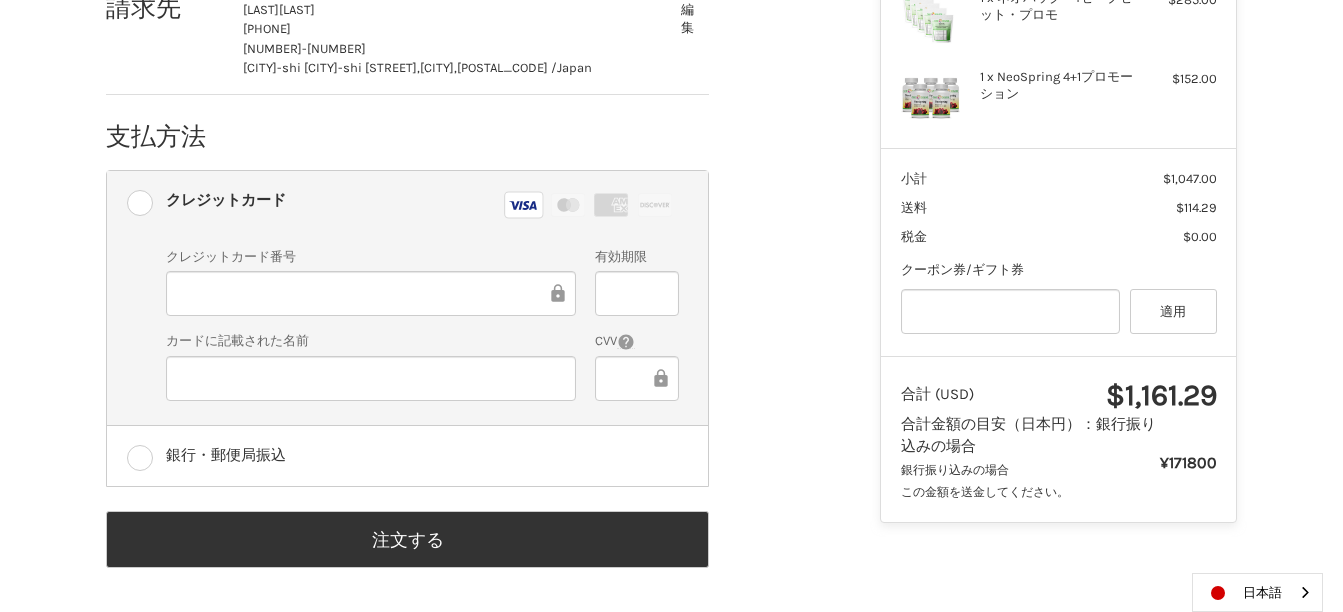 click on "お客様 [EMAIL] サインアウト 送付先 [FIRST] [LAST] Quest Group Id: Phone: [PHONE] Japan [POSTAL_CODE] [CITY] [CITY]-shi [NUMBER] [STREET] 日本通運 $114.29 編集 請求先 琢馬 藤井 [PHONE] [NUMBER] [CITY]-shi [CITY]-shi [STREET], [CITY], [POSTAL_CODE] / Japan 編集 支払方法 支払い方法 クレジットカード クレジットカード クレジットカード Visa マスター アメックス ディスカバー クレジットカード クレジットカード番号 有効期限 カードに記載された名前 CVV 銀行・郵便局振込 償還可能な支払い クーポン券/ギフト券 ギフト券またはクーポンコード 適用 注文する" at bounding box center (478, 135) 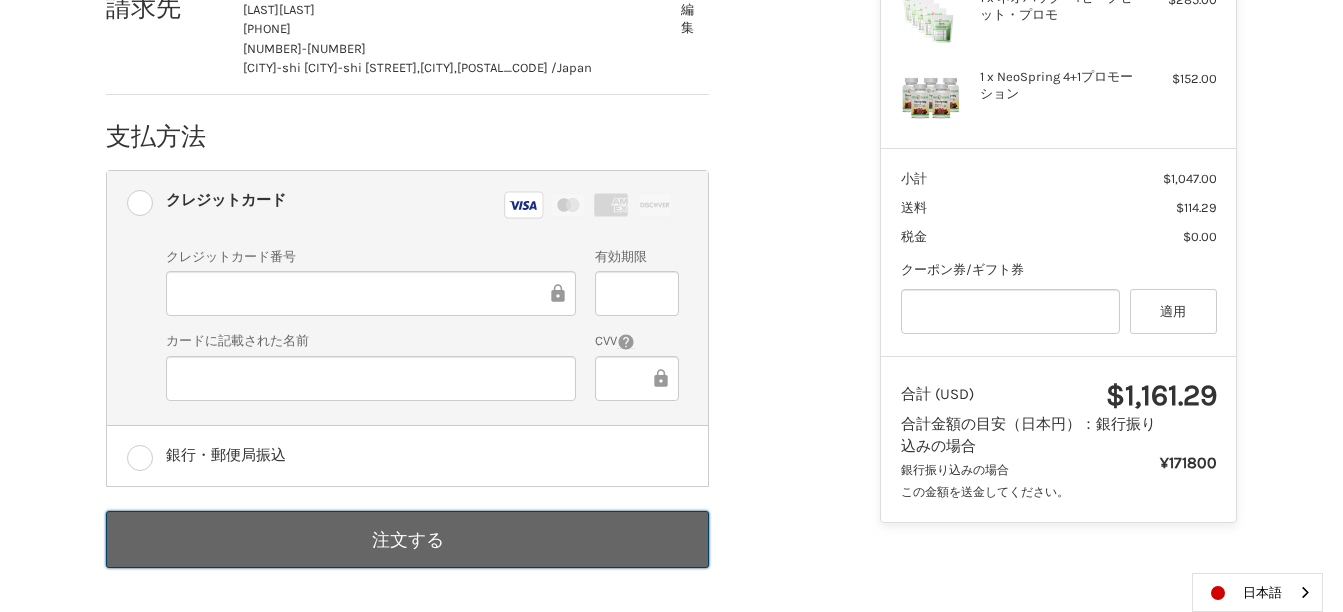 click on "注文する" at bounding box center (407, 539) 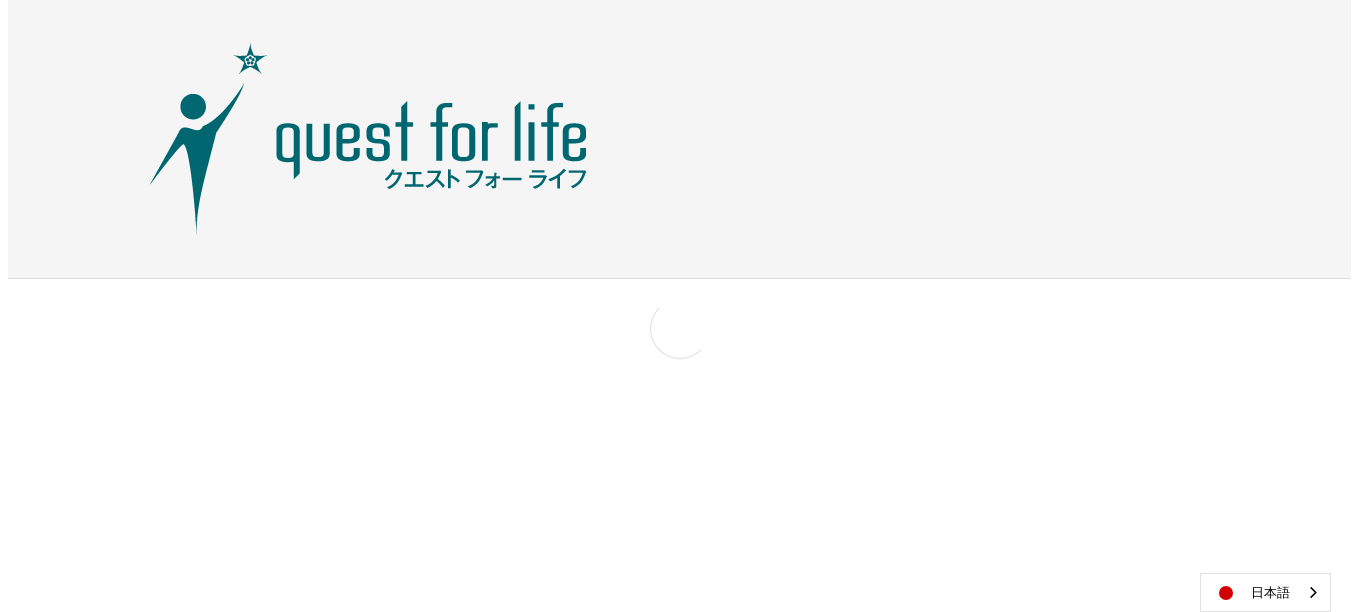 scroll, scrollTop: 0, scrollLeft: 0, axis: both 